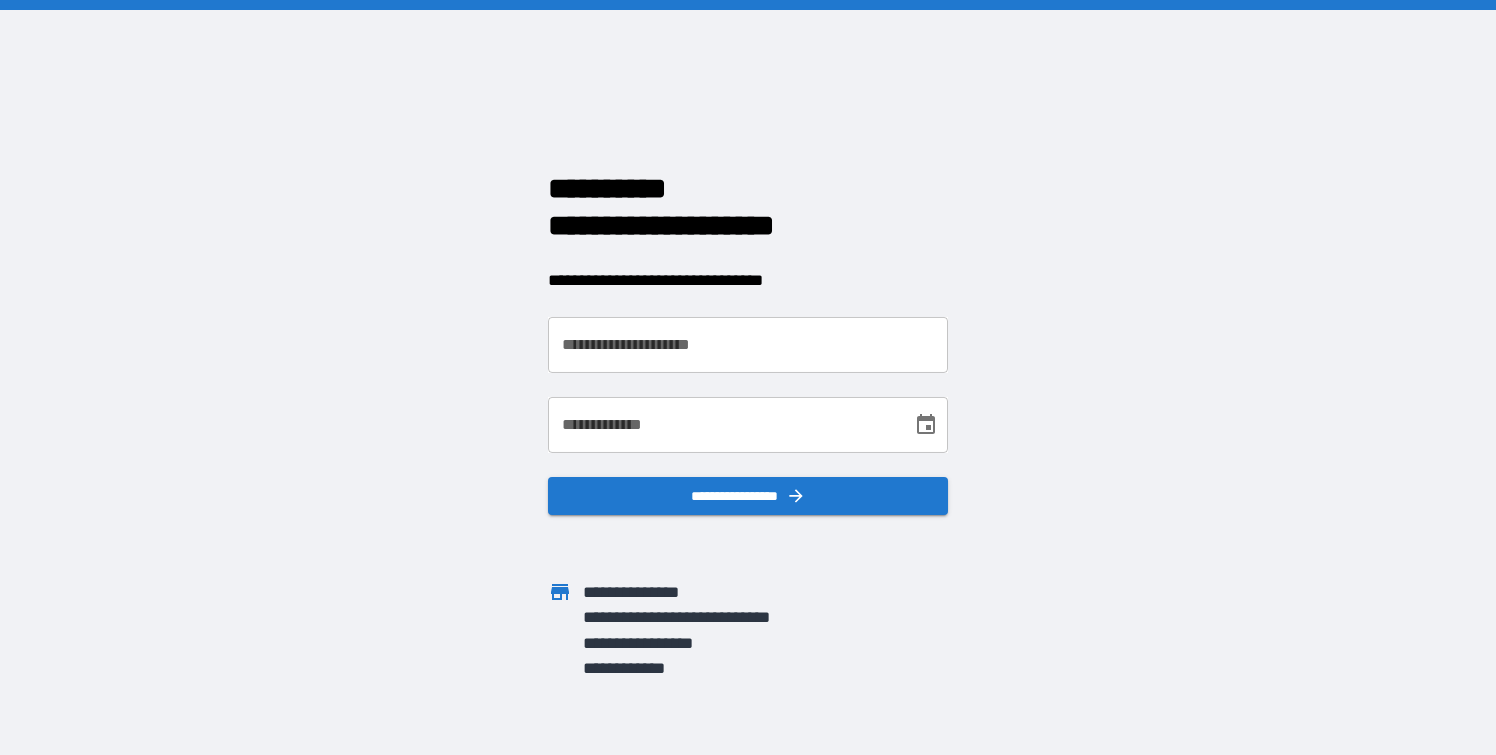 scroll, scrollTop: 0, scrollLeft: 0, axis: both 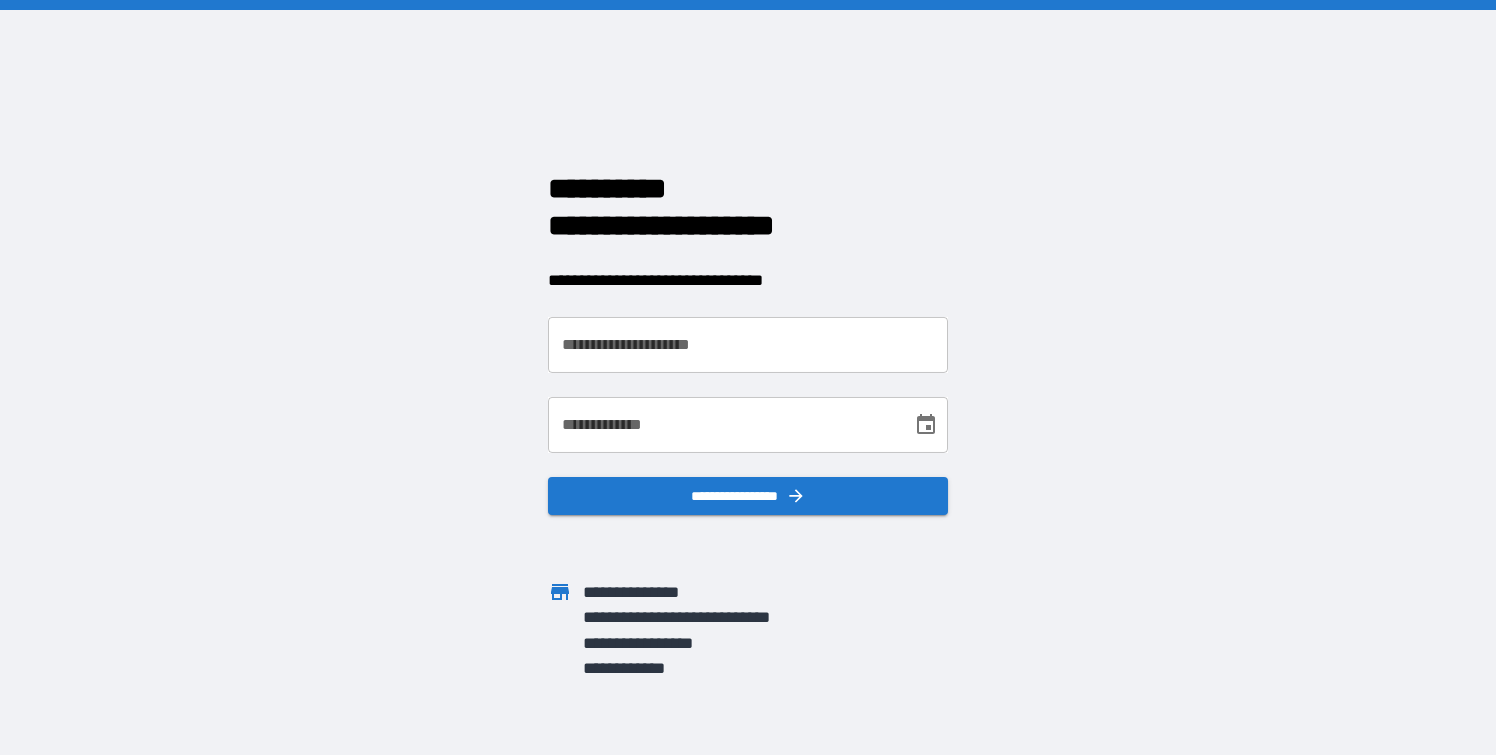 click on "**********" at bounding box center (748, 345) 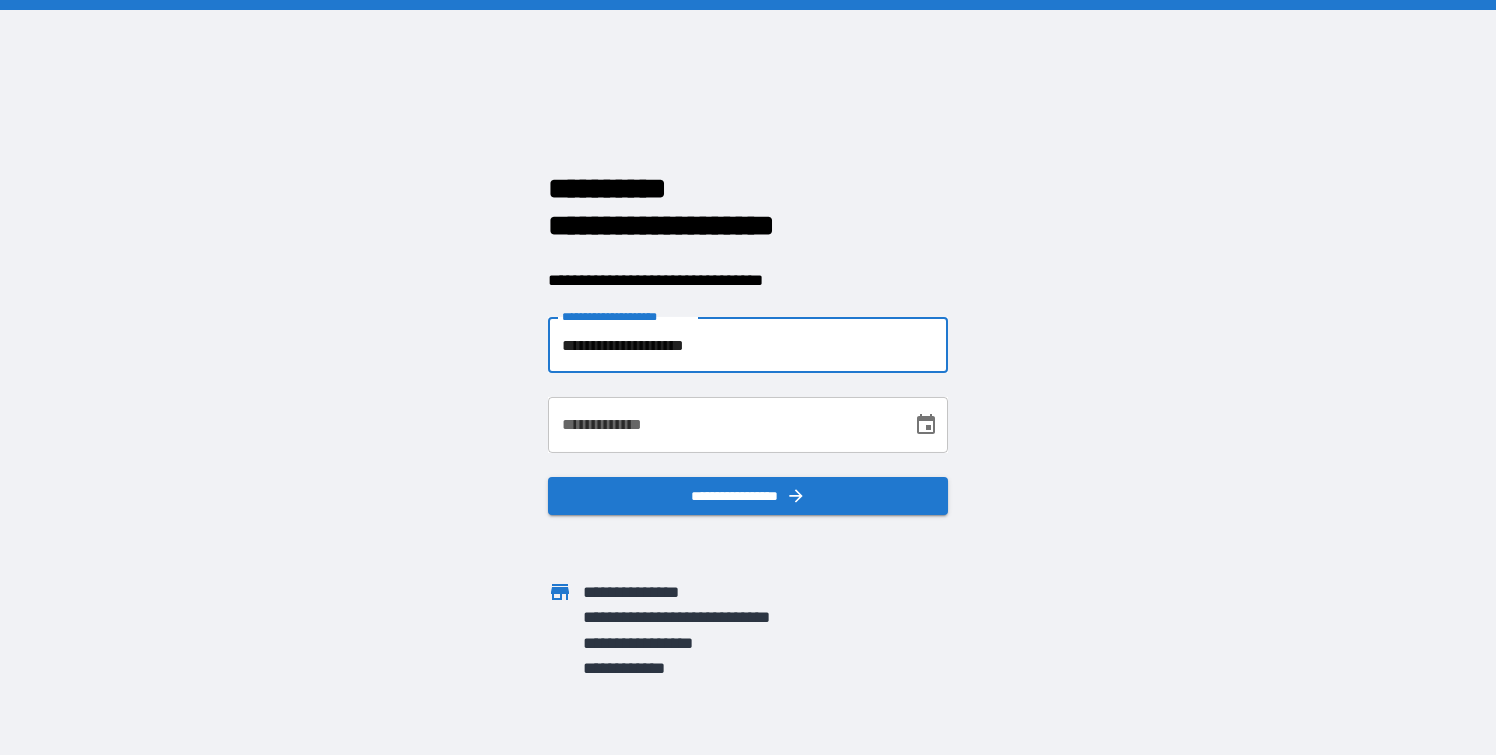 type on "**********" 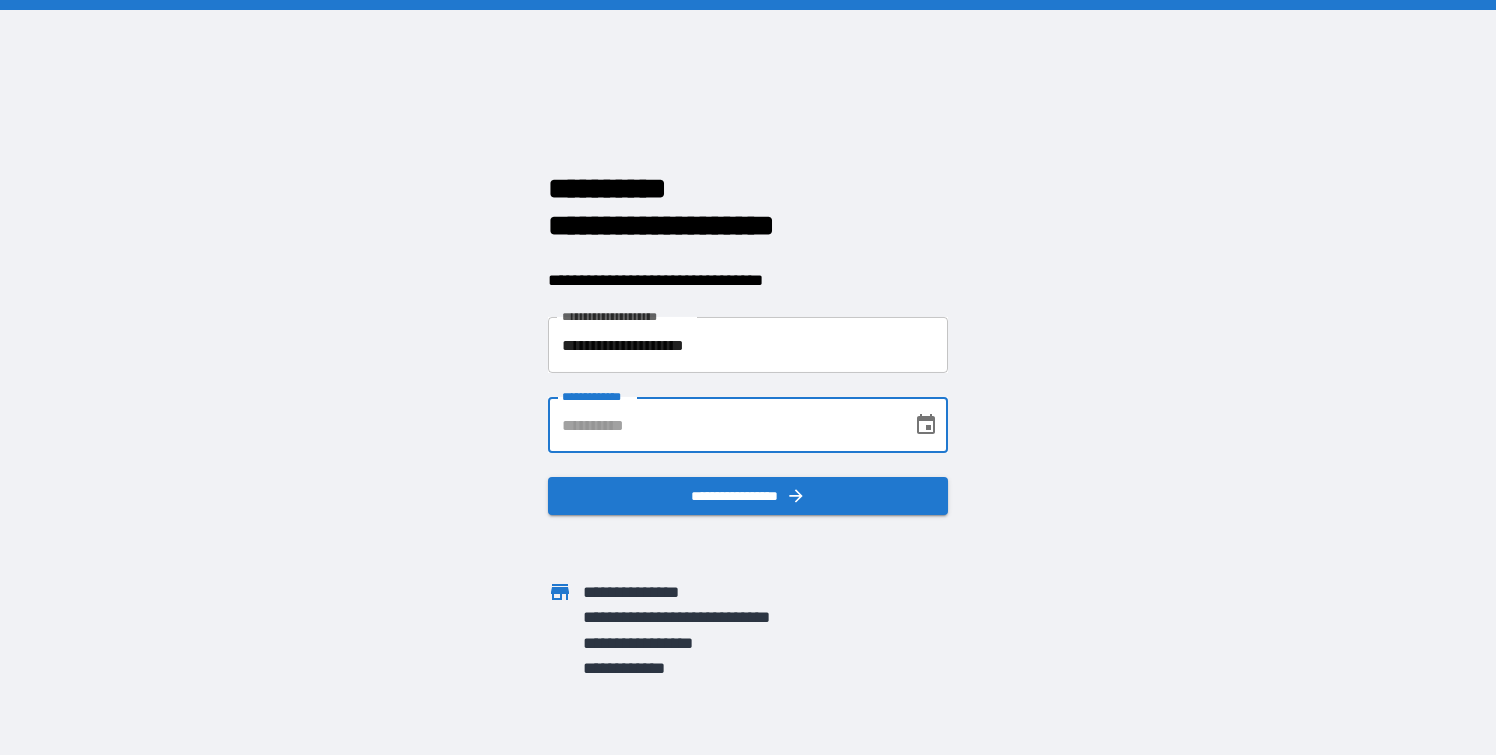click on "**********" at bounding box center [723, 425] 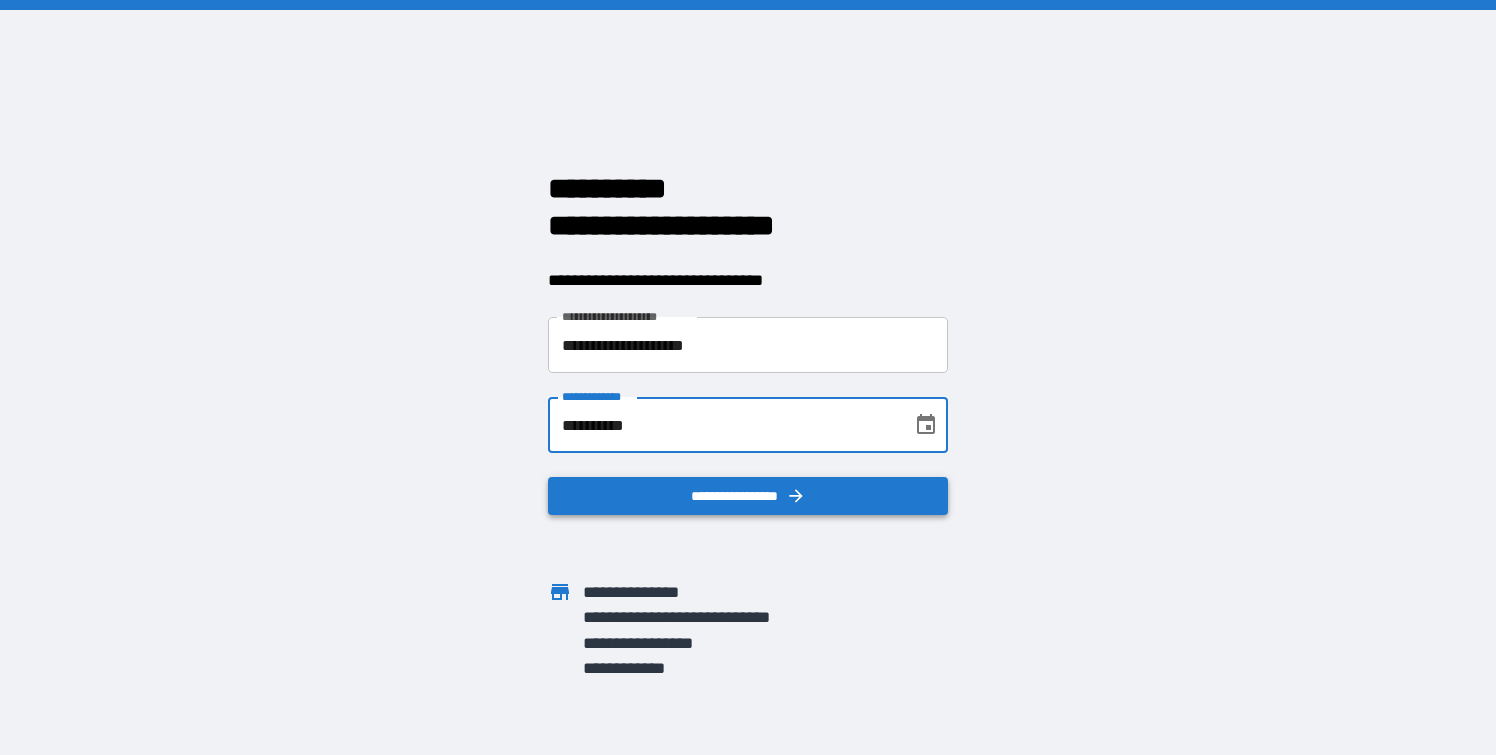 type on "**********" 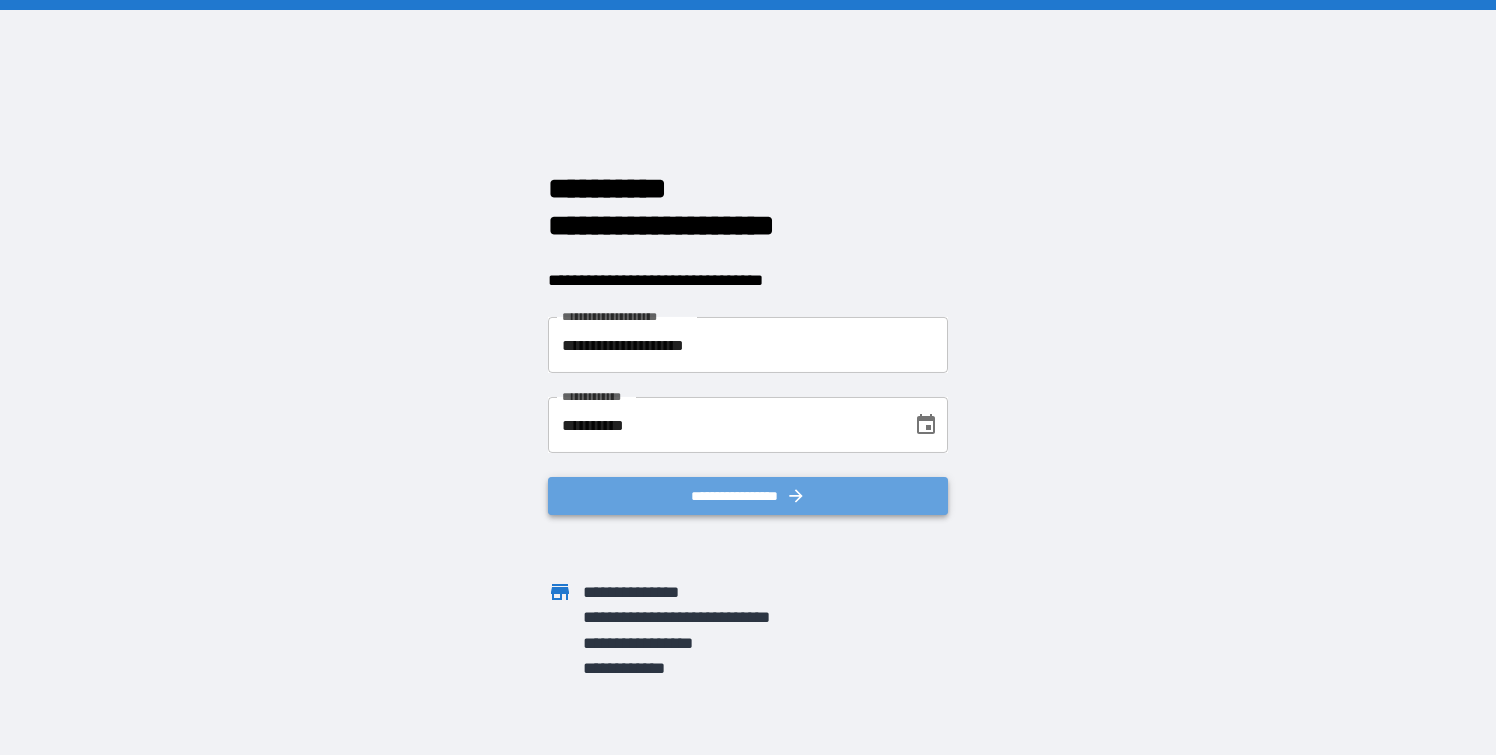 click on "**********" at bounding box center [748, 496] 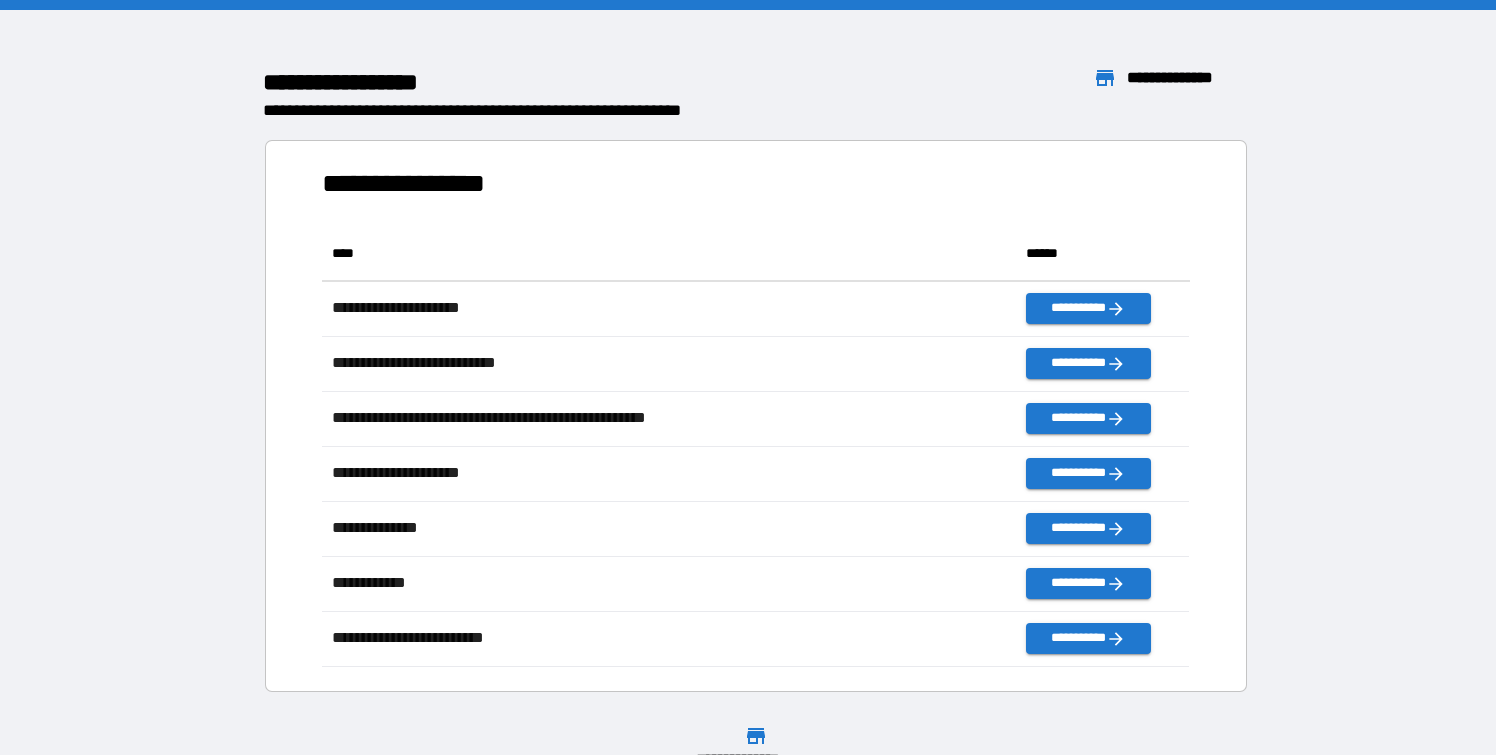 scroll, scrollTop: 1, scrollLeft: 0, axis: vertical 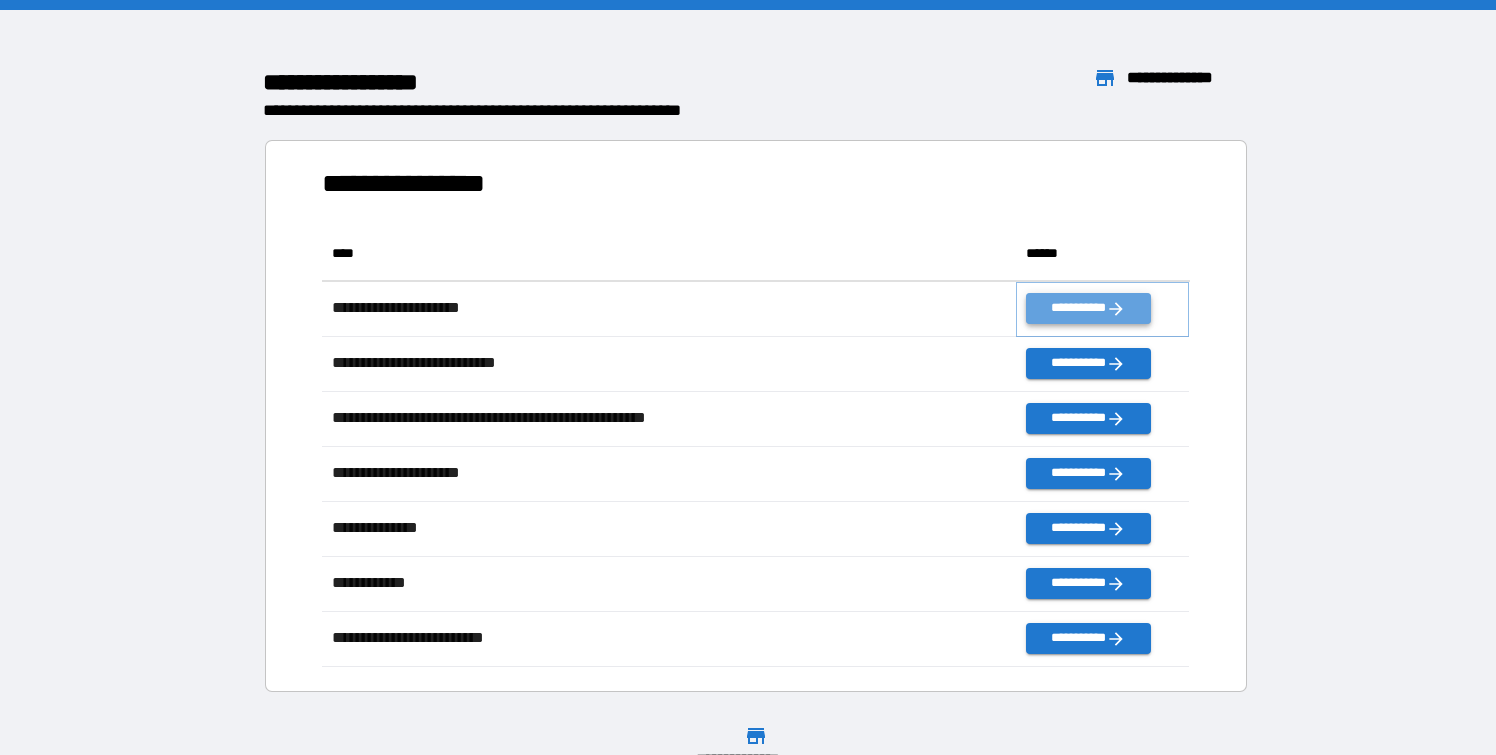 click on "**********" at bounding box center (1088, 308) 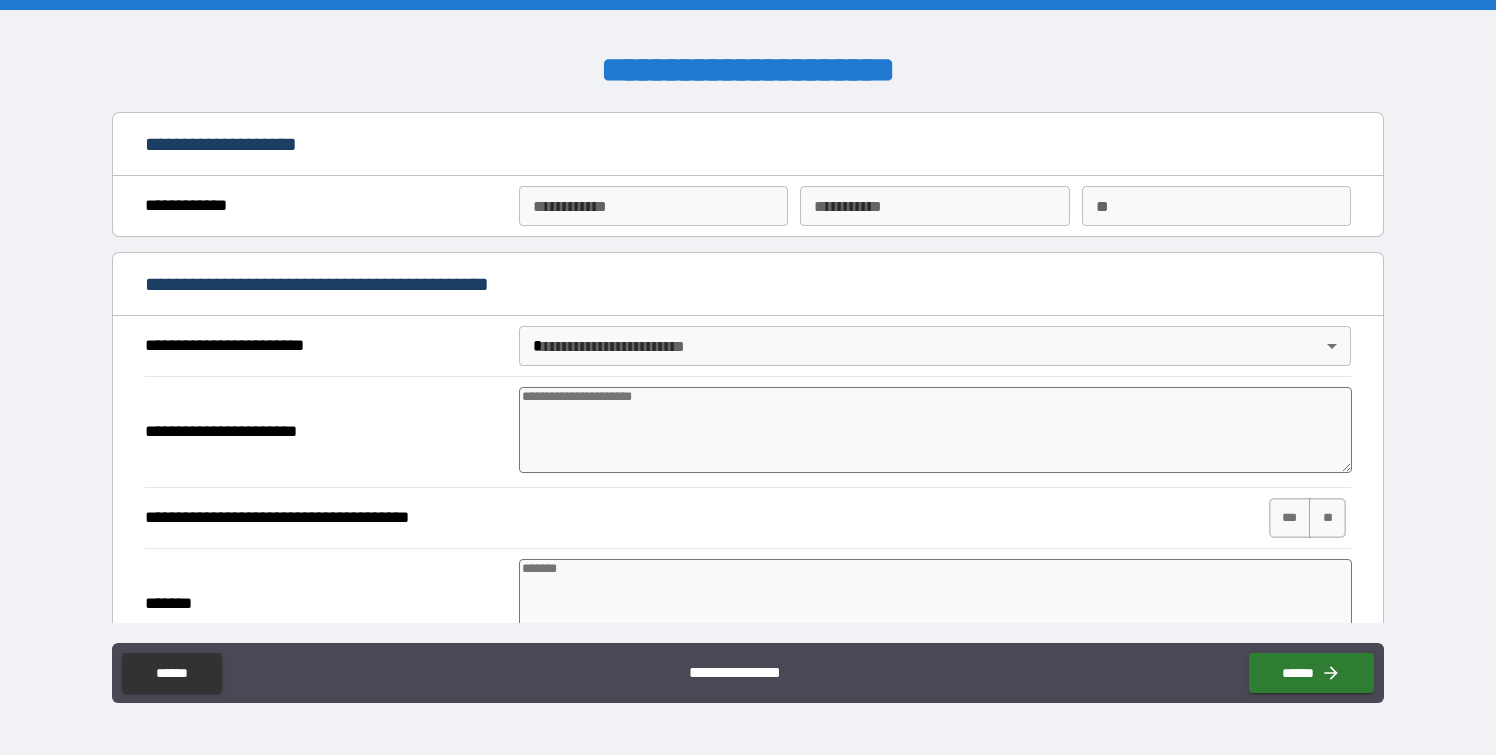 type on "*" 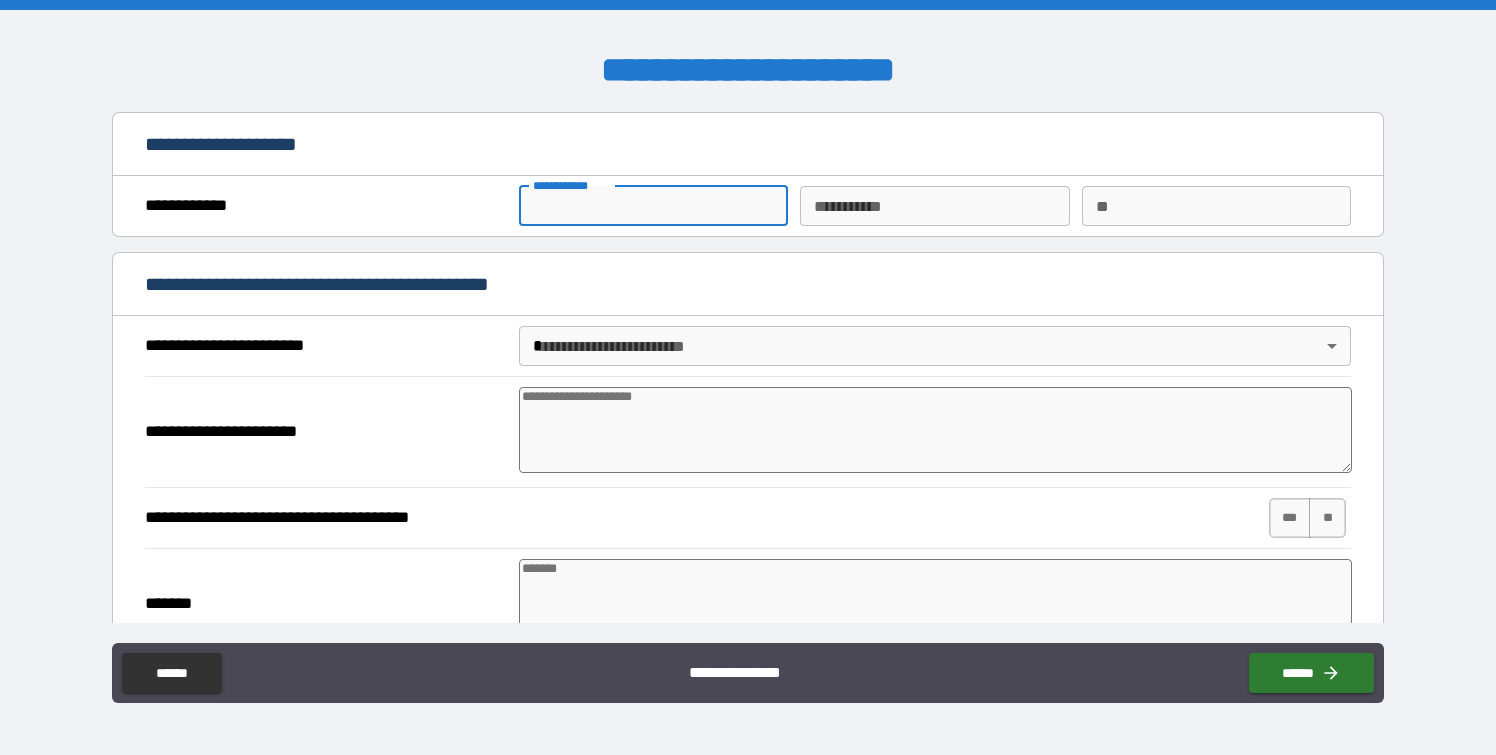 type on "*" 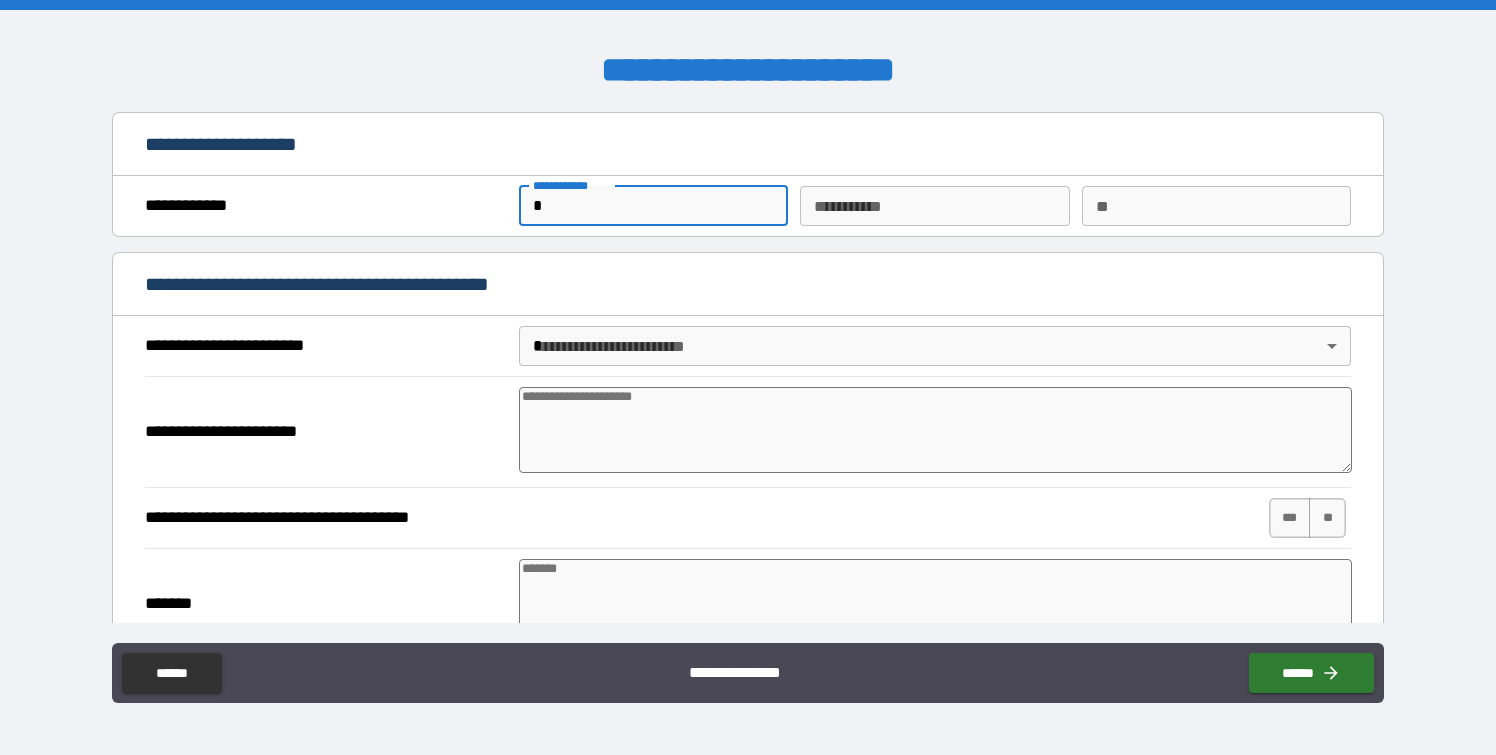 type on "*" 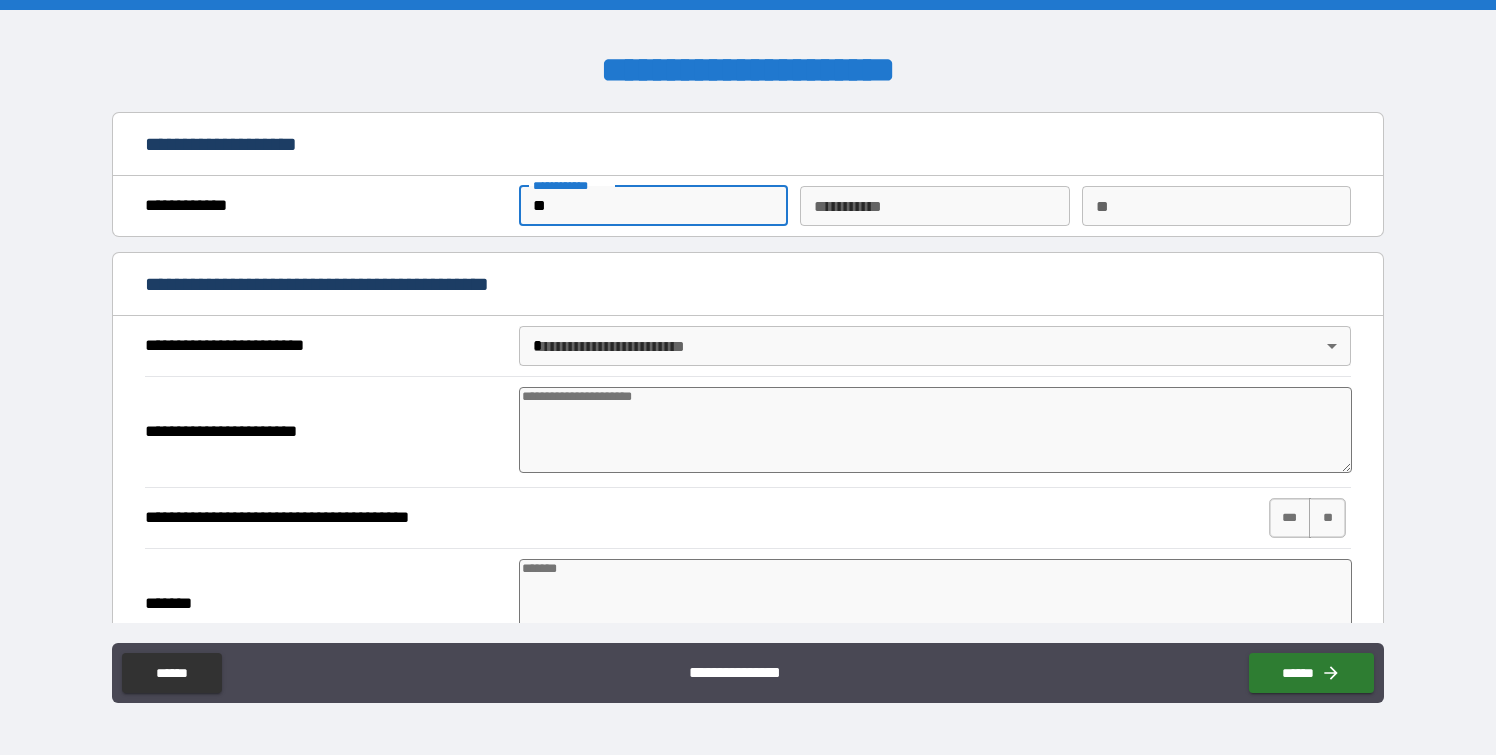 type on "*" 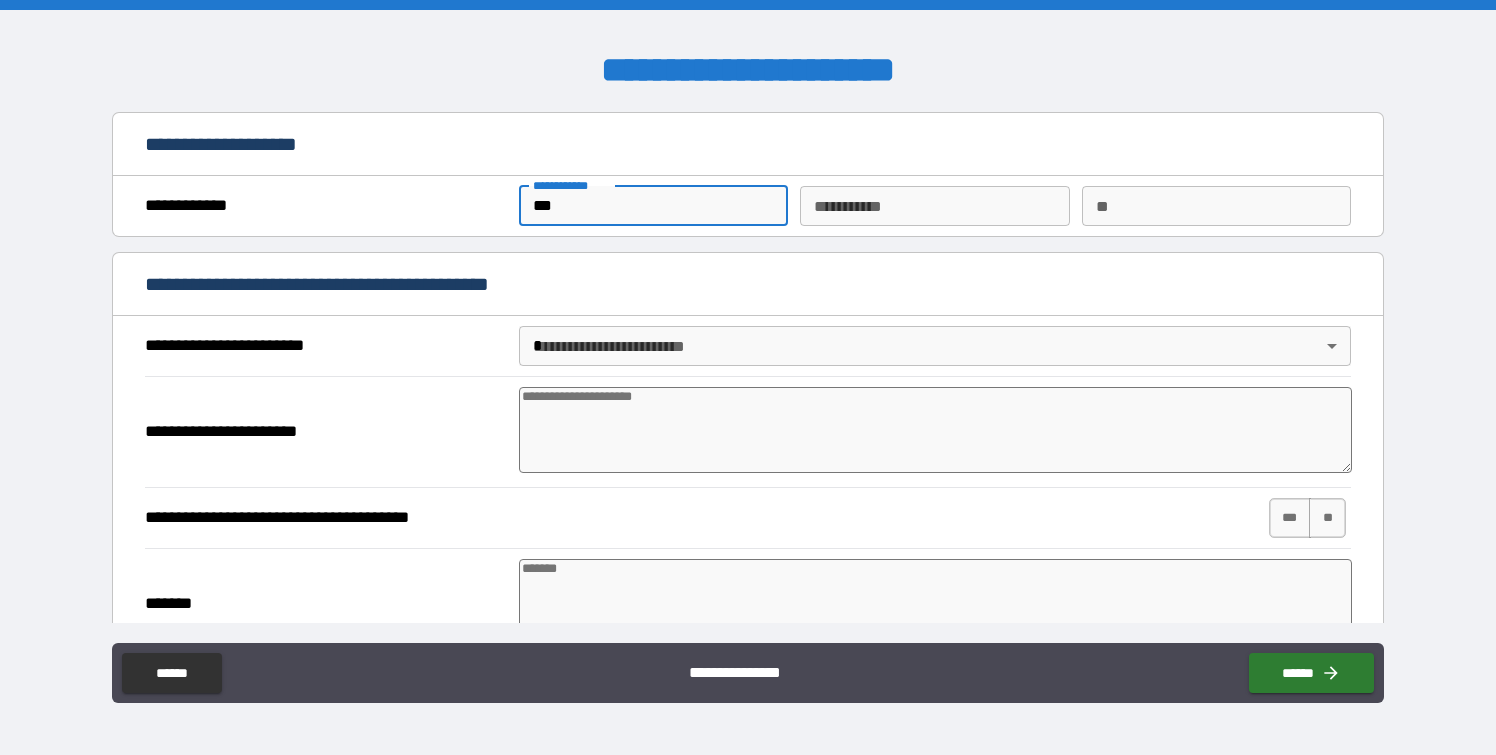 type on "*" 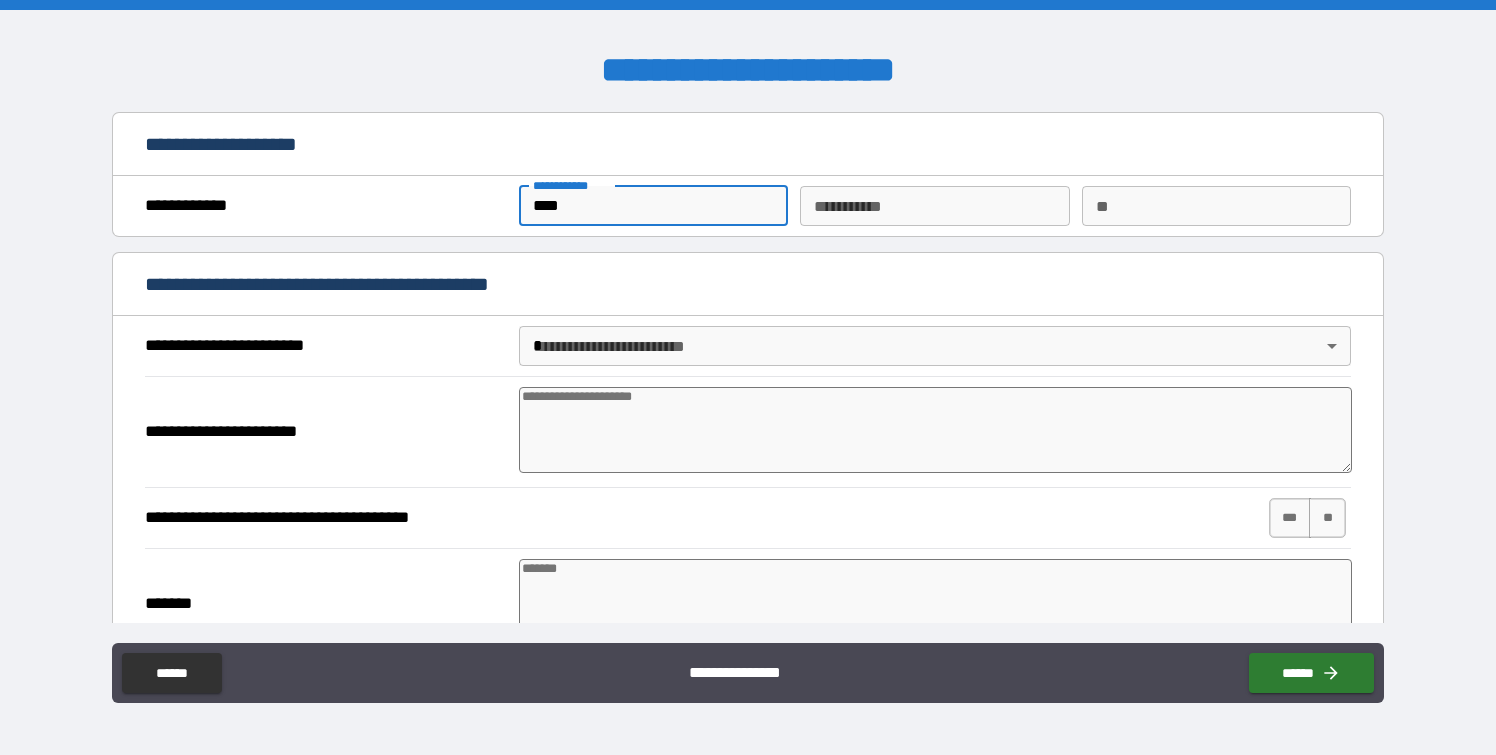 type on "*****" 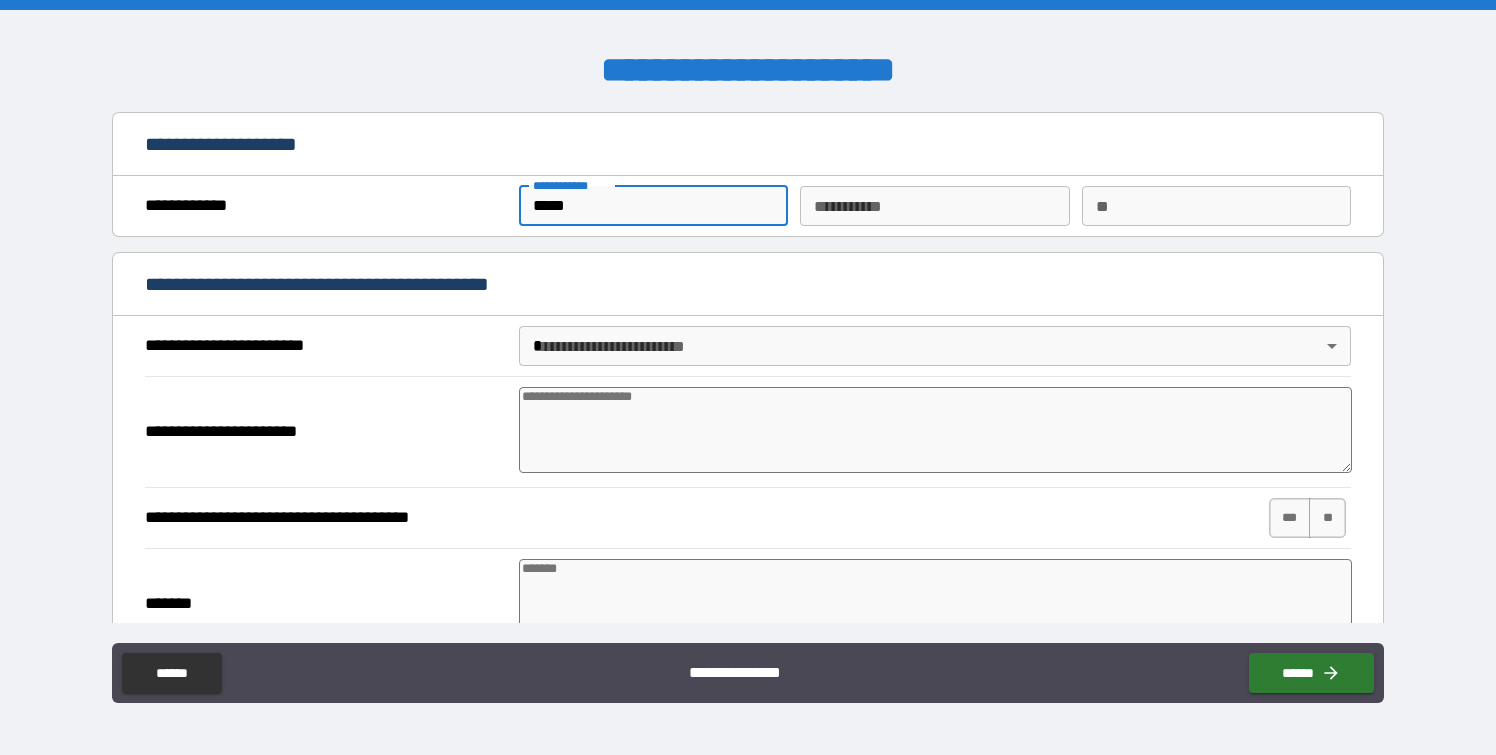 type on "*" 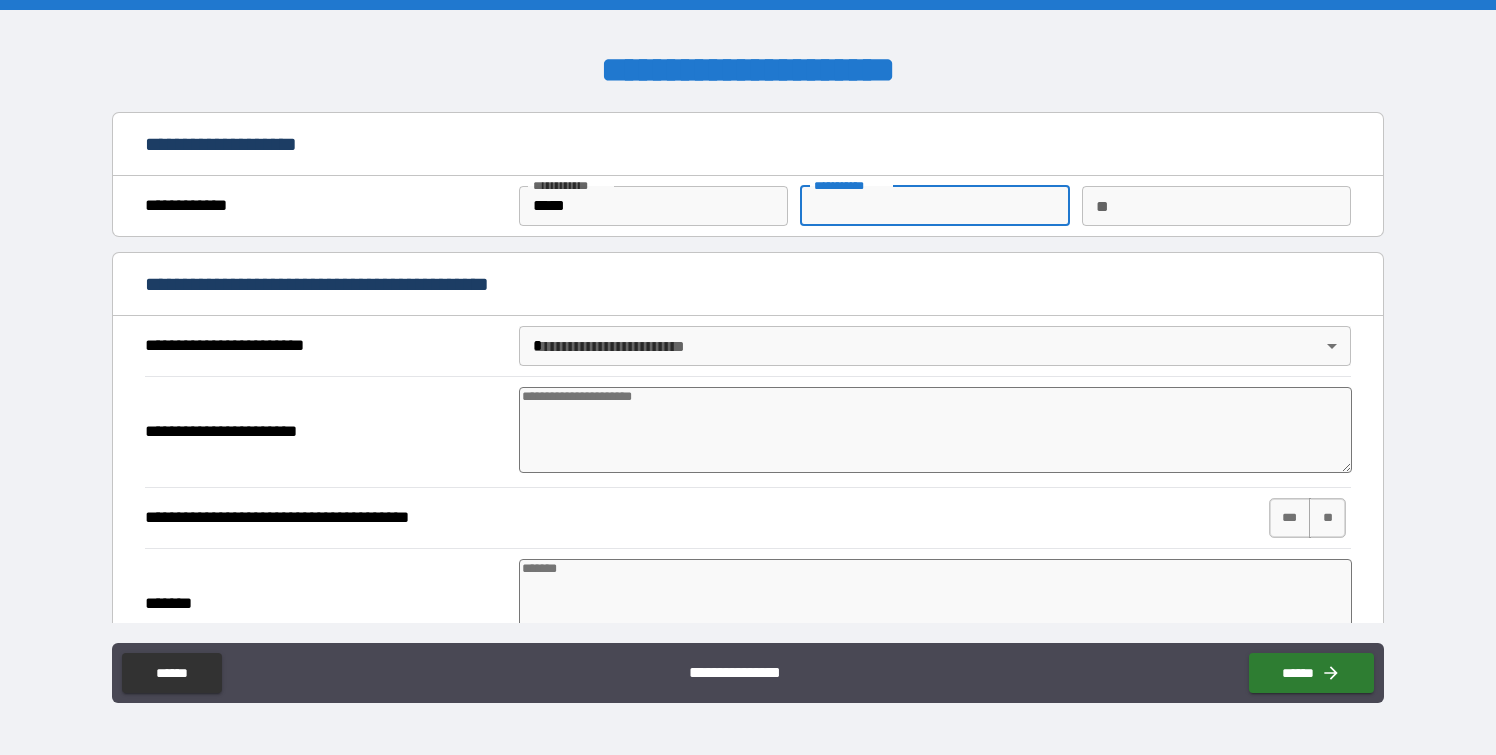 type on "*" 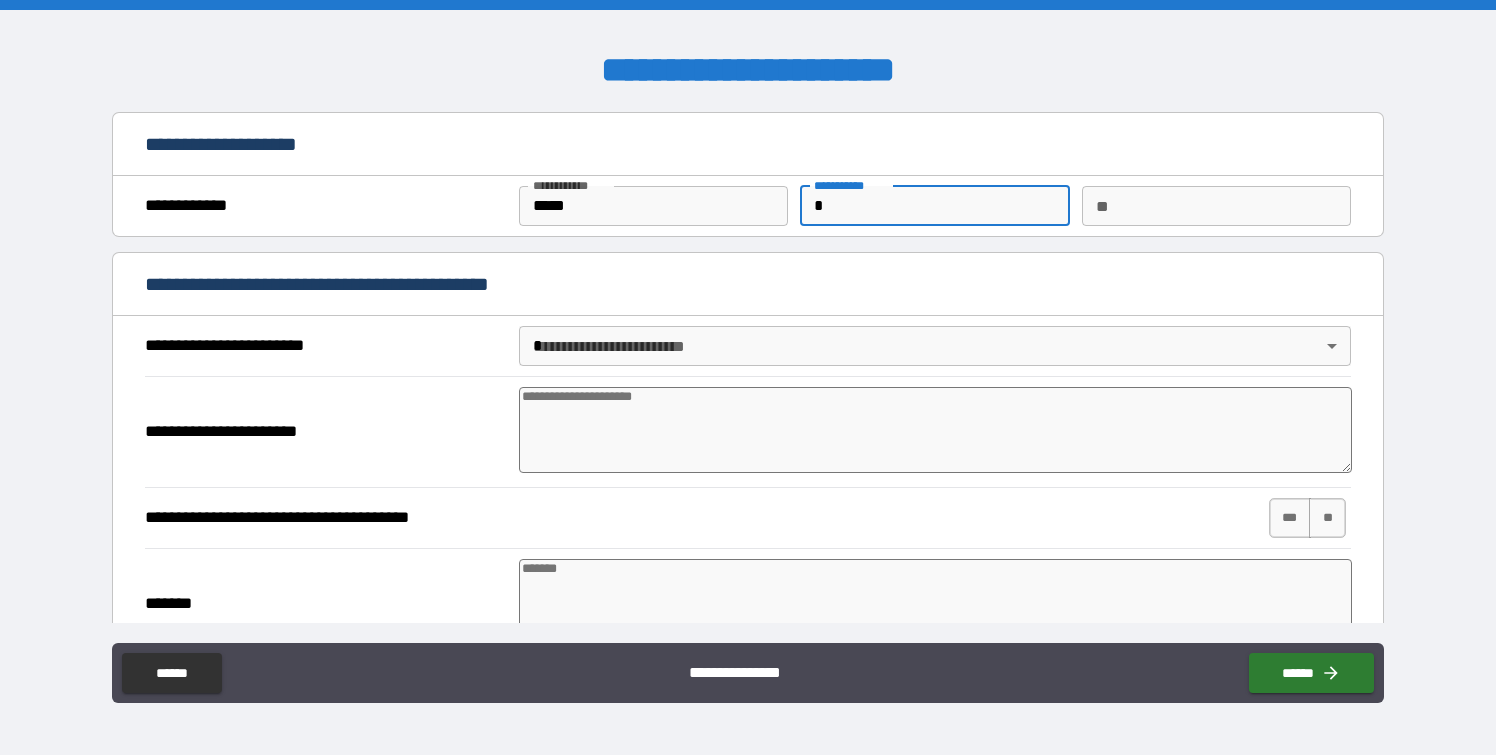 type on "*" 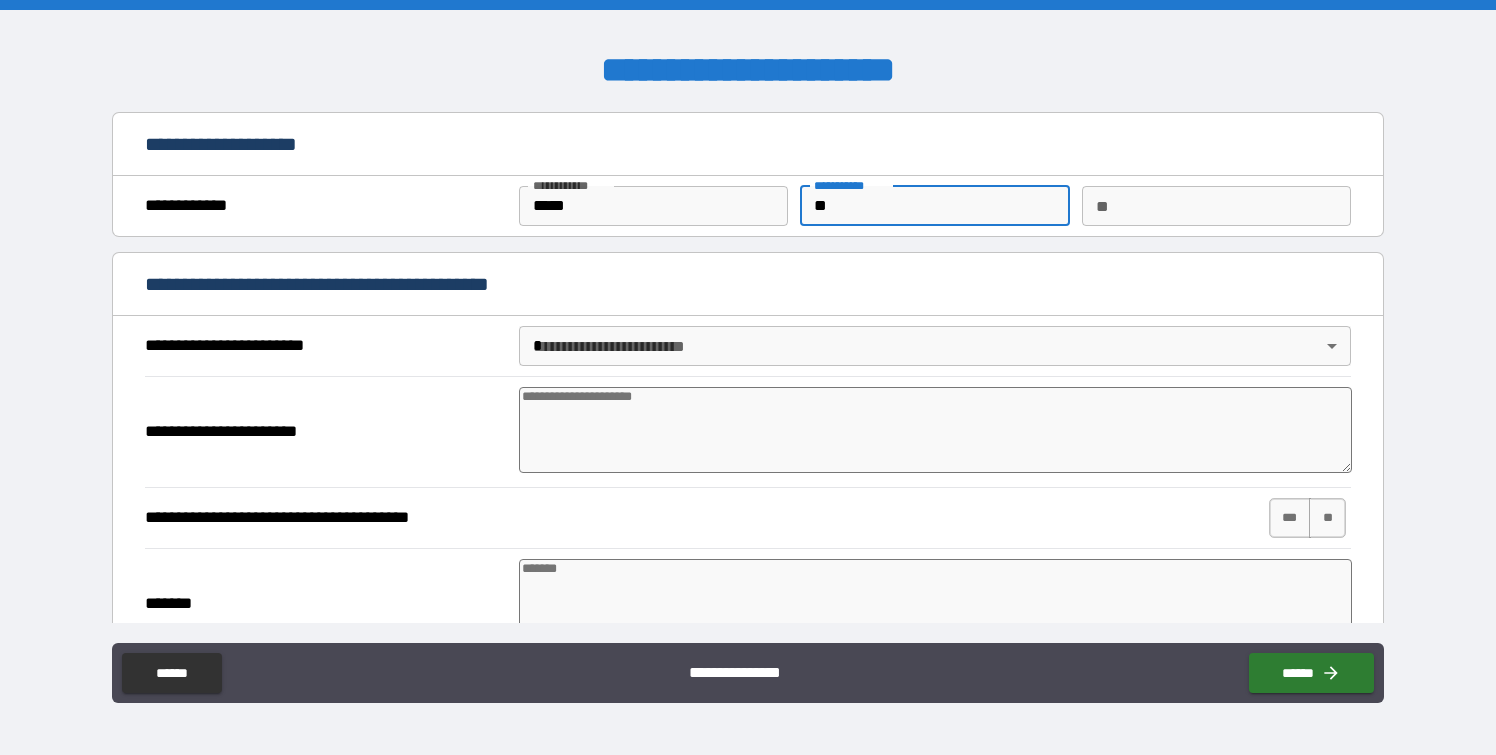 type on "*" 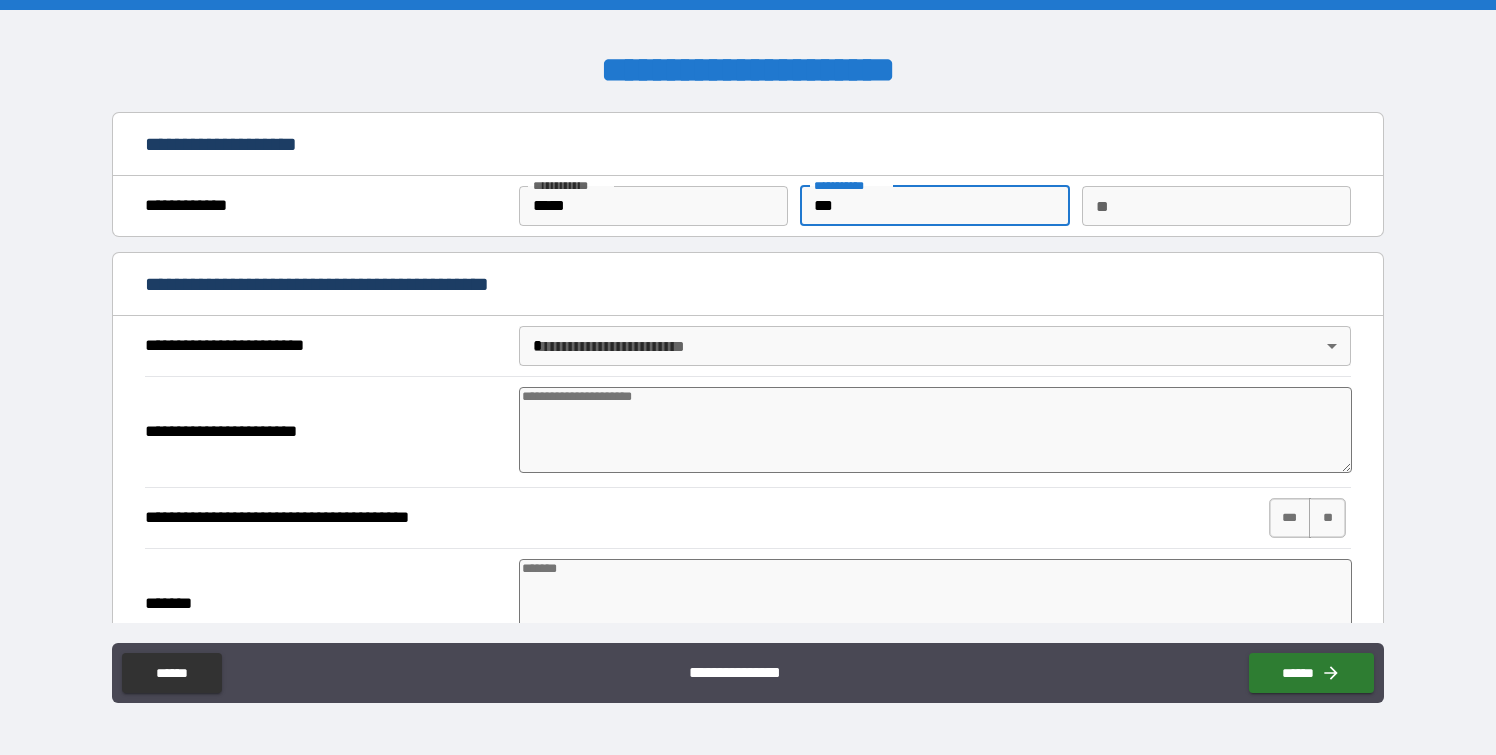 type on "****" 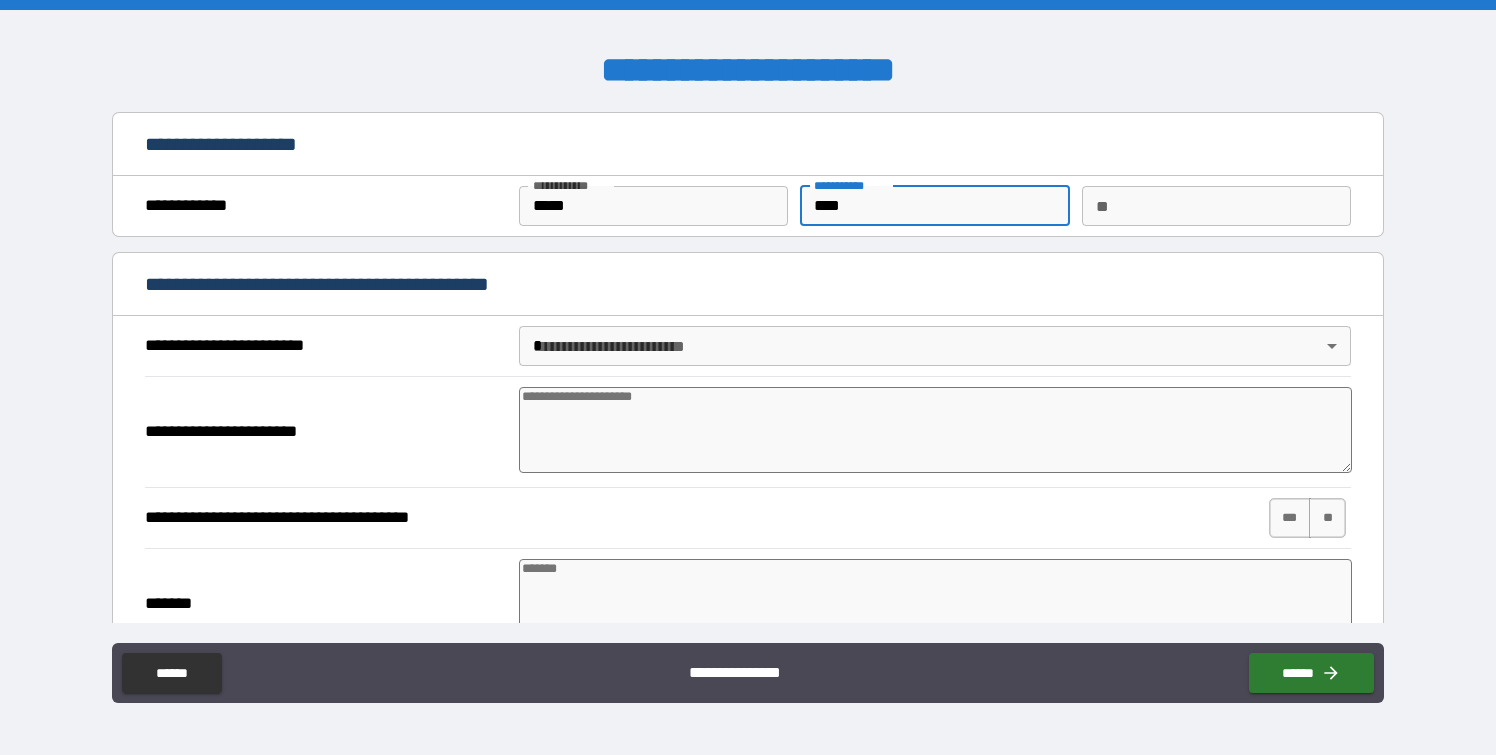 type on "*****" 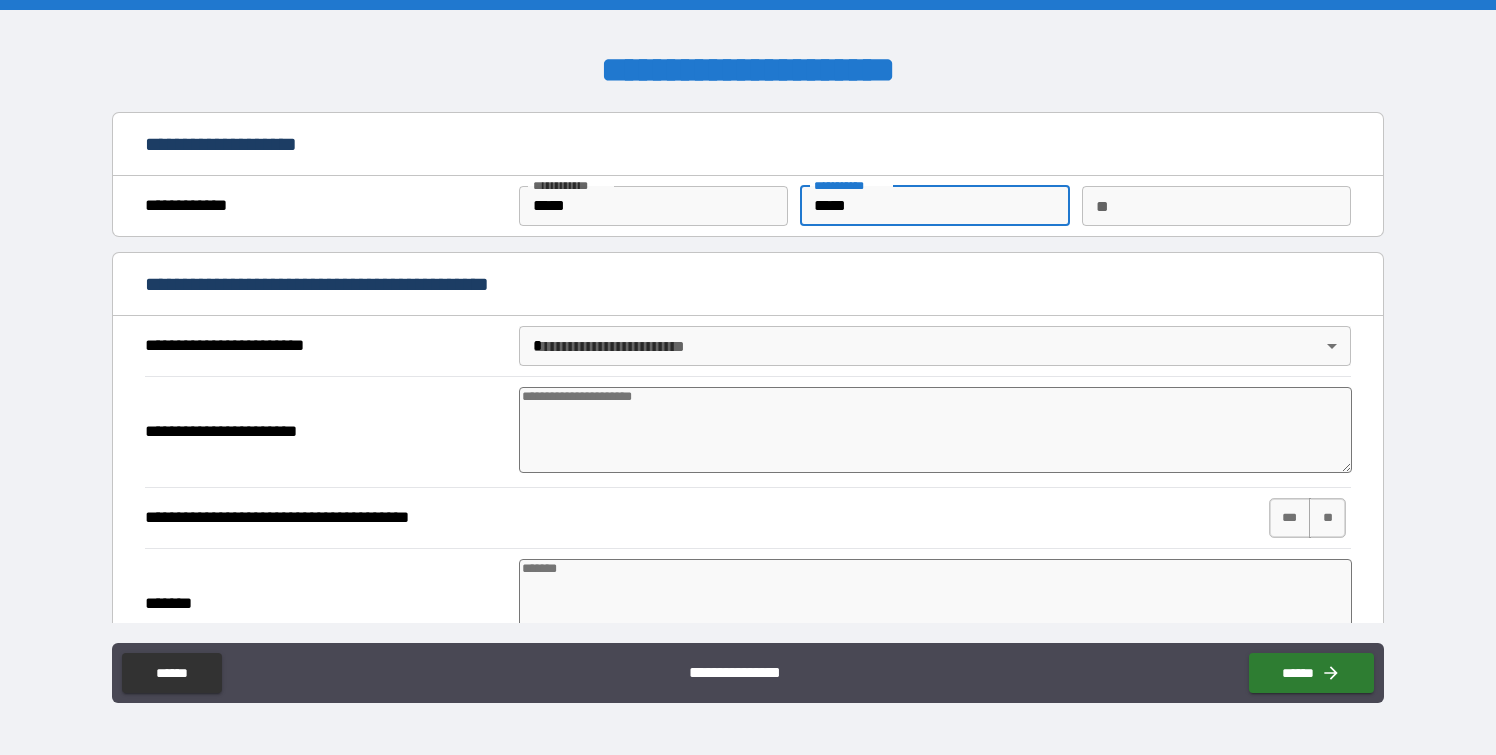 type on "*" 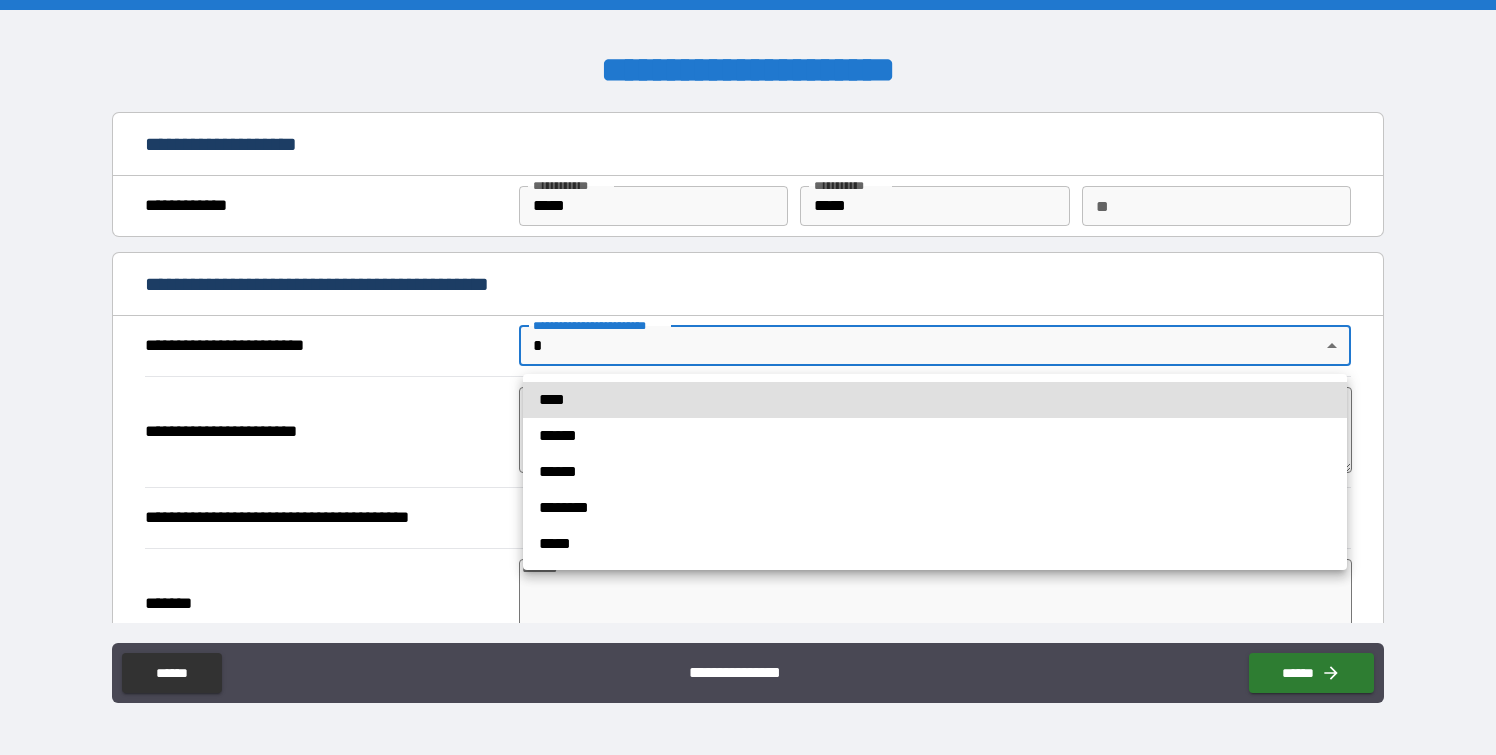 click on "**********" at bounding box center (748, 377) 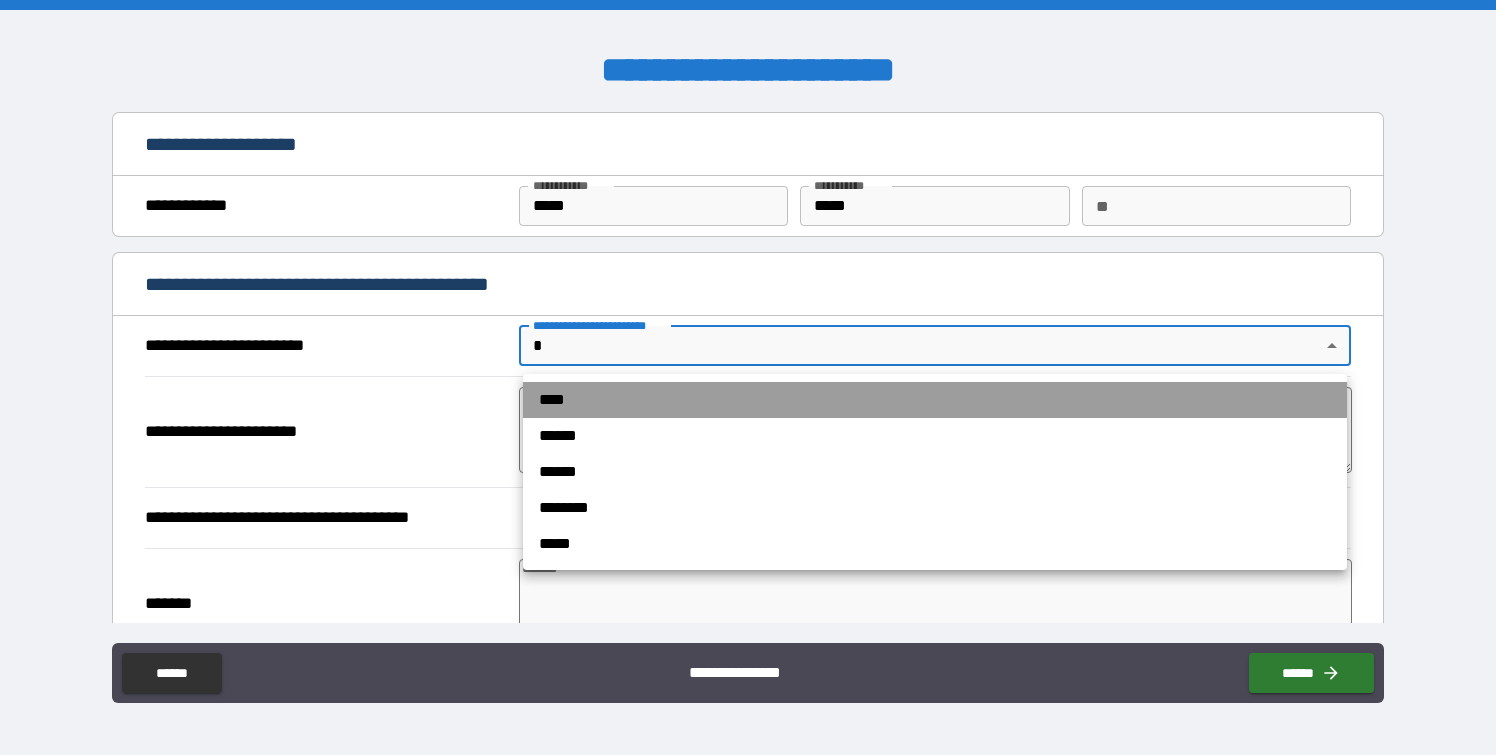 click on "****" at bounding box center [935, 400] 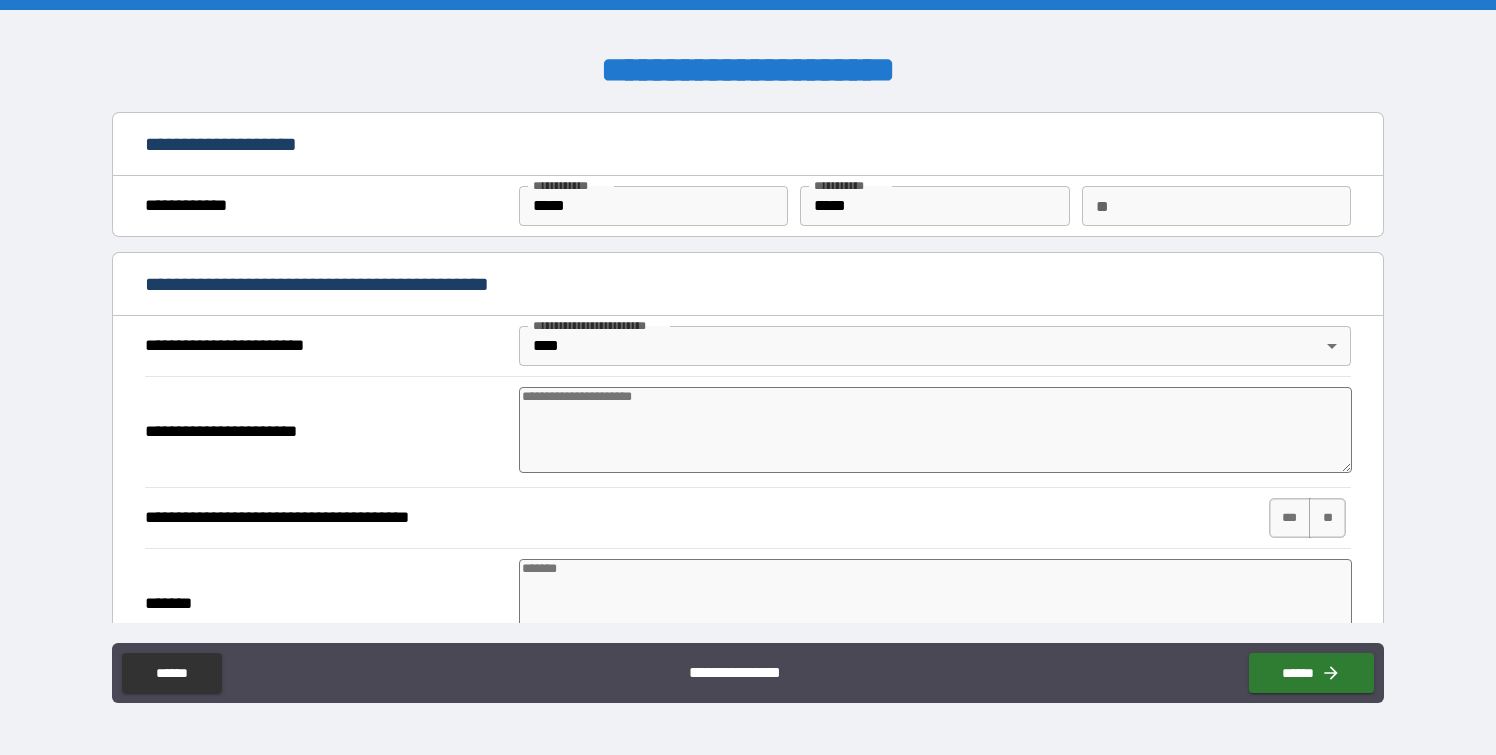 click at bounding box center (935, 430) 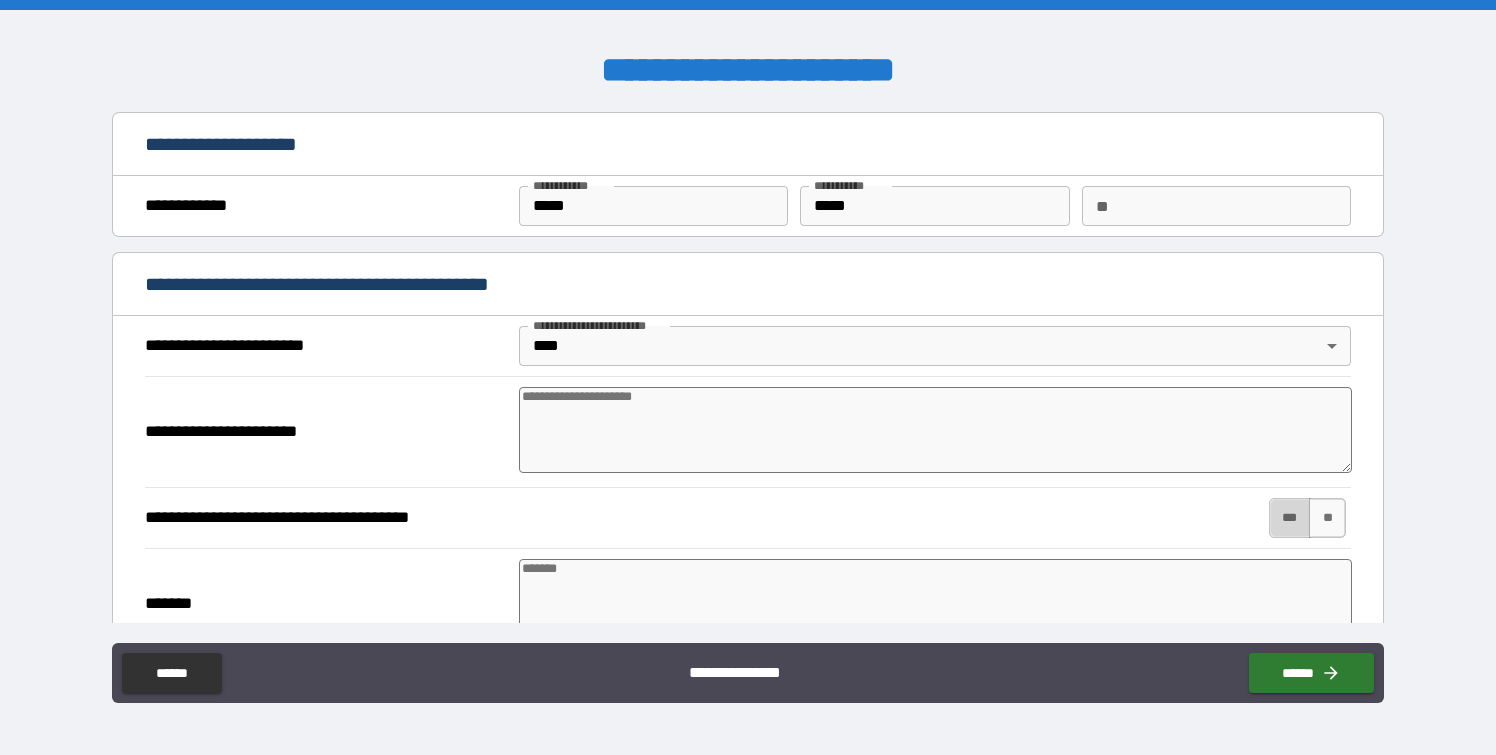 click on "***" at bounding box center [1290, 518] 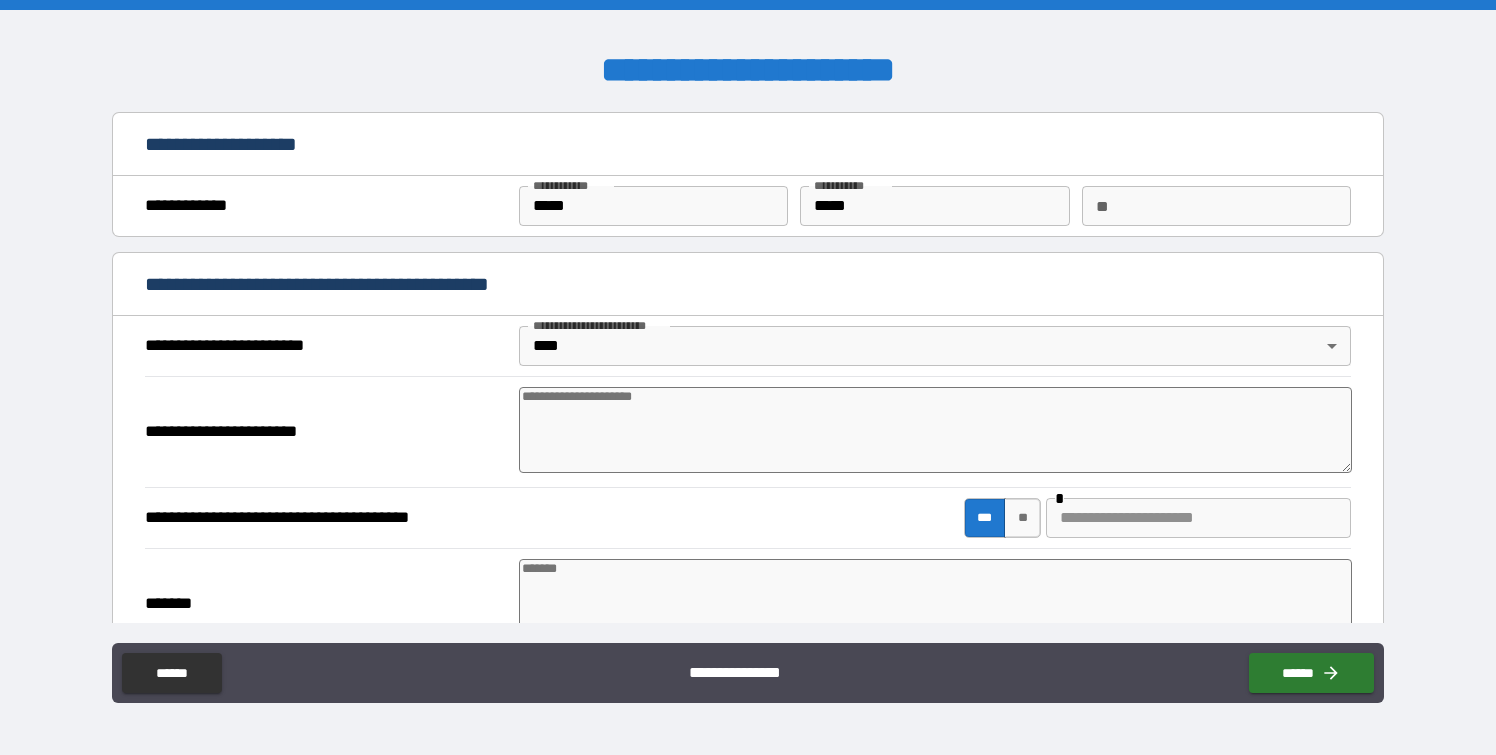 type on "*" 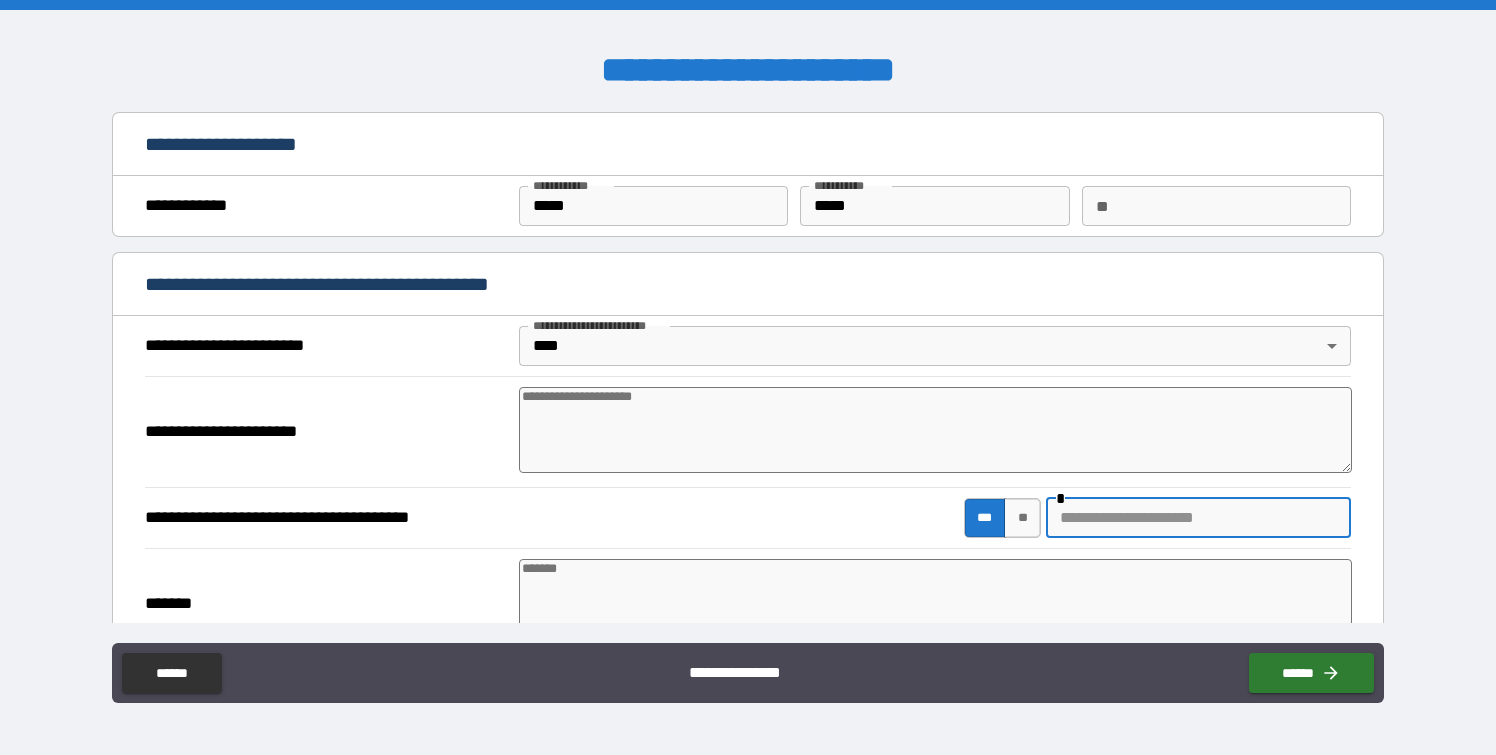 click at bounding box center [1198, 518] 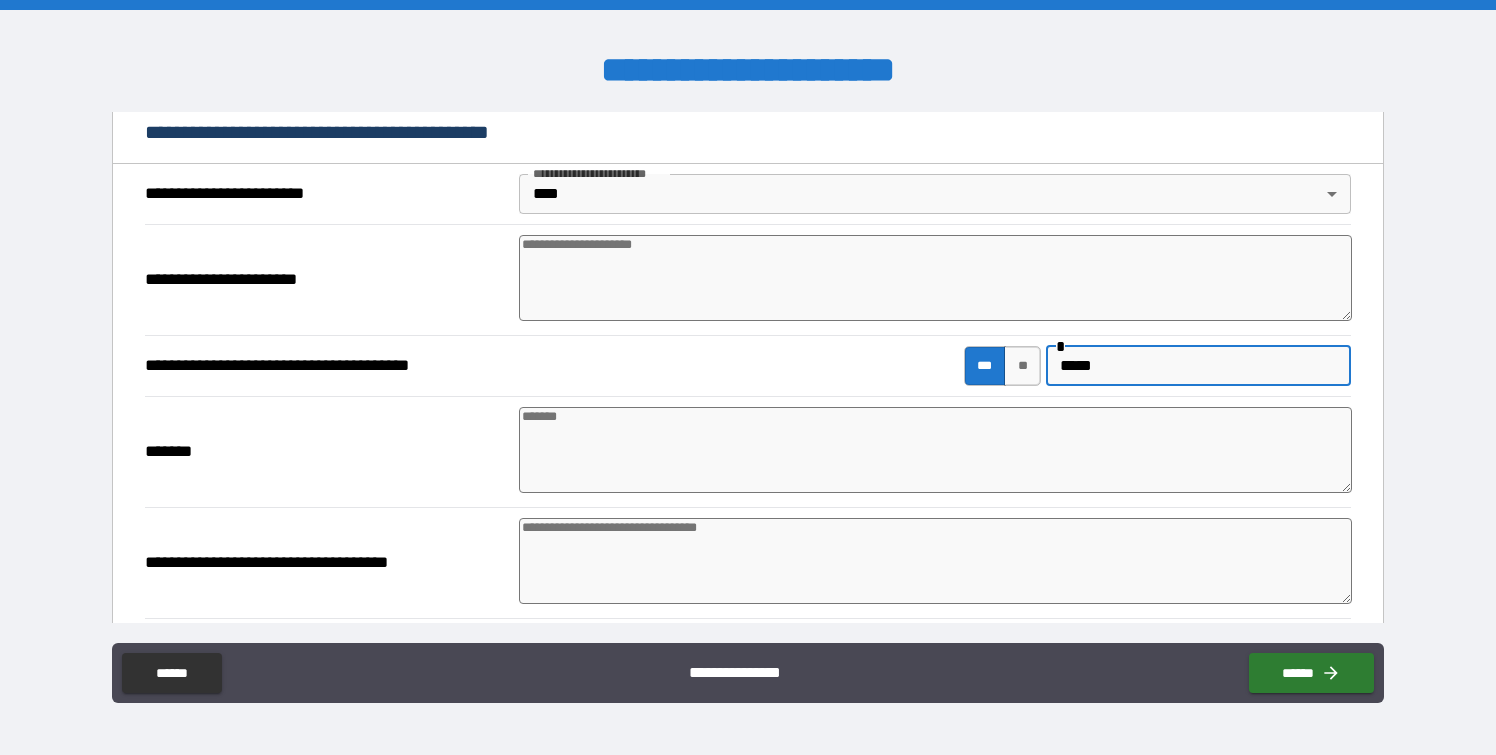 scroll, scrollTop: 157, scrollLeft: 0, axis: vertical 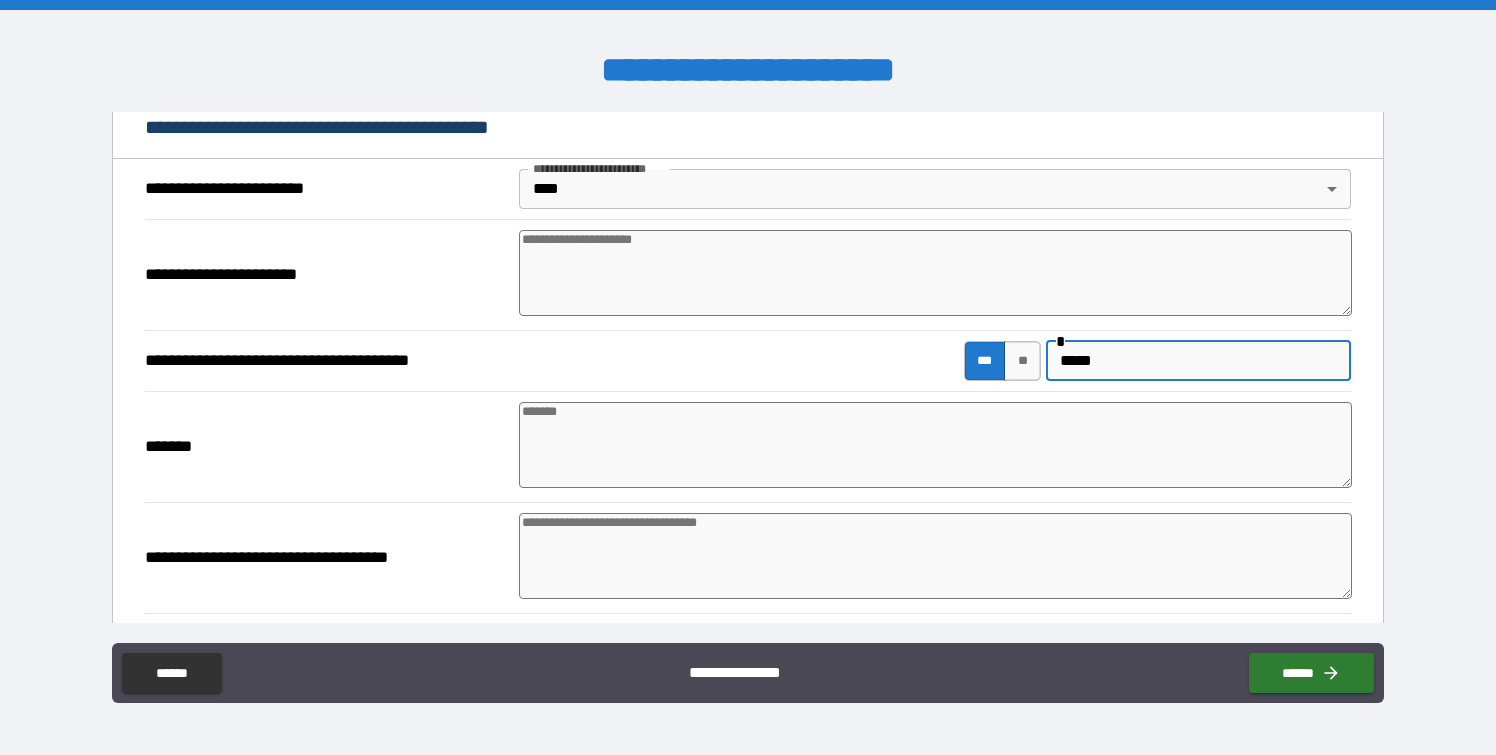 type on "*****" 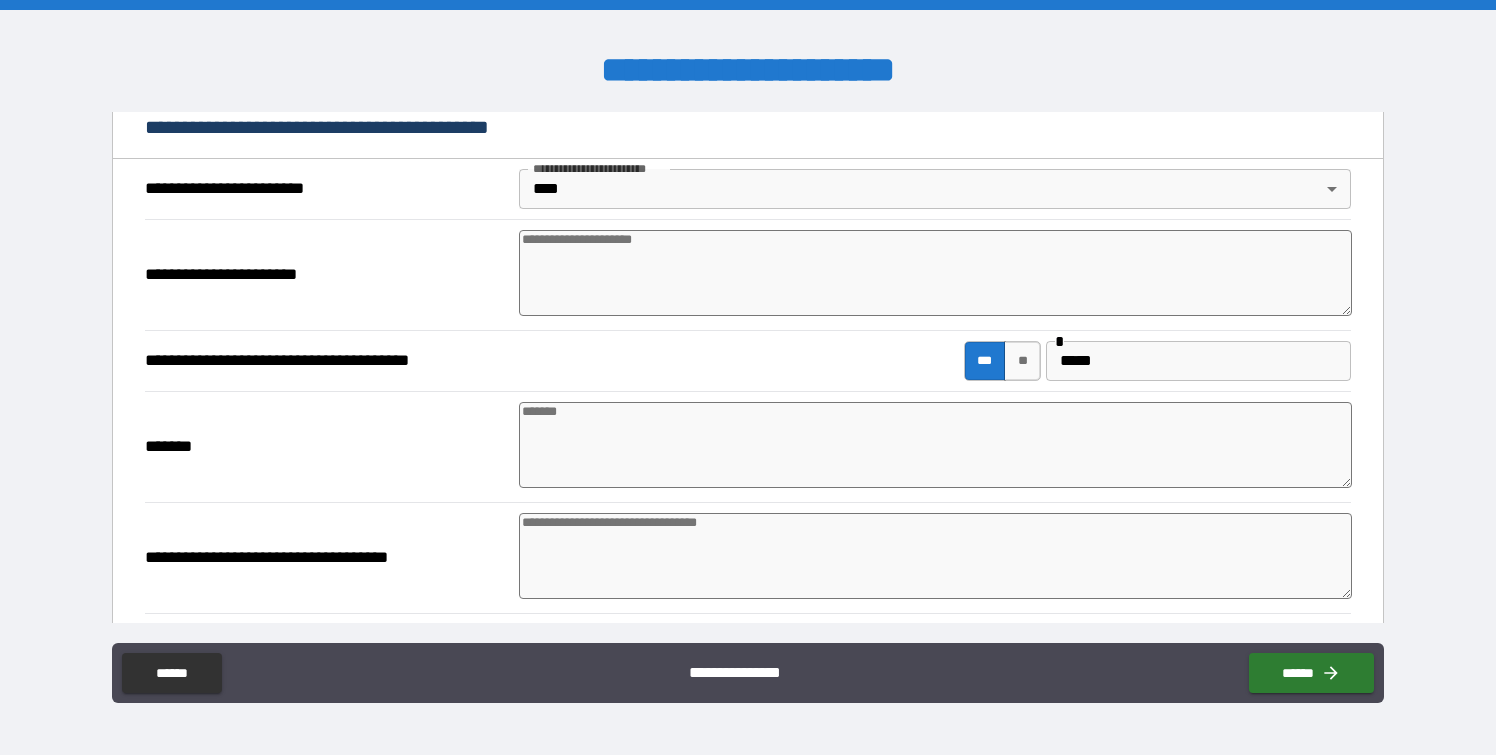 click at bounding box center (935, 556) 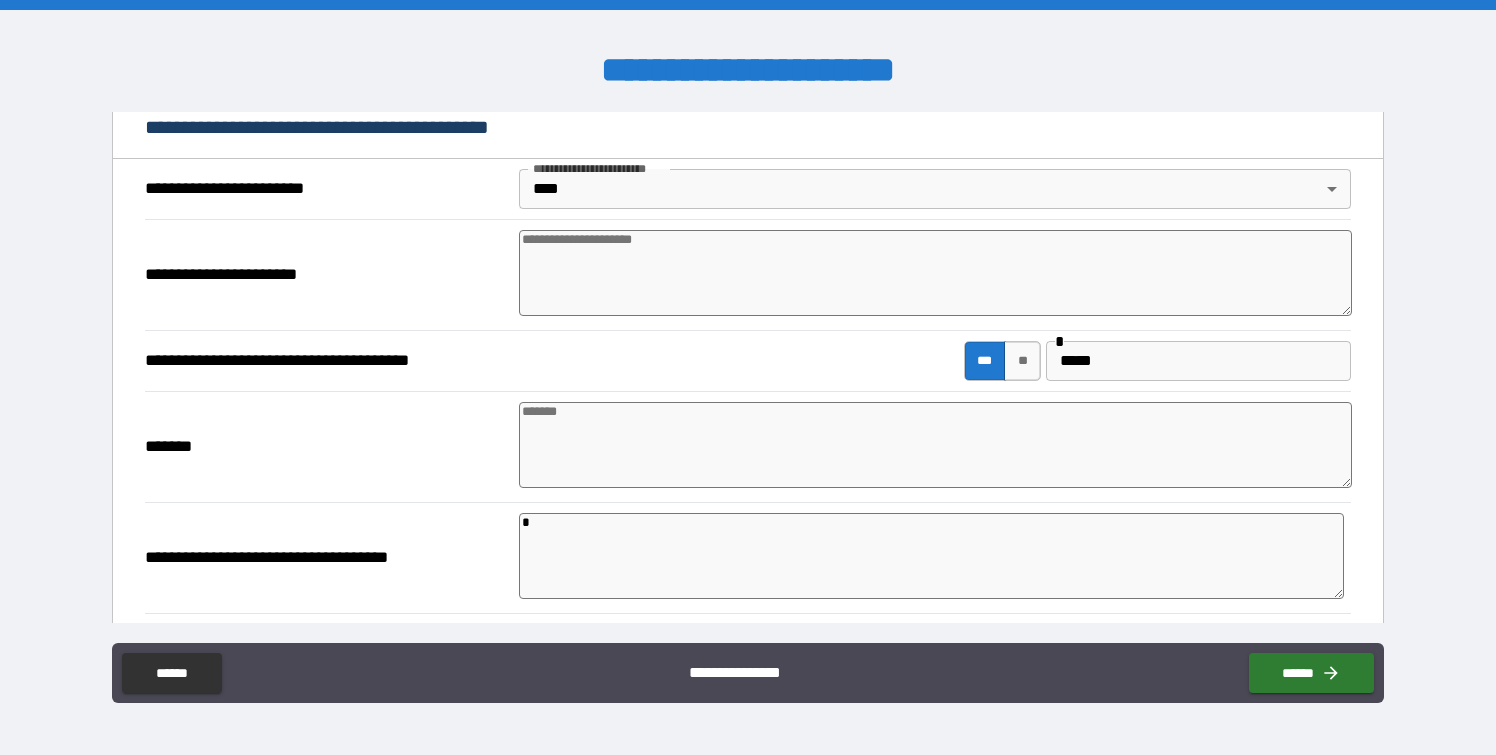 type on "*" 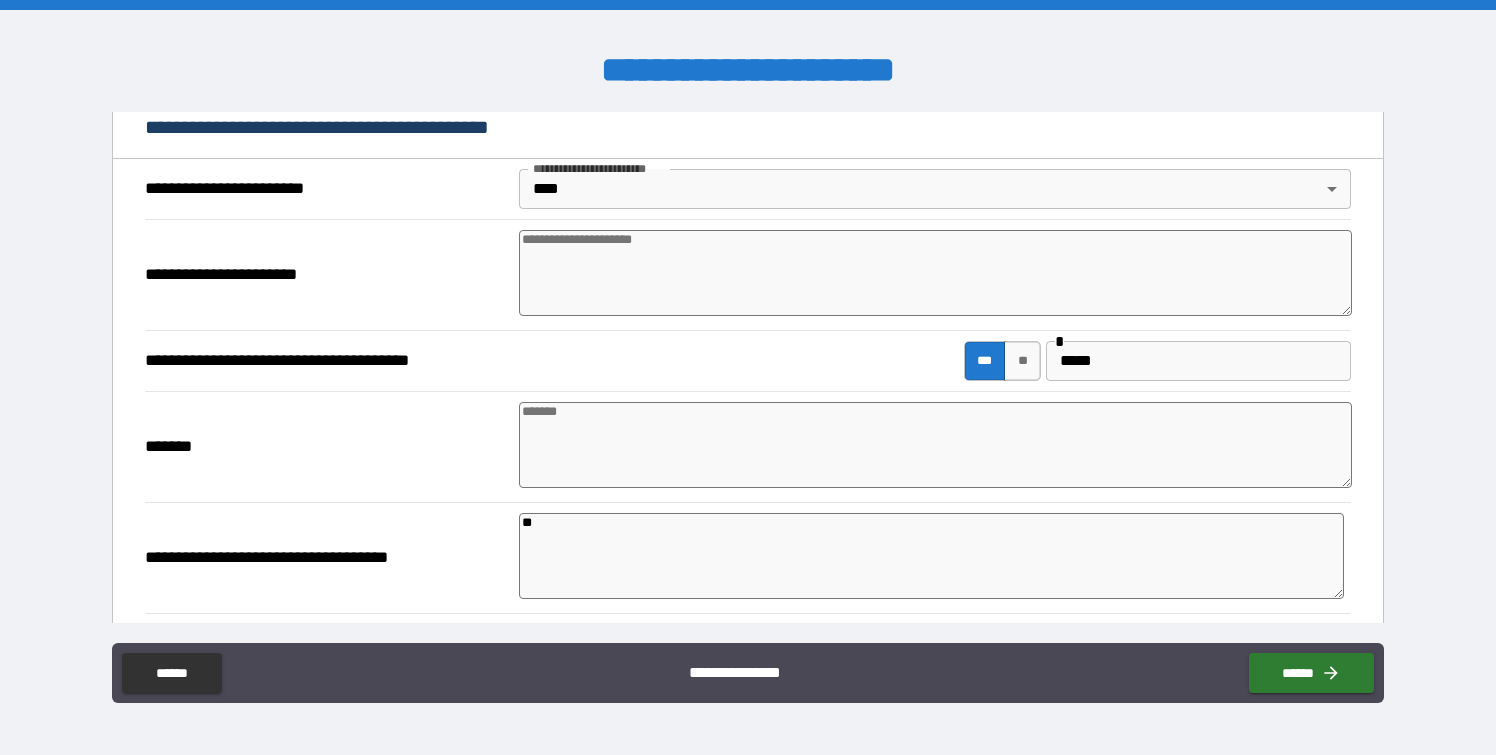 type on "*" 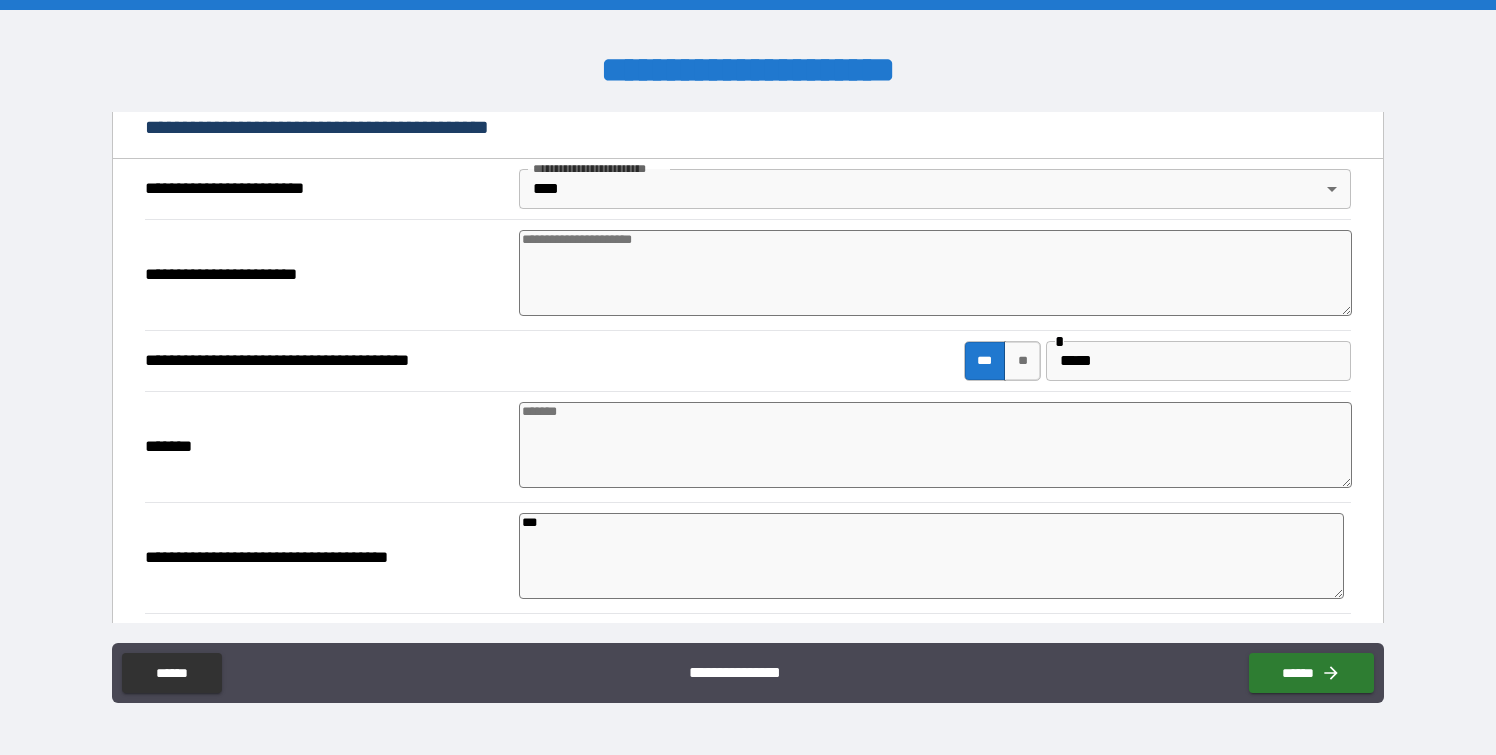 type on "*" 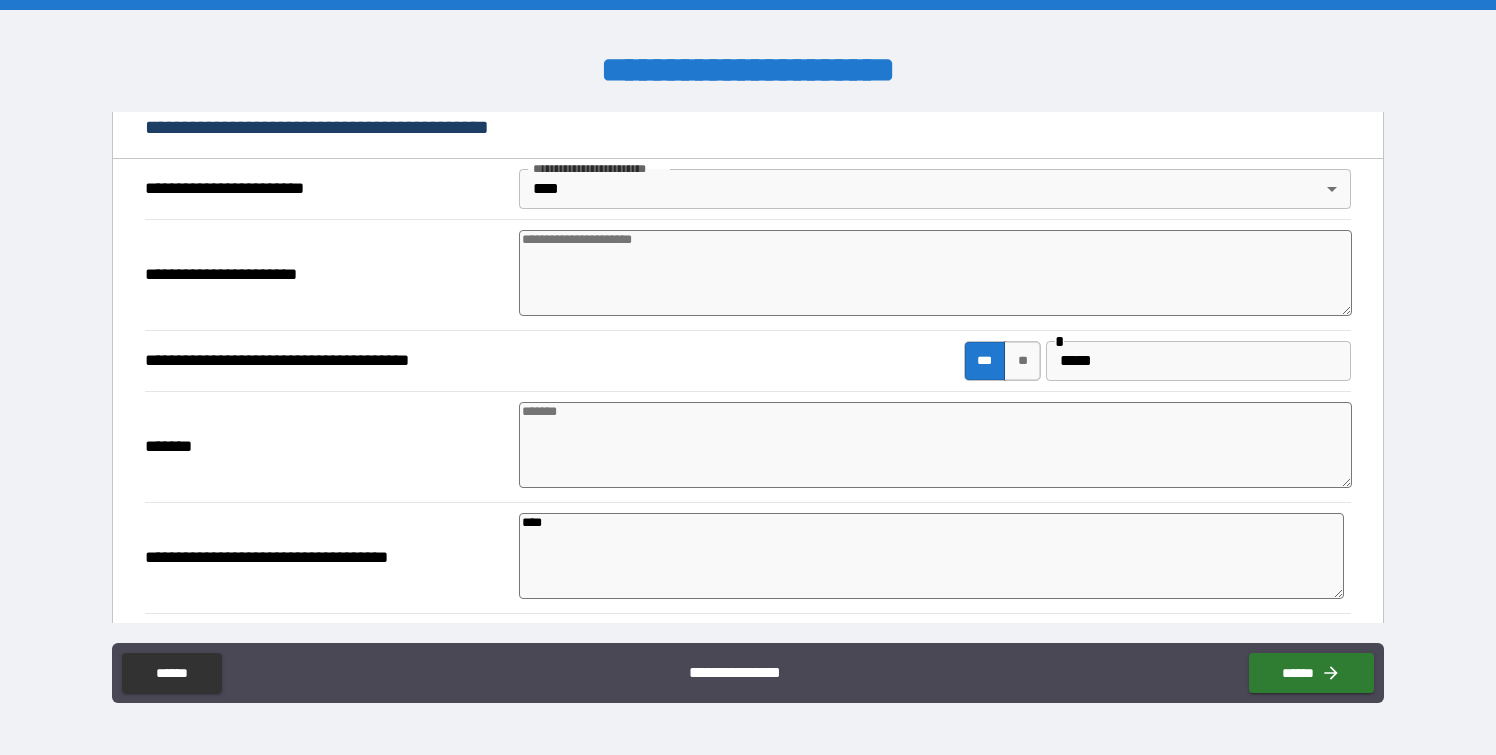 type on "*" 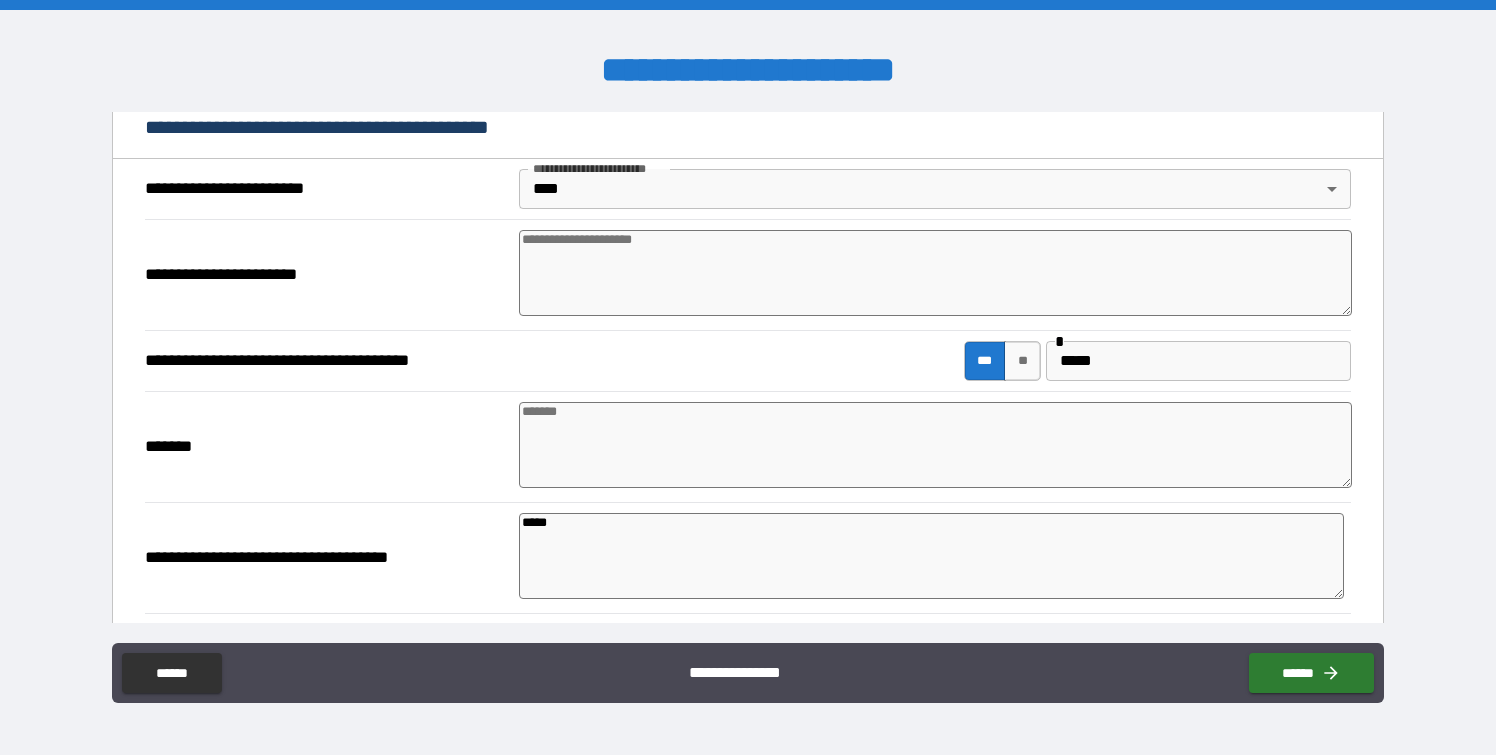 type on "*" 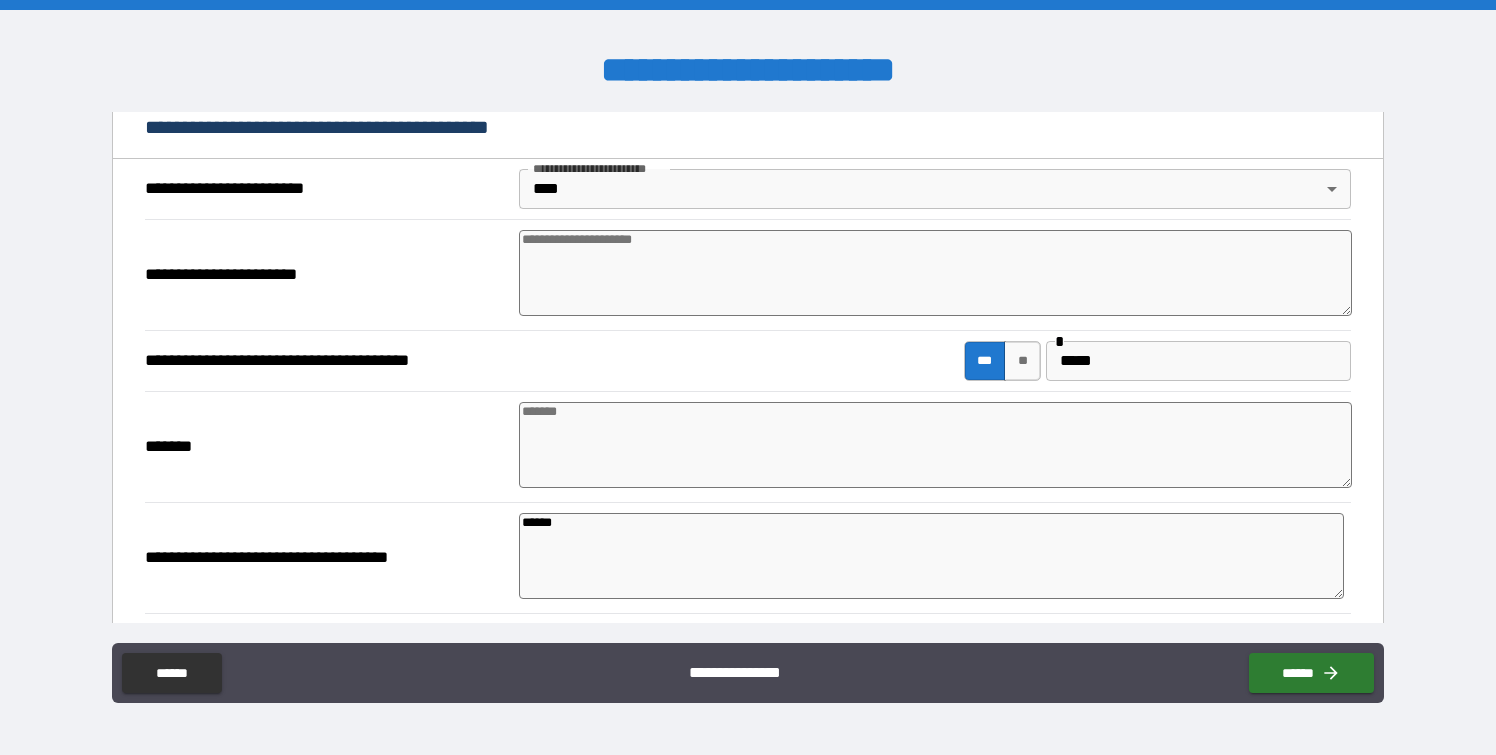 type on "*" 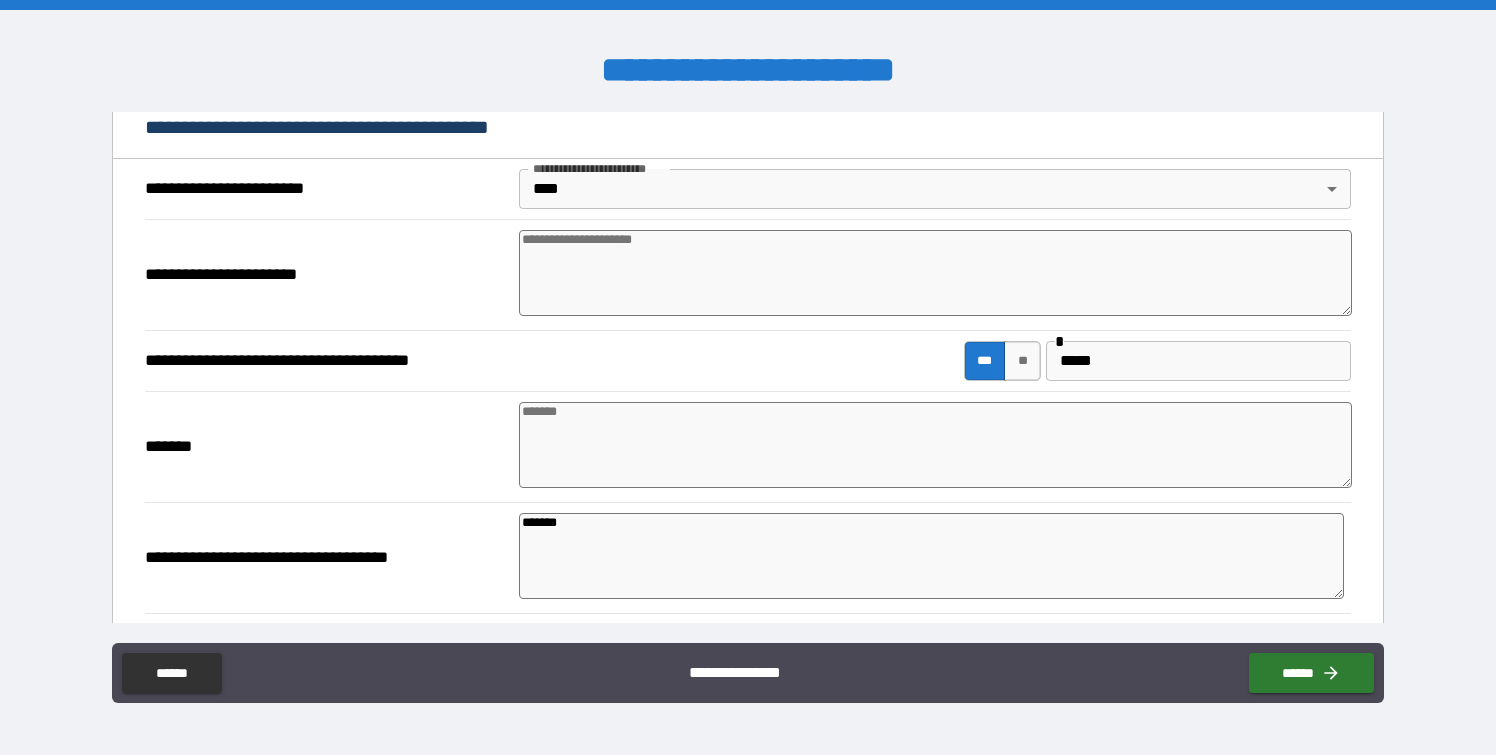 type on "*" 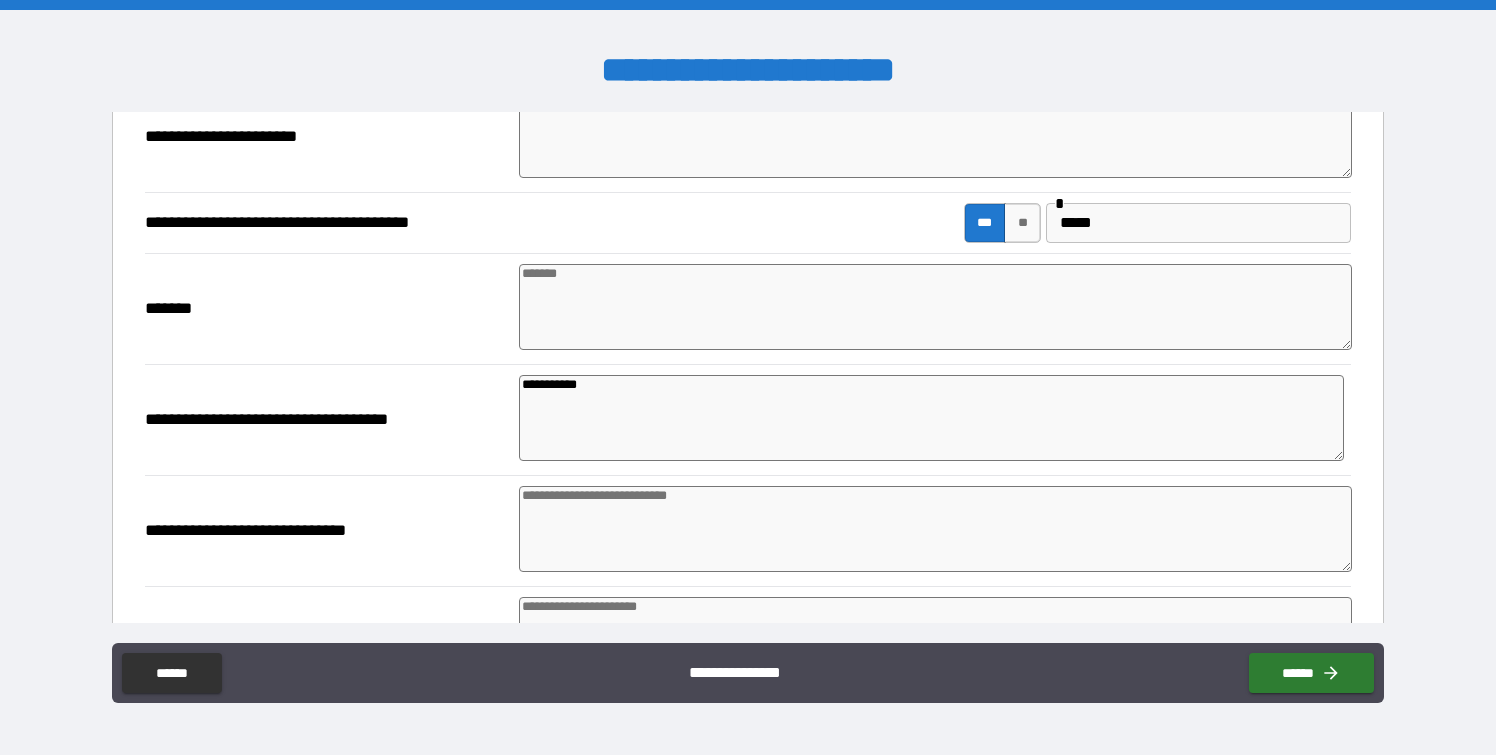 scroll, scrollTop: 328, scrollLeft: 0, axis: vertical 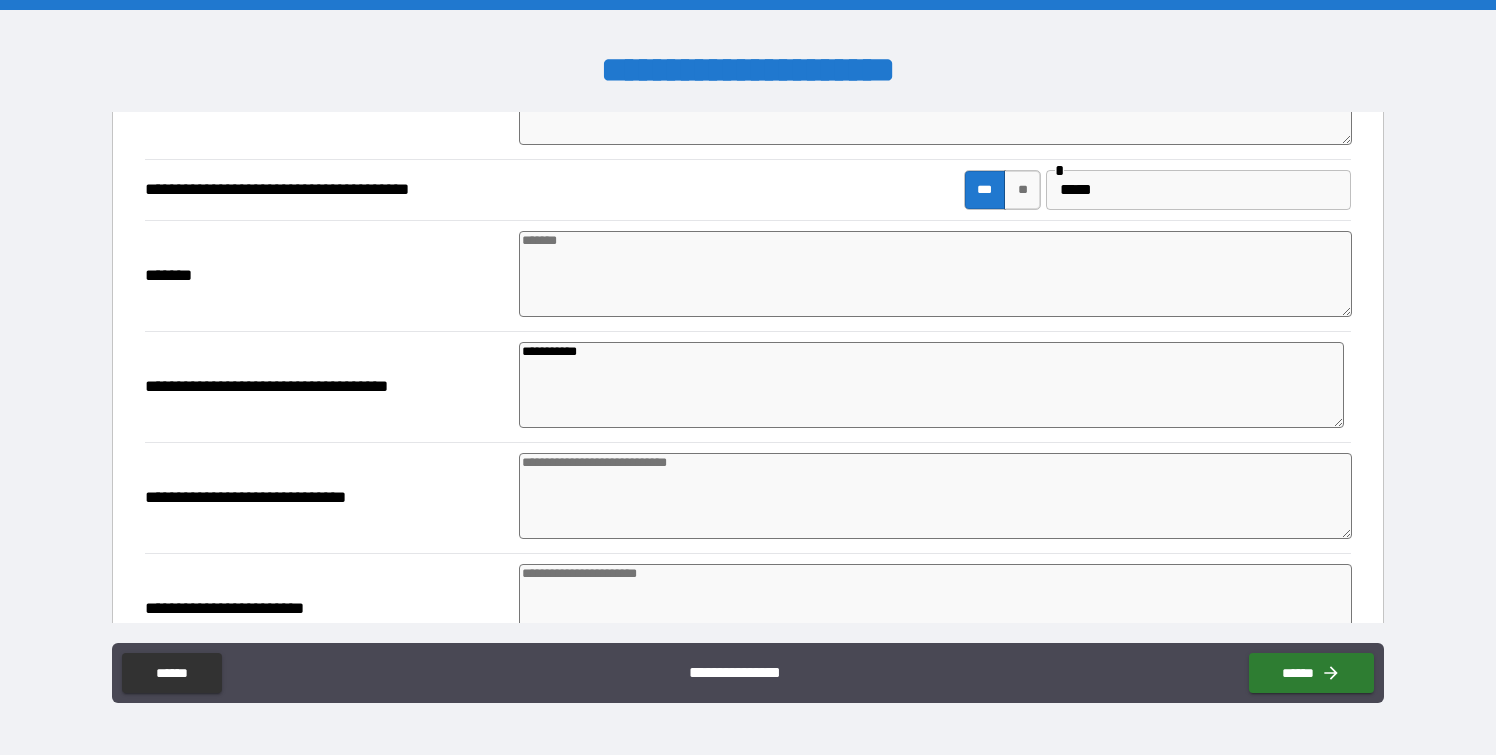 click at bounding box center [935, 496] 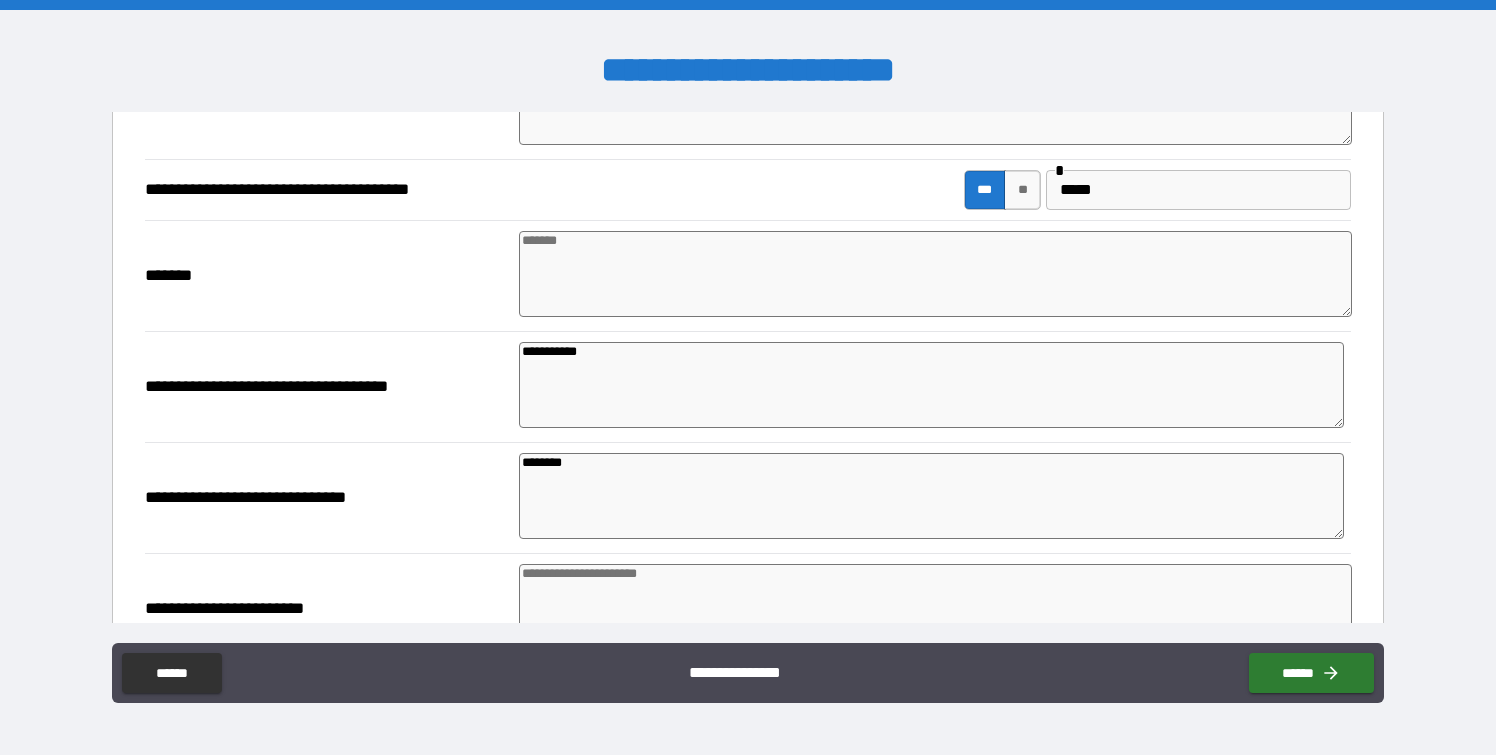 click on "********" at bounding box center [931, 496] 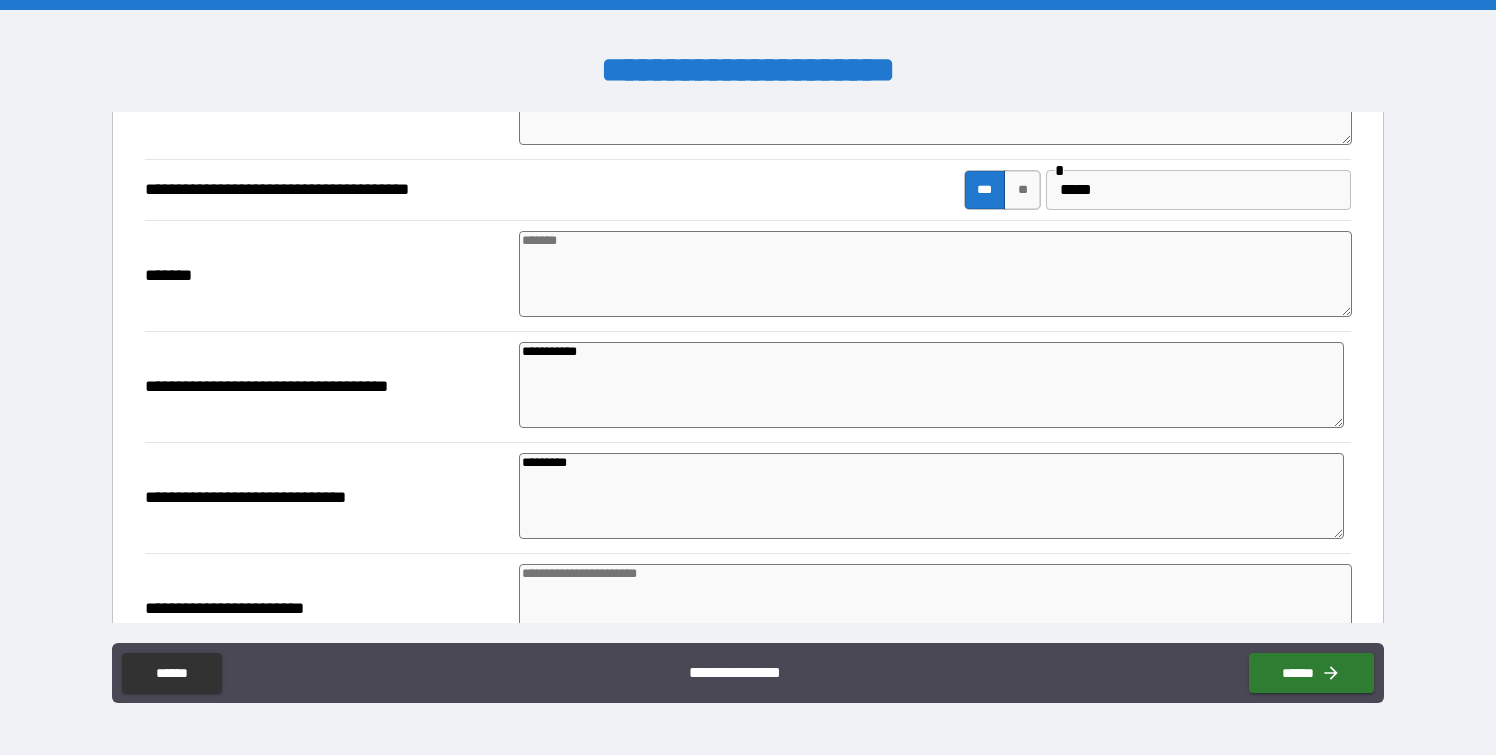 click on "*********" at bounding box center [931, 496] 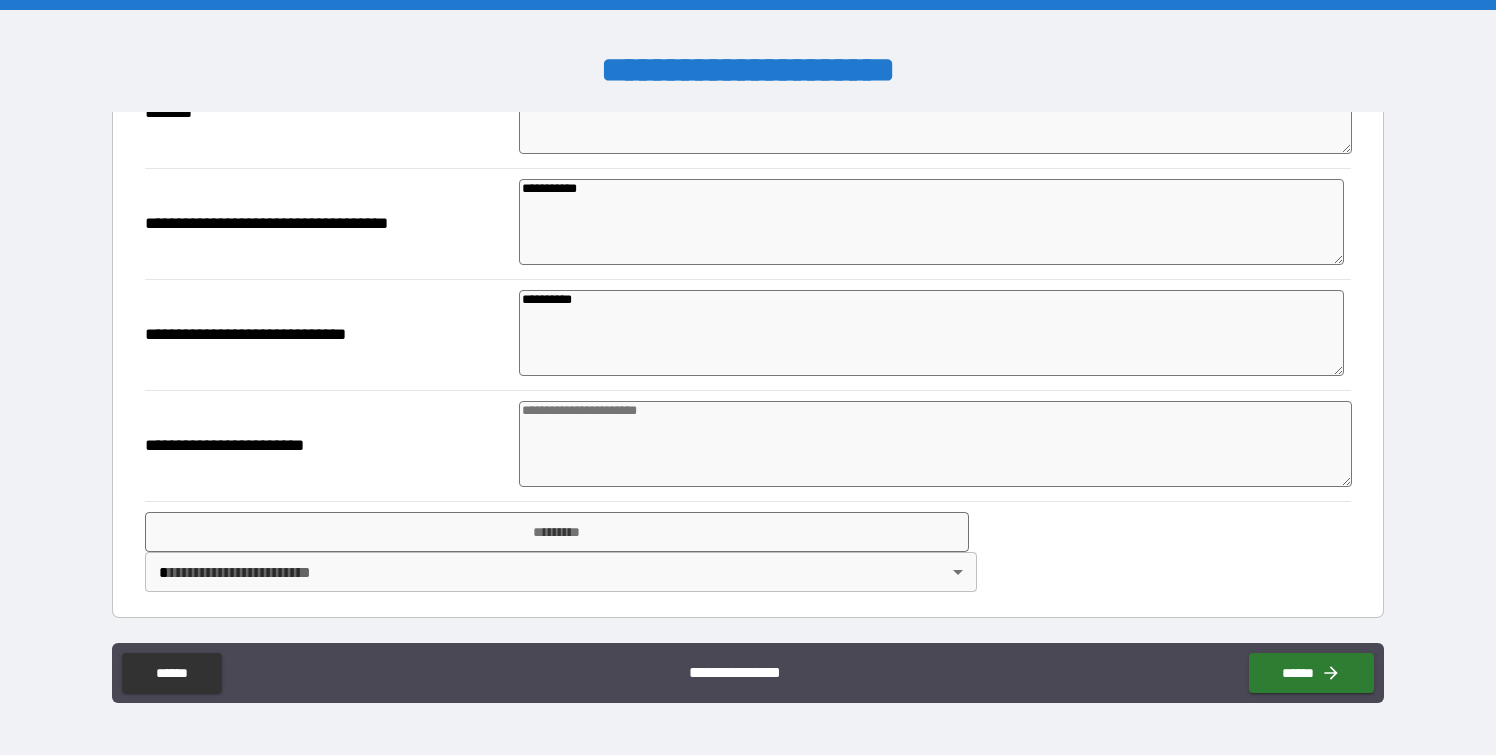 scroll, scrollTop: 483, scrollLeft: 0, axis: vertical 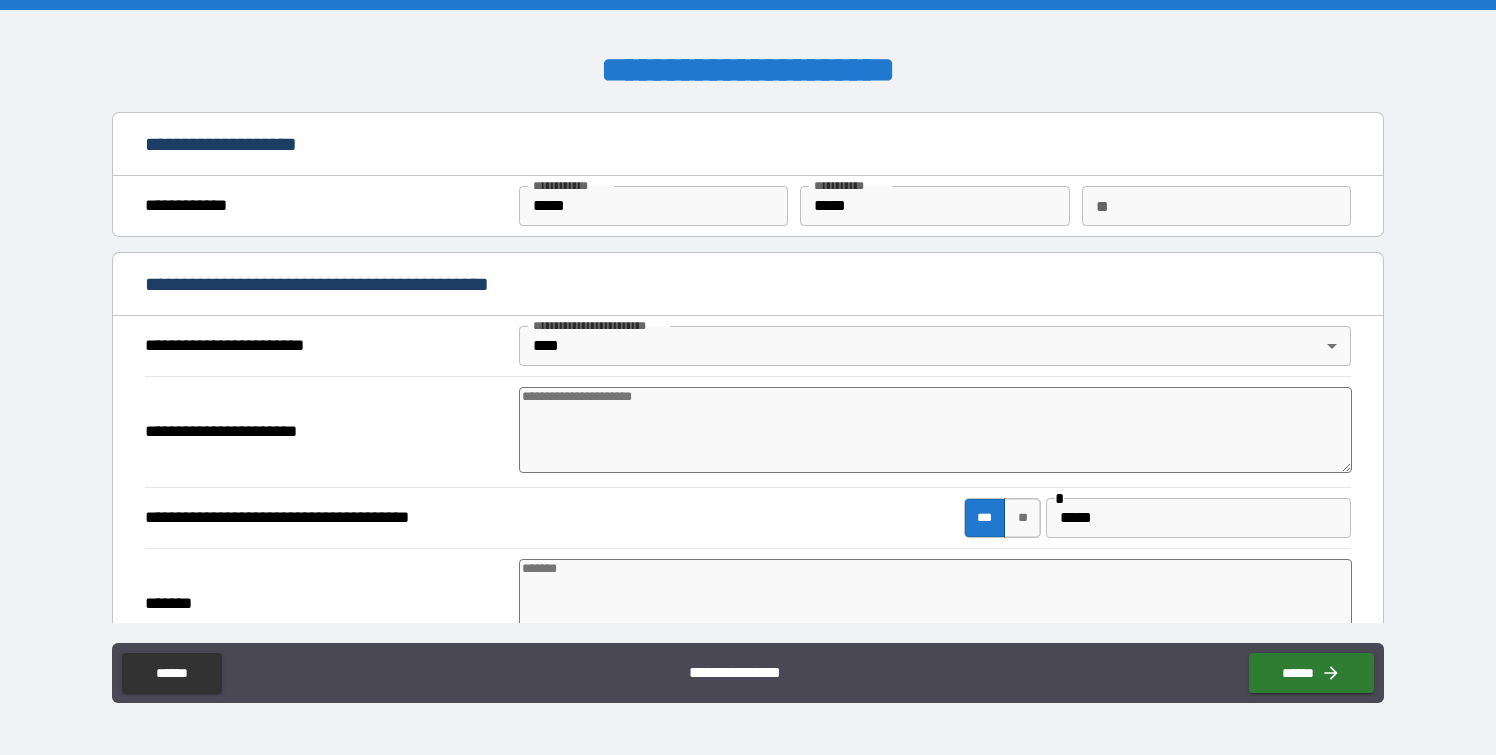 click at bounding box center [935, 430] 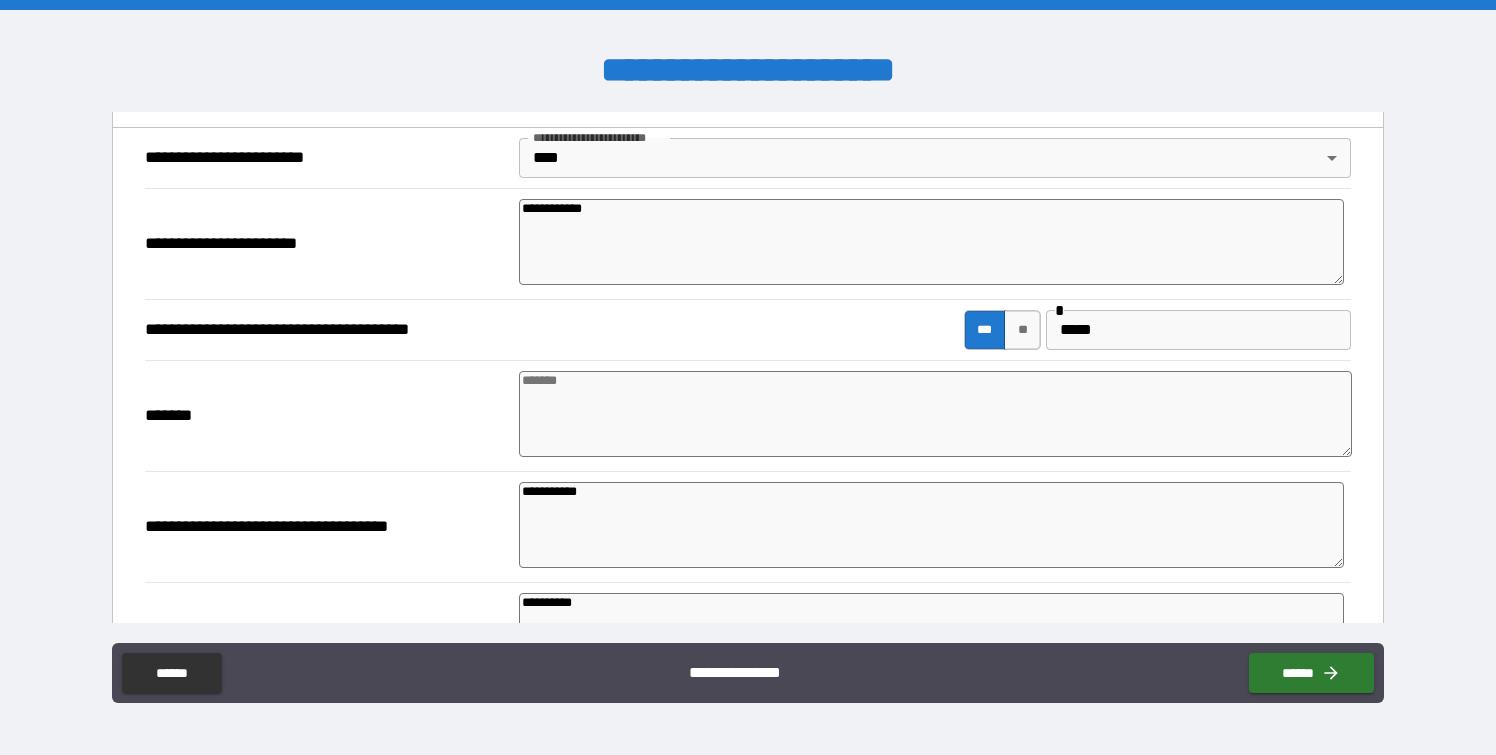 scroll, scrollTop: 213, scrollLeft: 0, axis: vertical 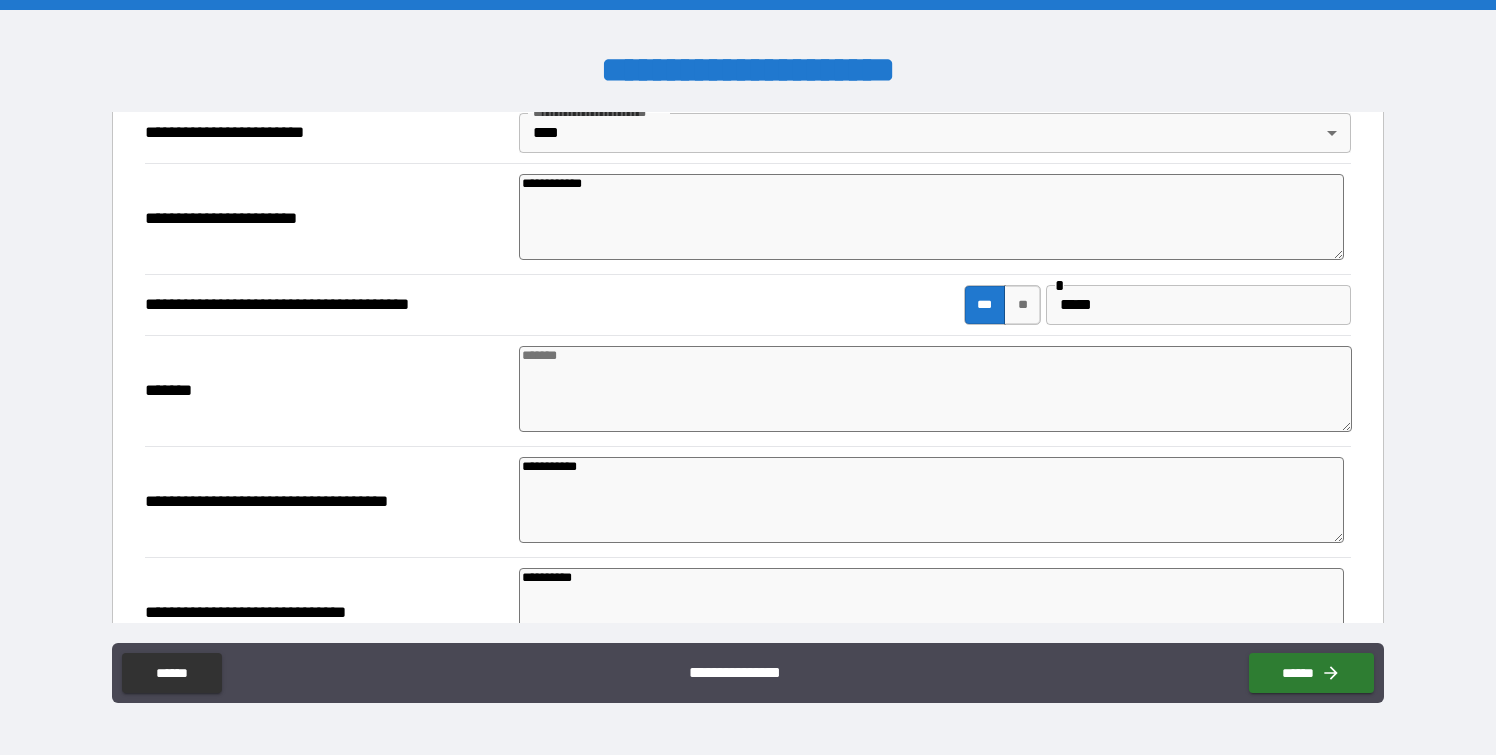 click at bounding box center (935, 389) 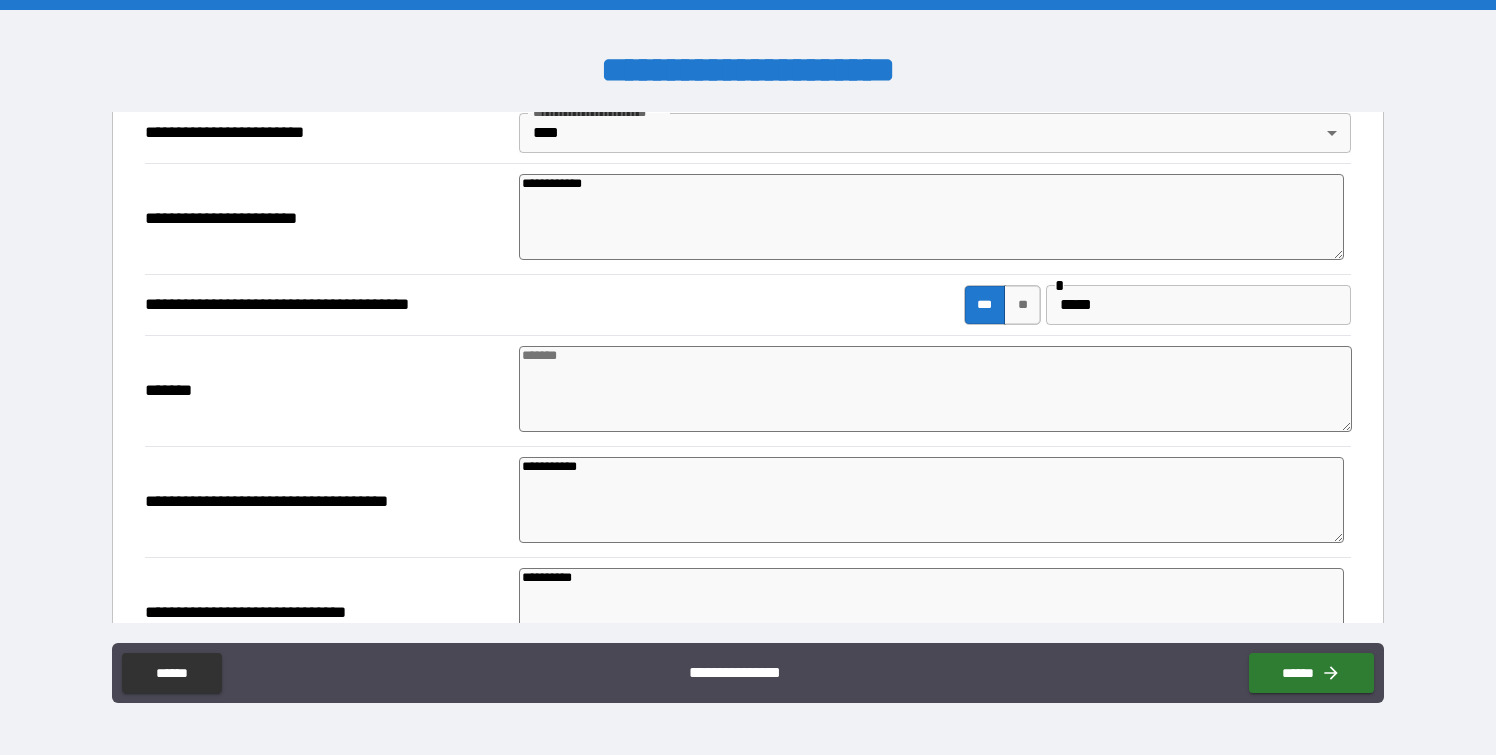 paste on "**********" 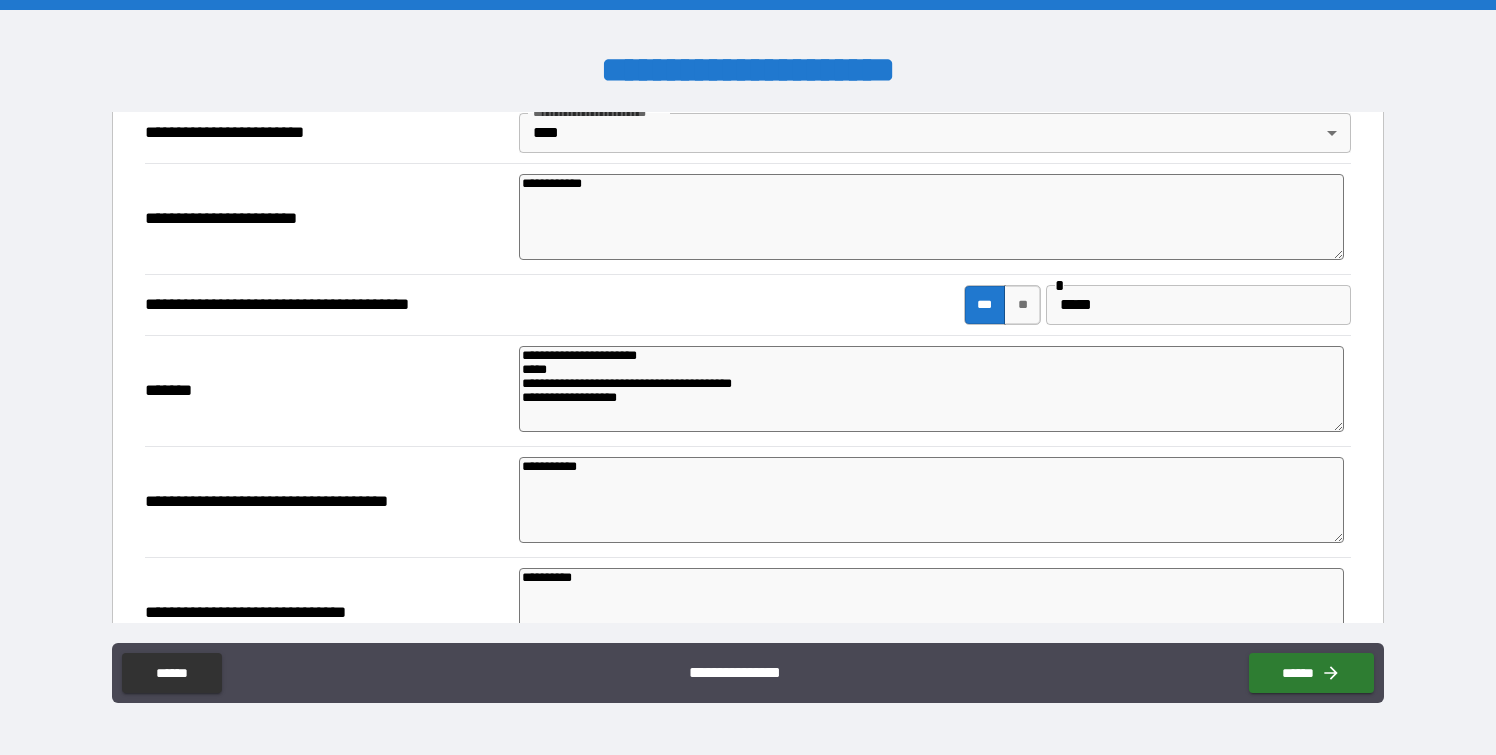 drag, startPoint x: 518, startPoint y: 354, endPoint x: 562, endPoint y: 366, distance: 45.607018 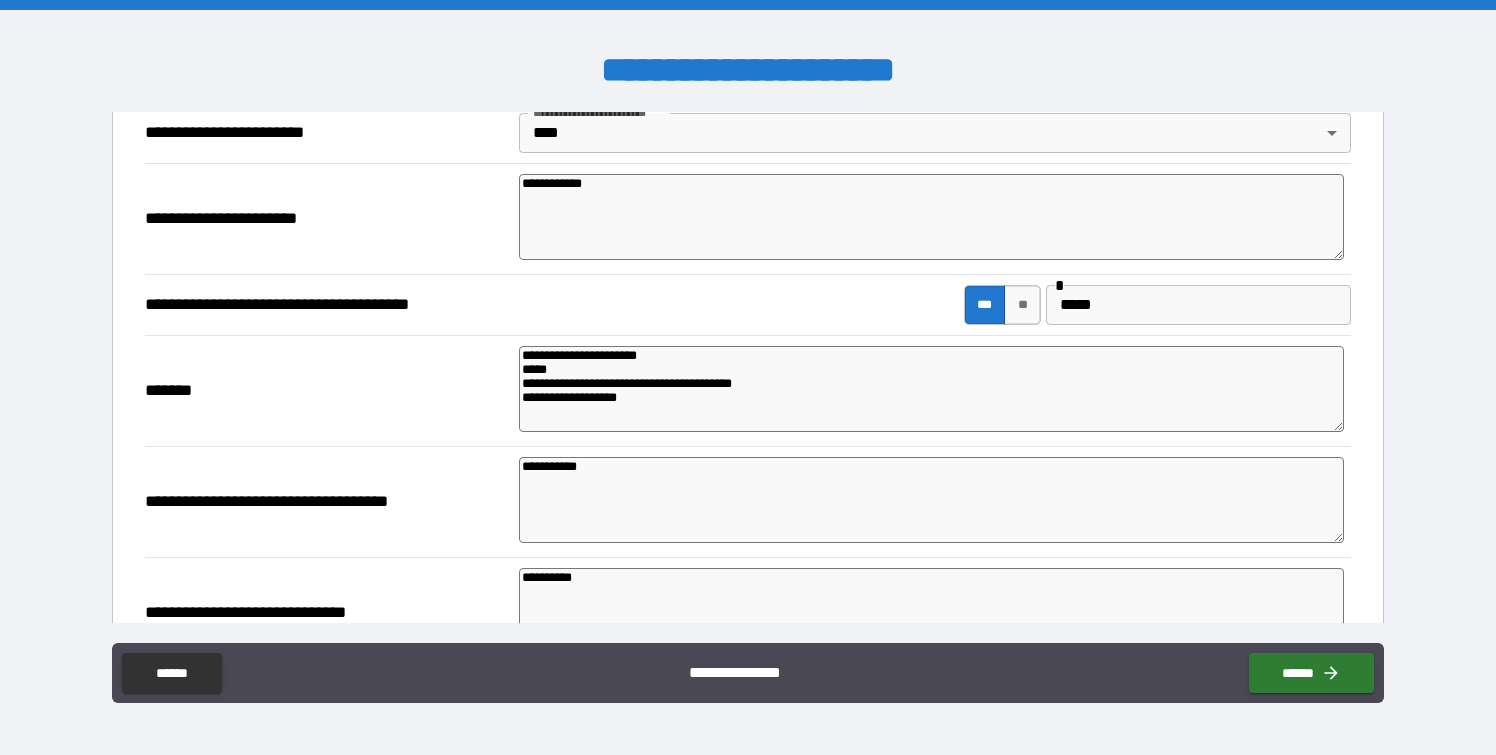 click on "**********" at bounding box center [931, 389] 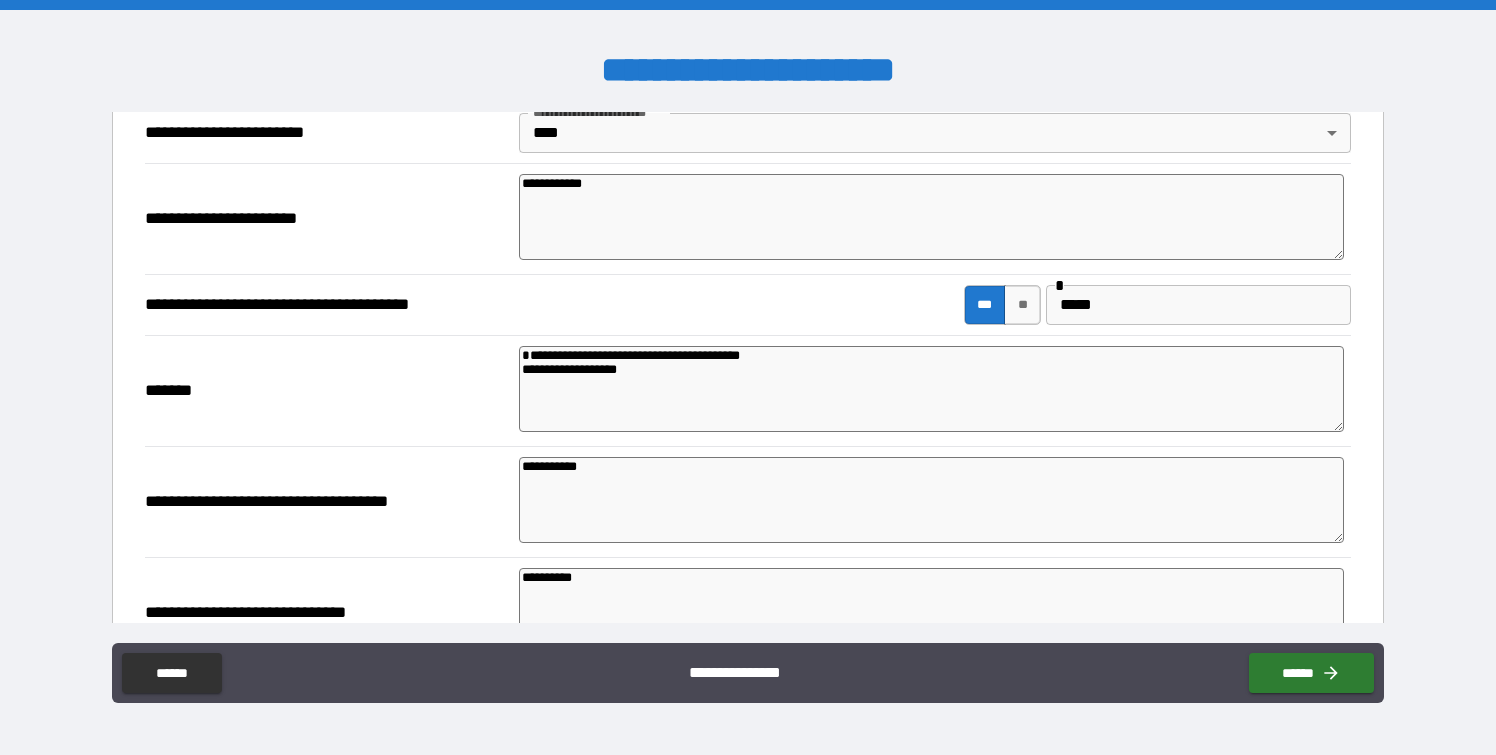 click on "**********" at bounding box center [931, 217] 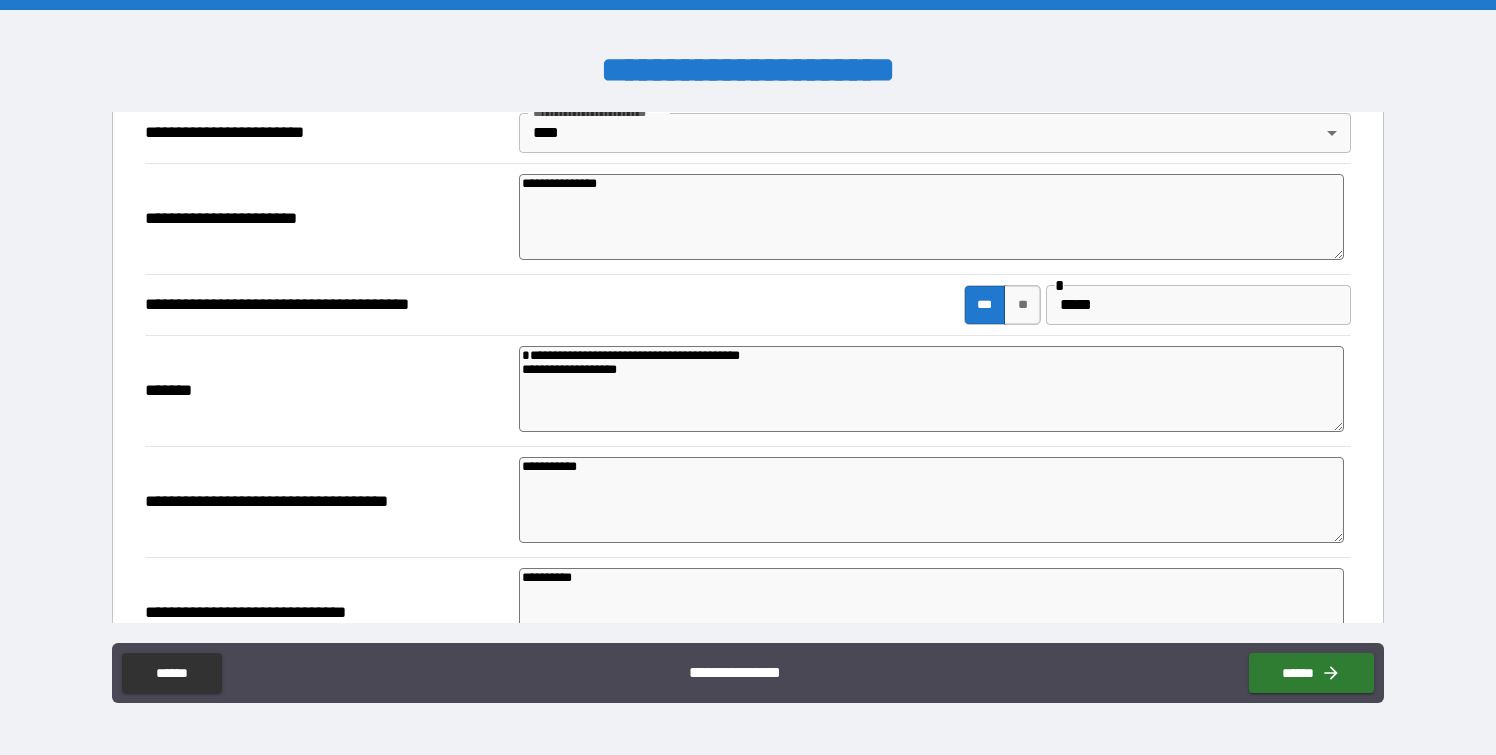 paste on "**********" 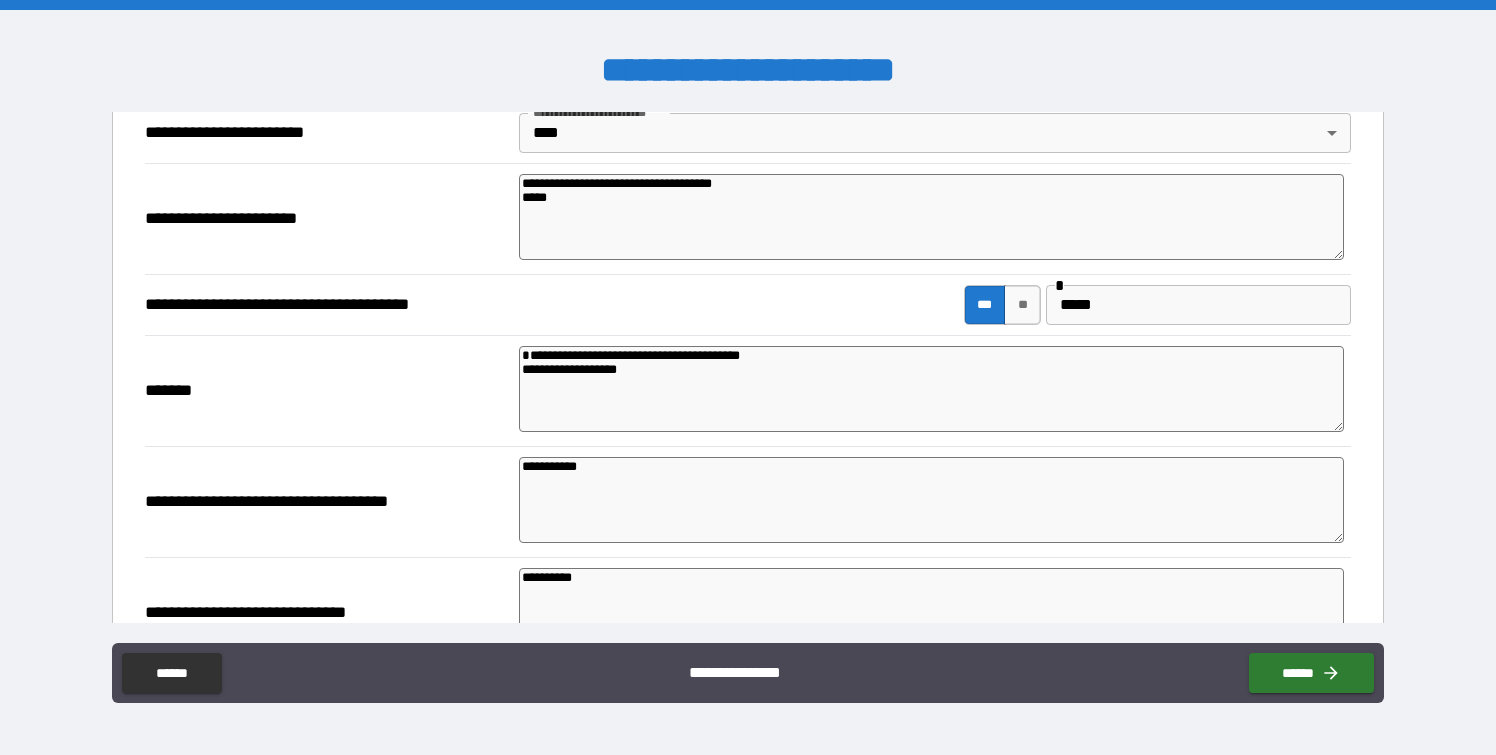 click on "**********" at bounding box center (931, 217) 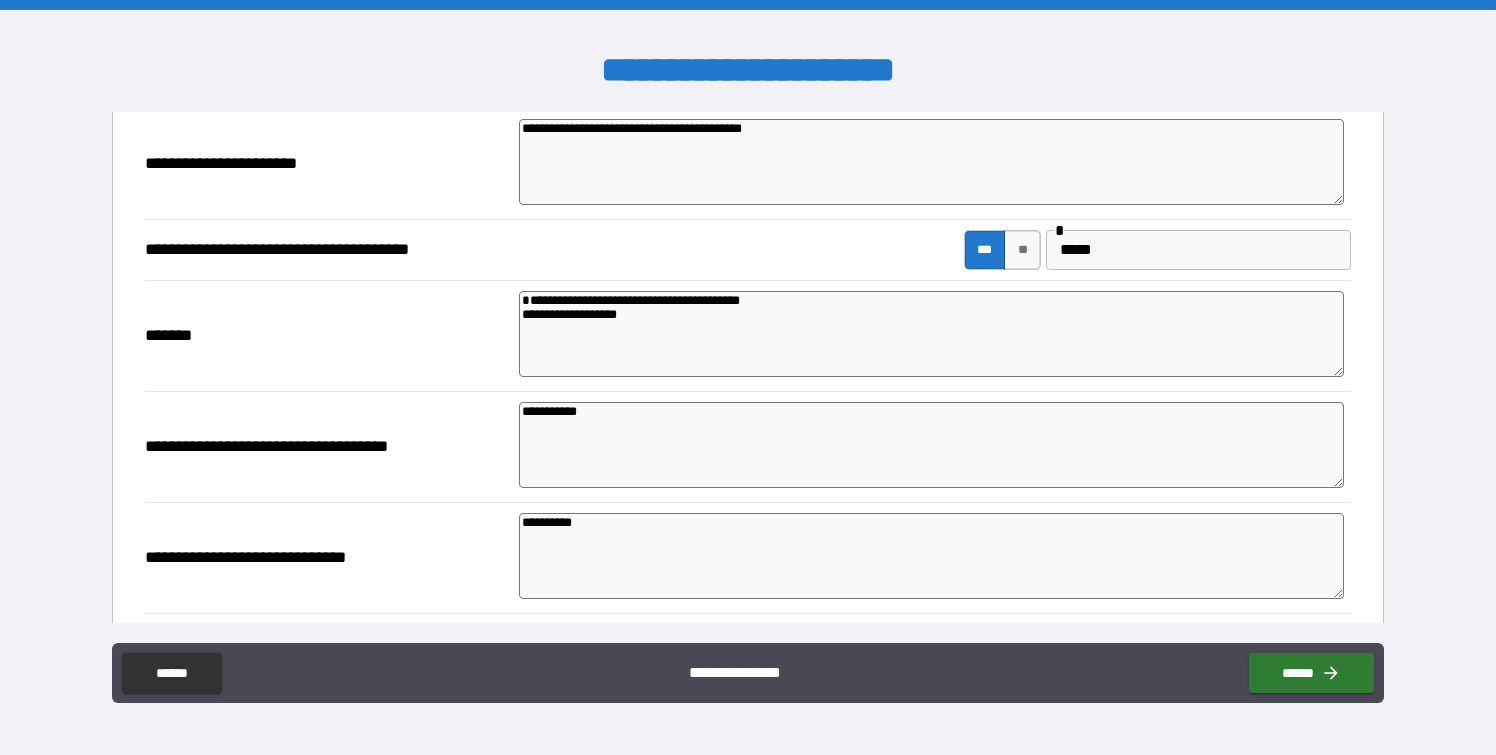 scroll, scrollTop: 257, scrollLeft: 0, axis: vertical 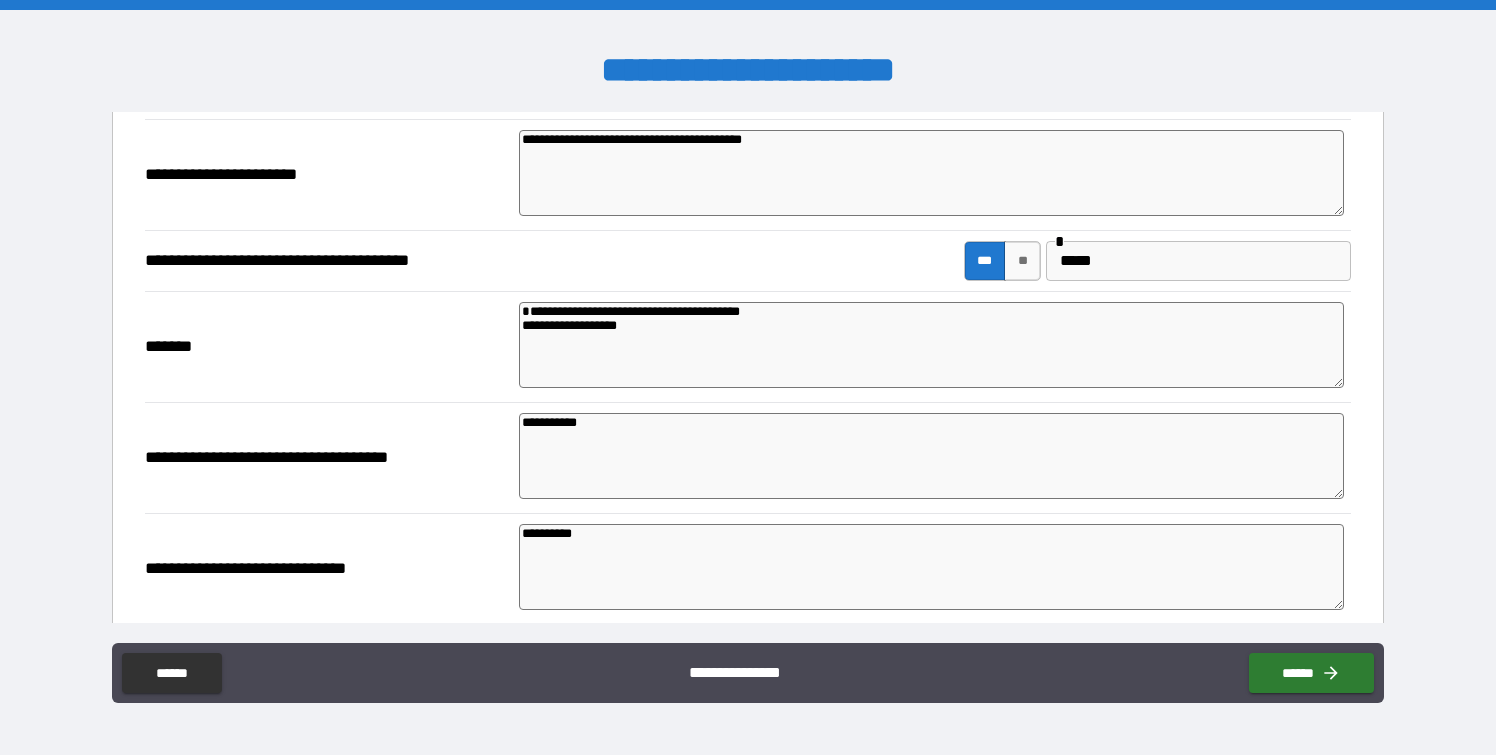 drag, startPoint x: 695, startPoint y: 358, endPoint x: 468, endPoint y: 328, distance: 228.9738 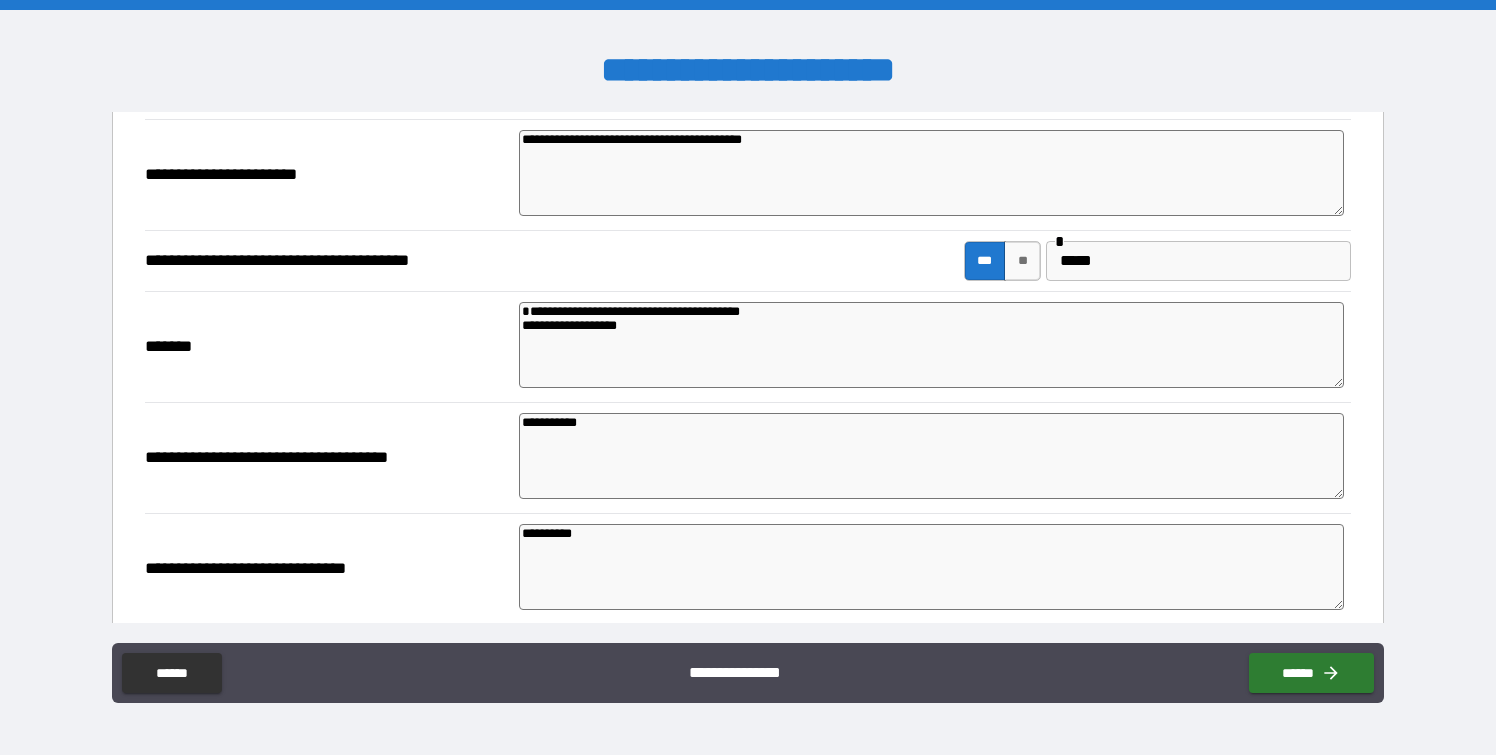 click on "**********" at bounding box center [748, 347] 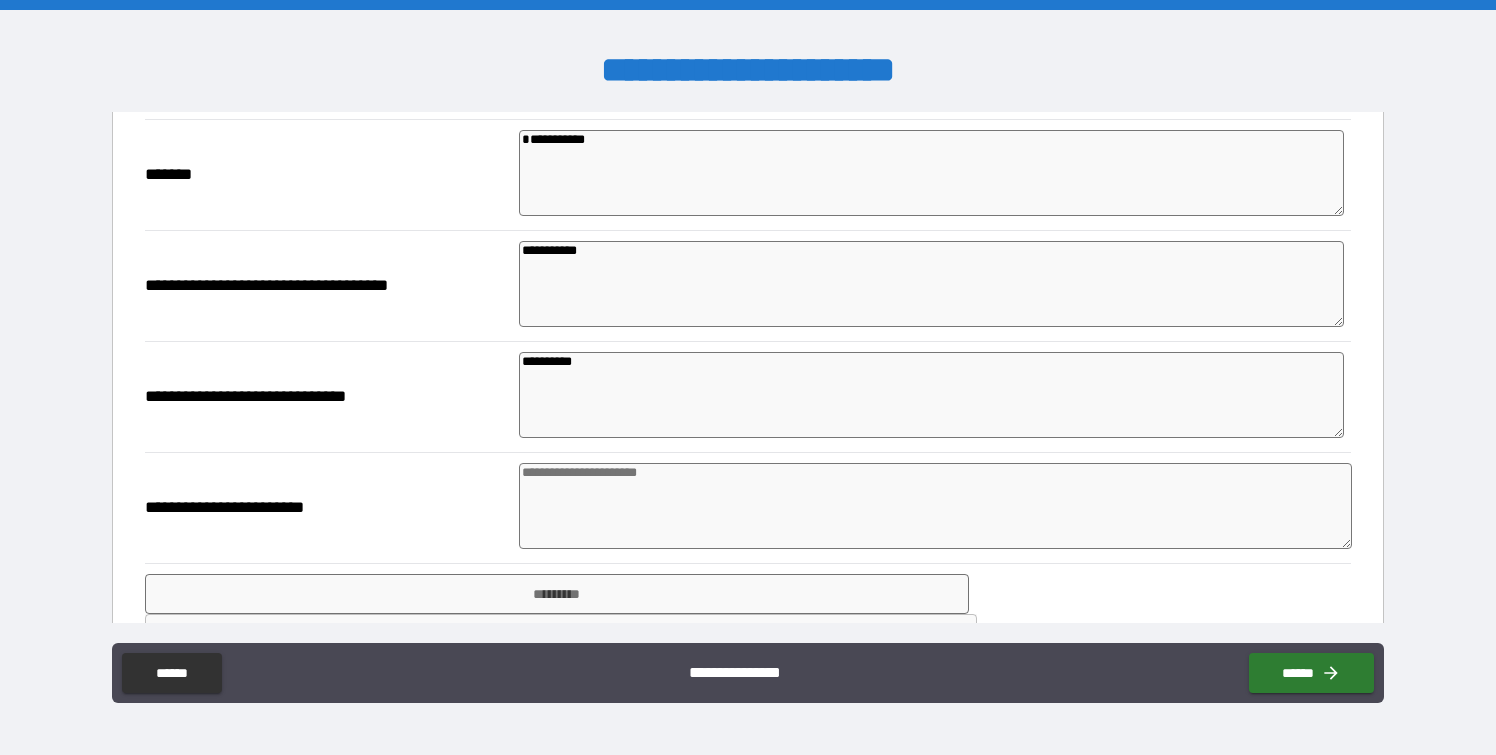 scroll, scrollTop: 470, scrollLeft: 0, axis: vertical 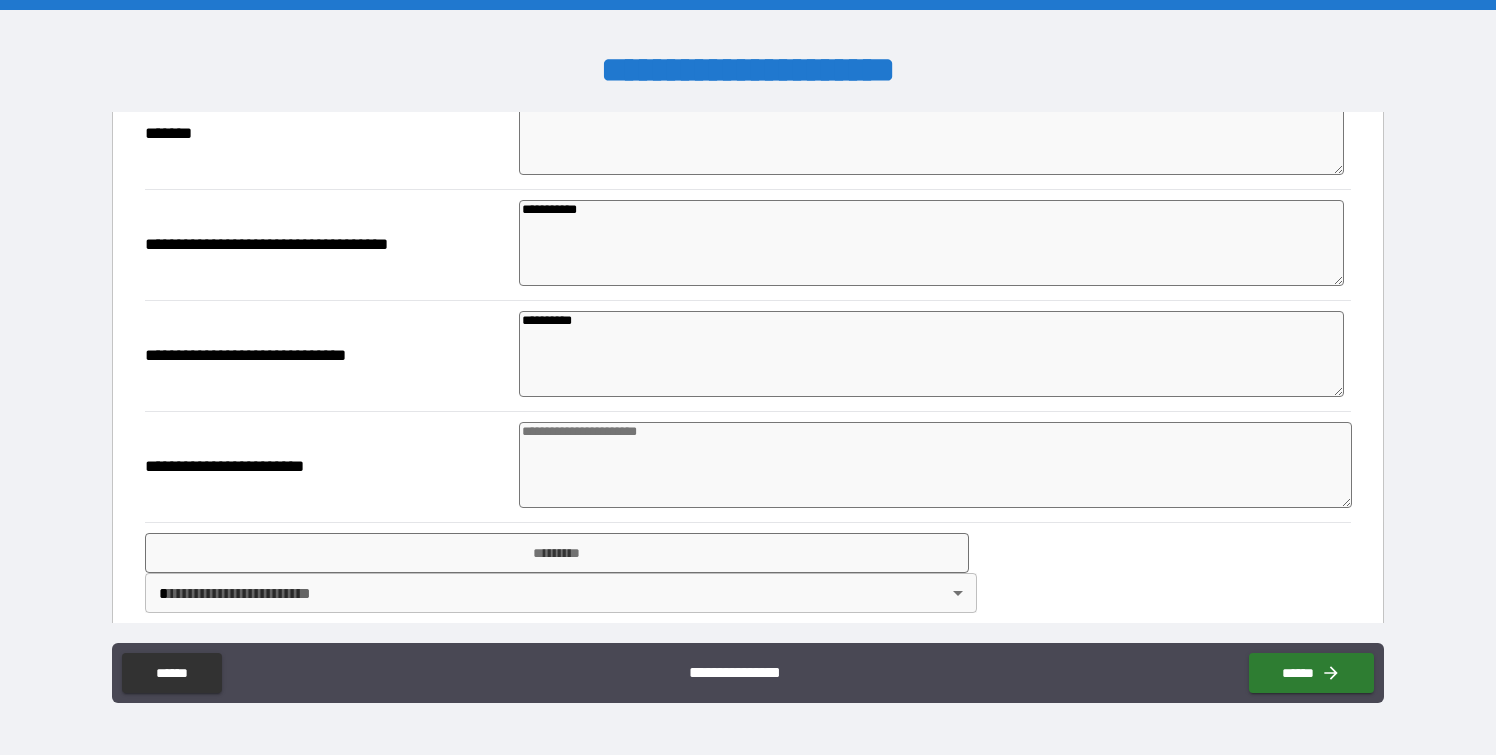 click at bounding box center [935, 465] 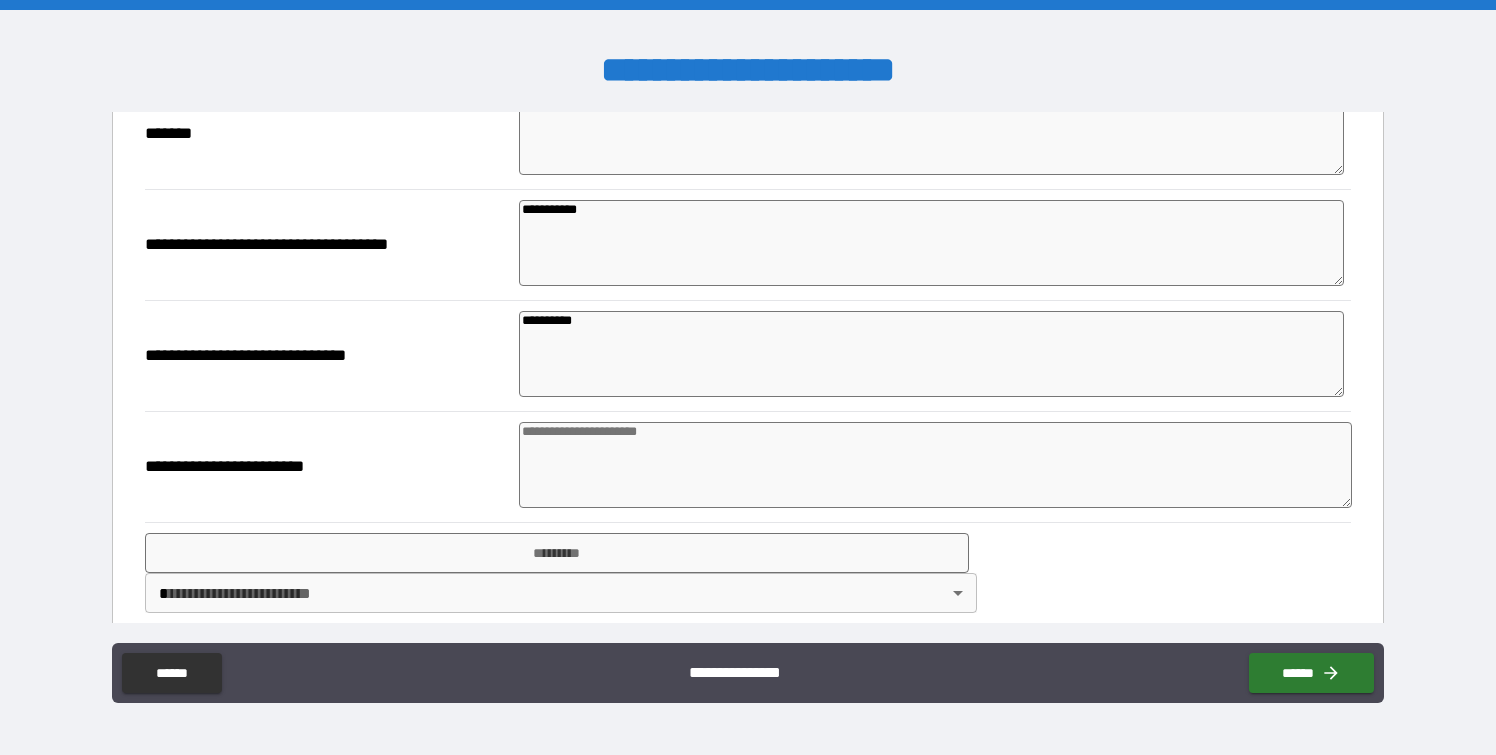 paste on "**********" 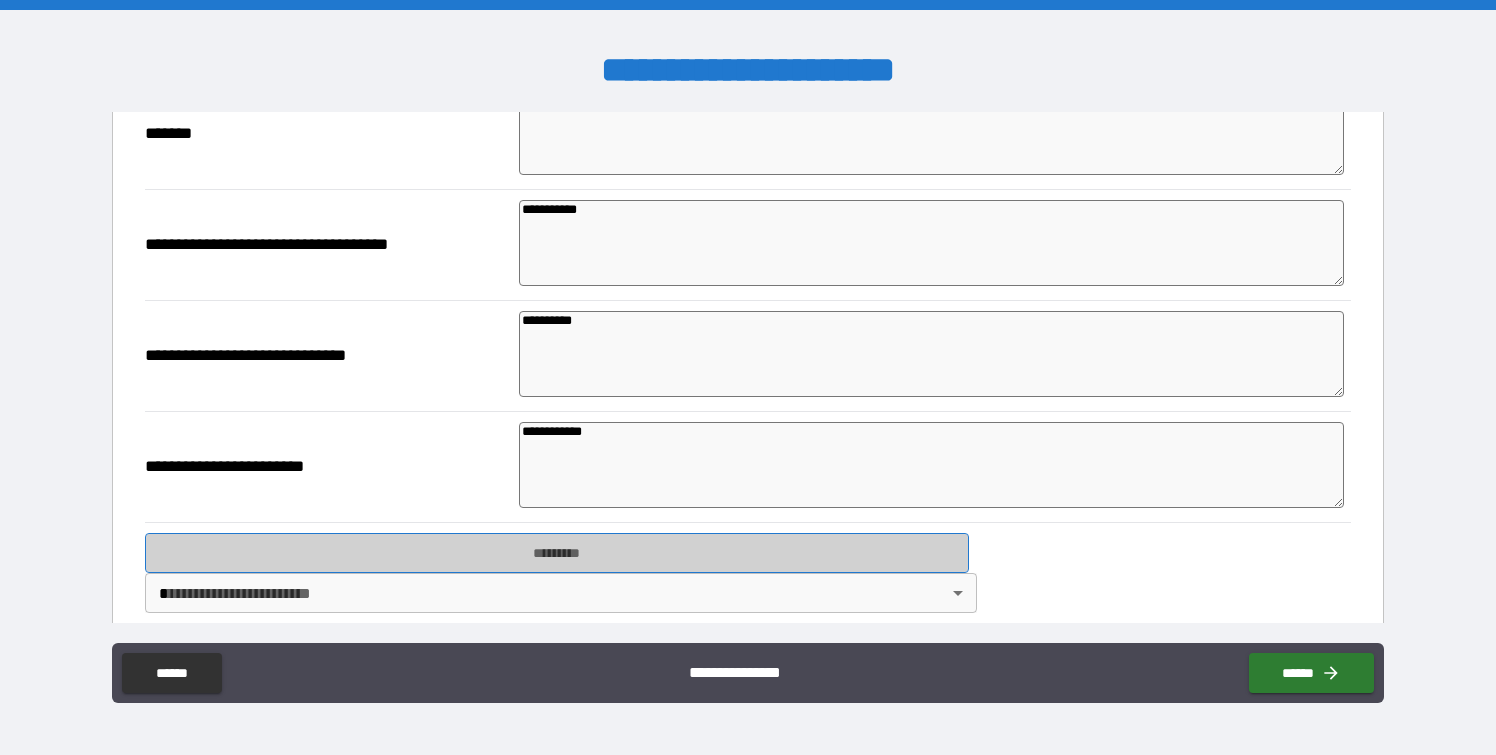 click on "*********" at bounding box center [557, 553] 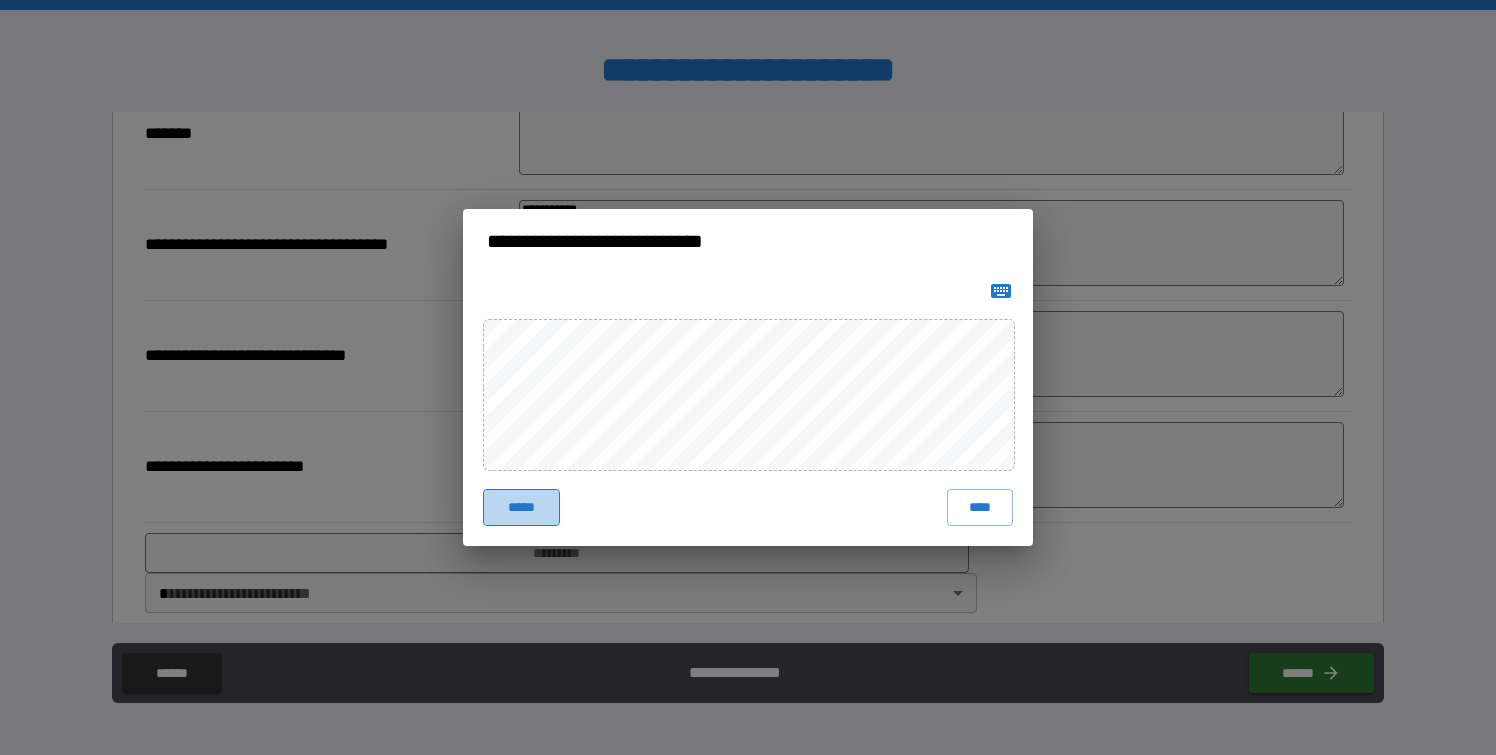 click on "*****" at bounding box center (521, 507) 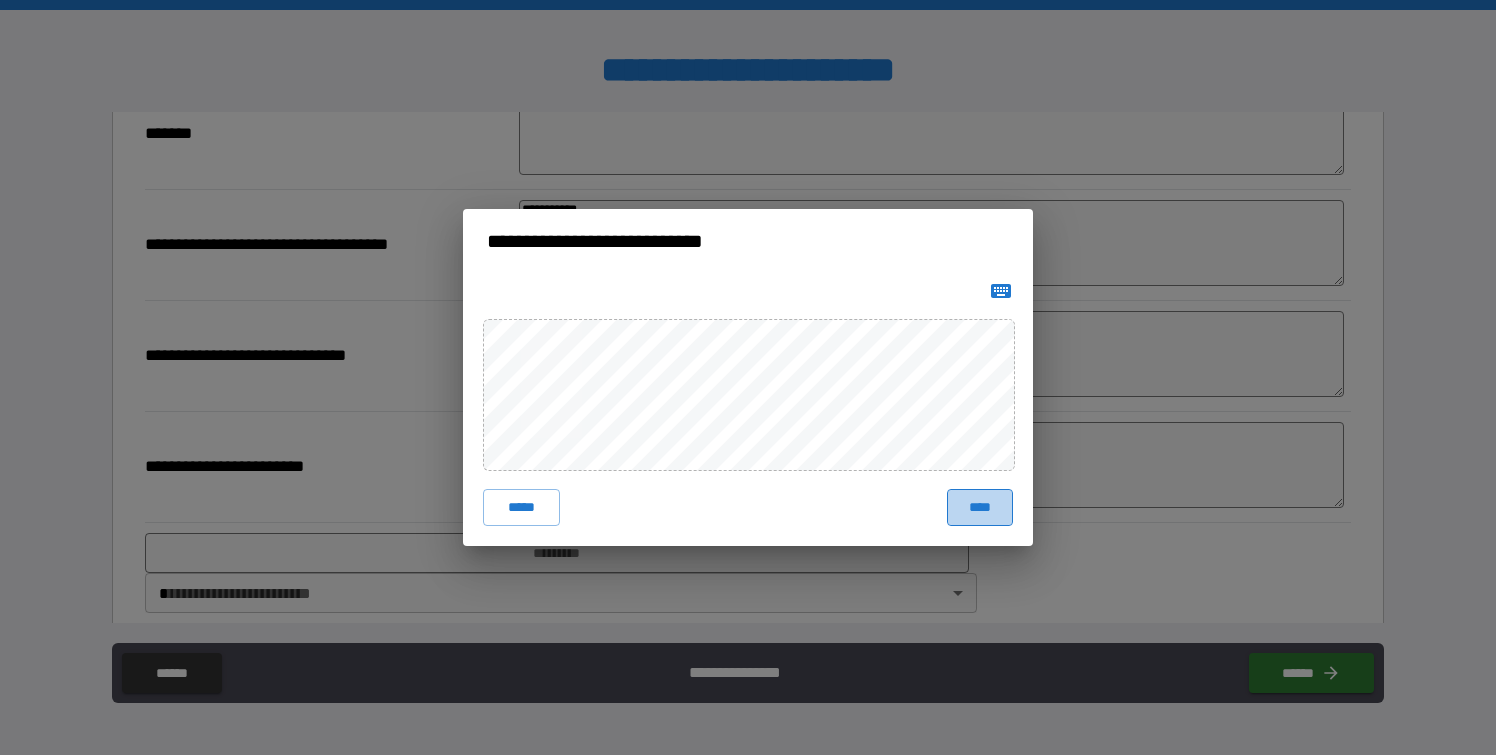 click on "****" at bounding box center (980, 507) 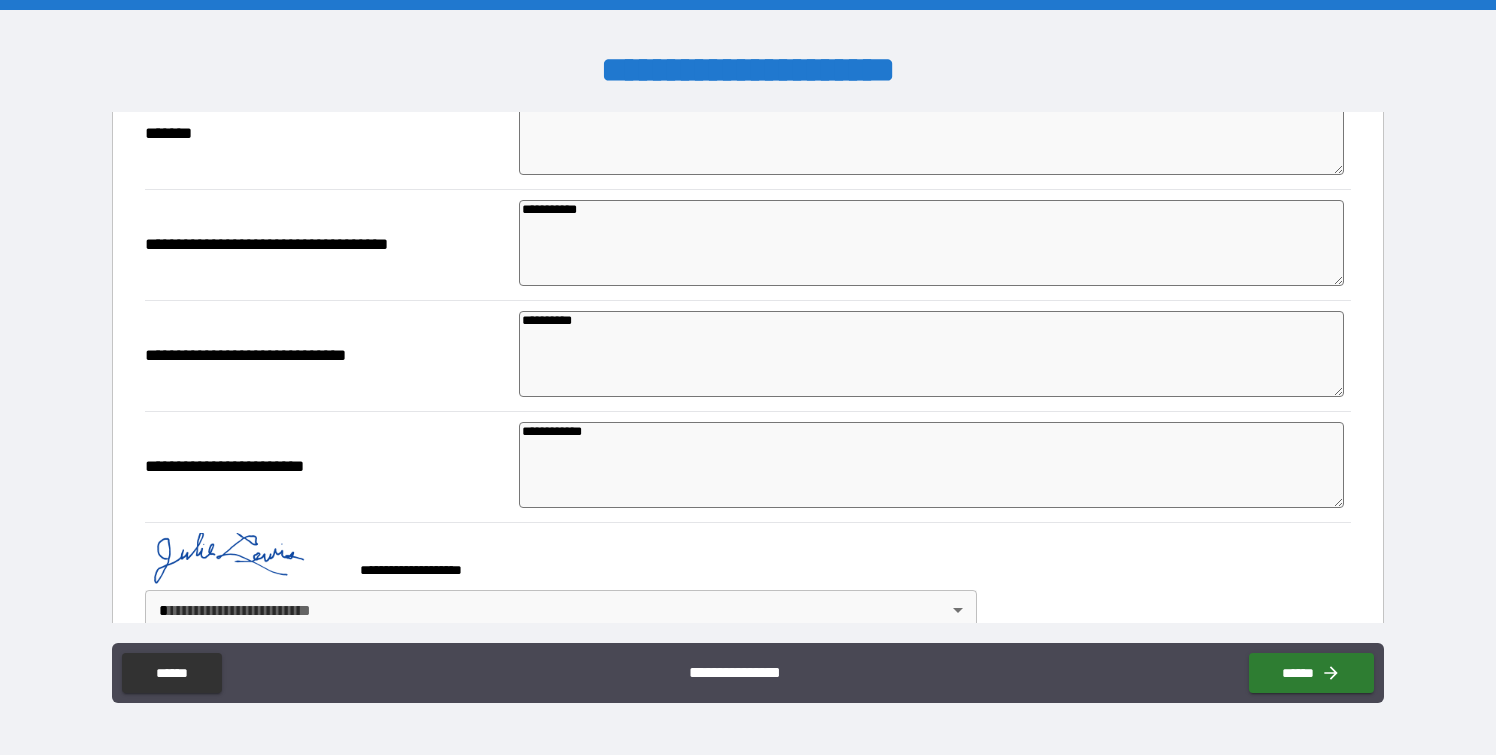 scroll, scrollTop: 508, scrollLeft: 0, axis: vertical 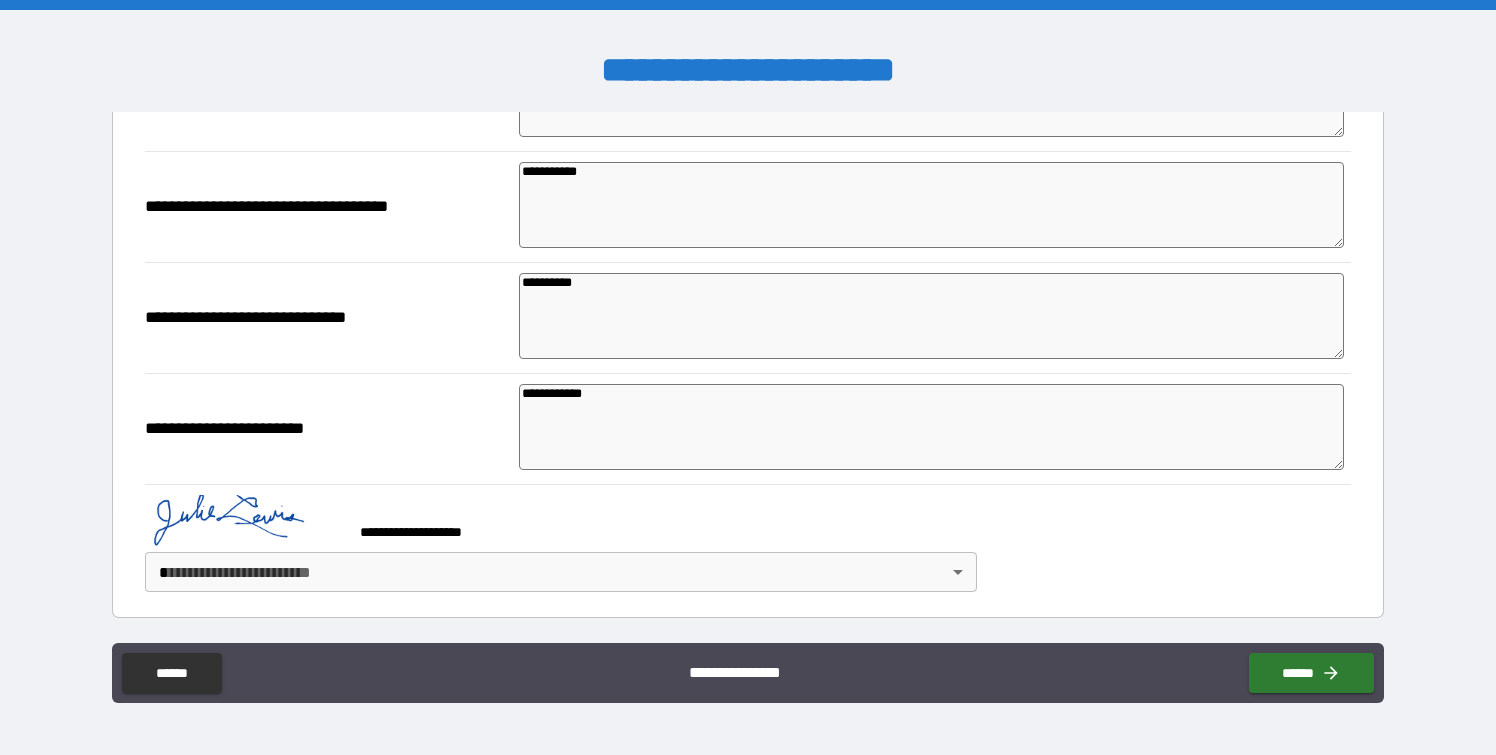 click on "**********" at bounding box center (748, 377) 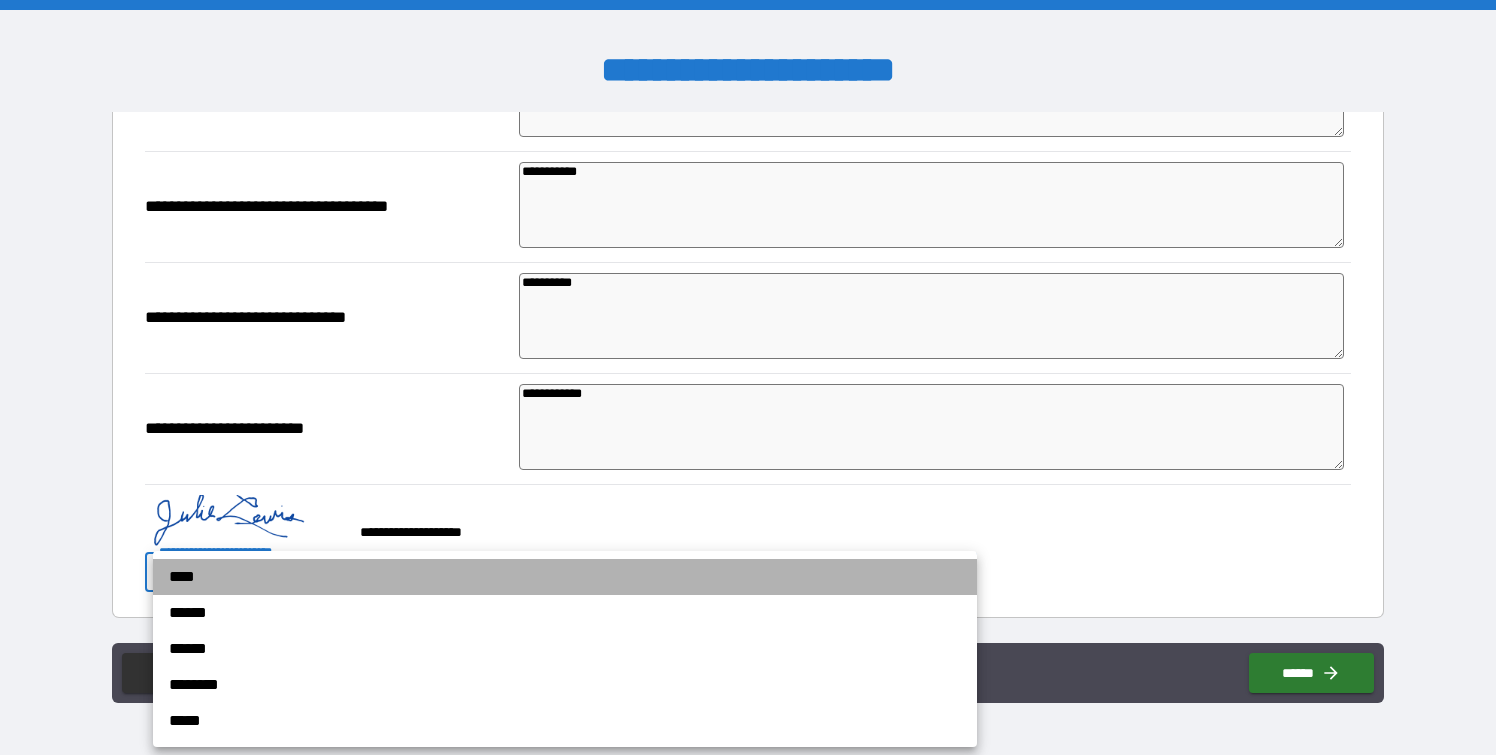 click on "****" at bounding box center [565, 577] 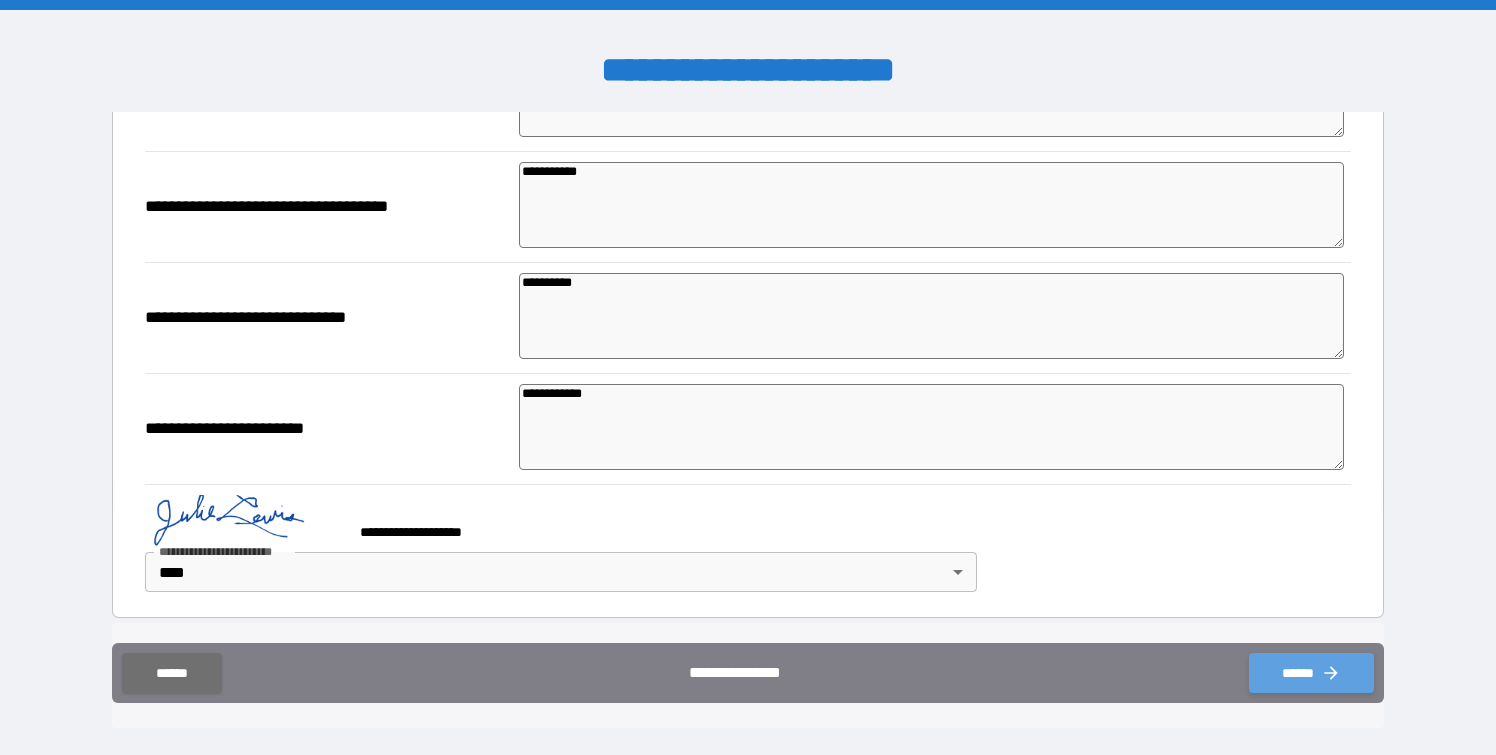 click on "******" at bounding box center [1311, 673] 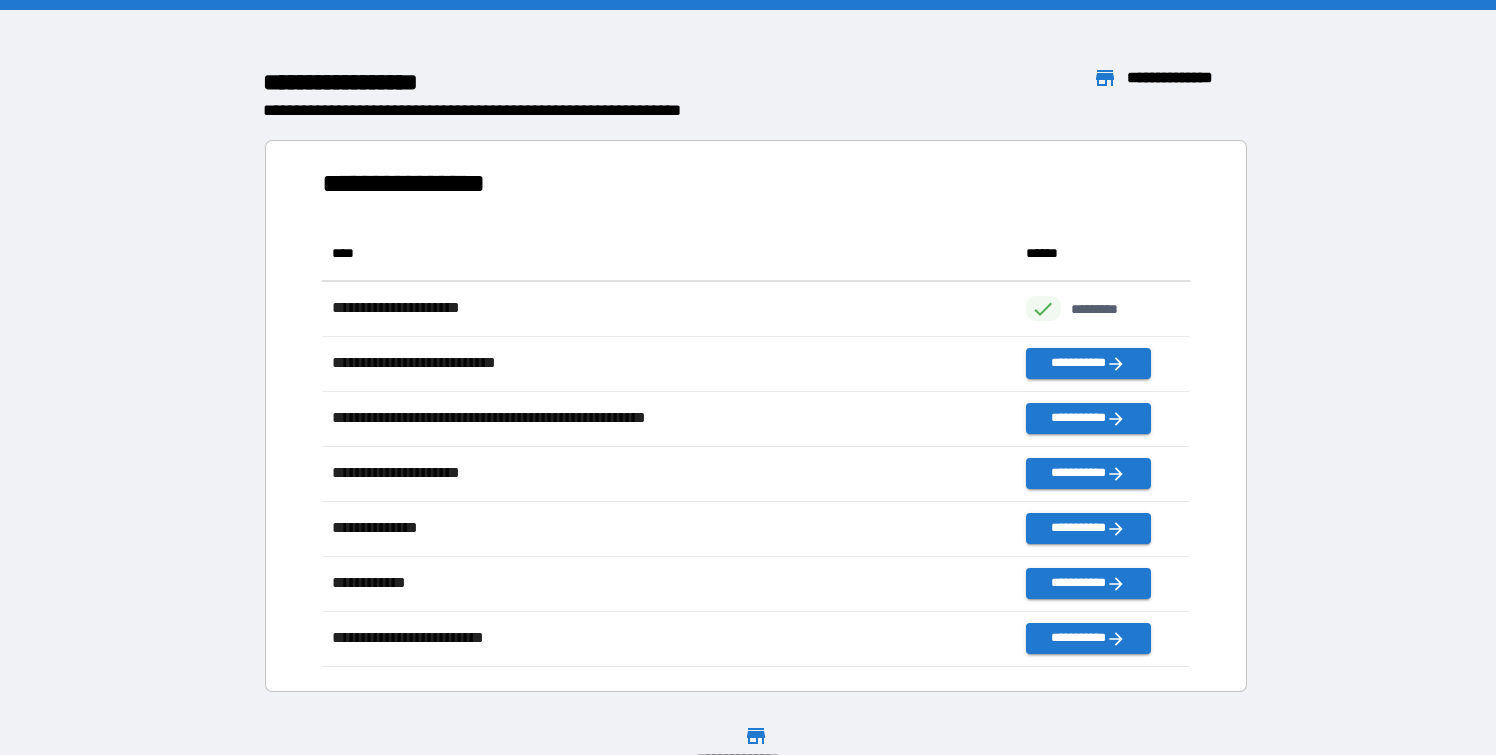 scroll, scrollTop: 1, scrollLeft: 0, axis: vertical 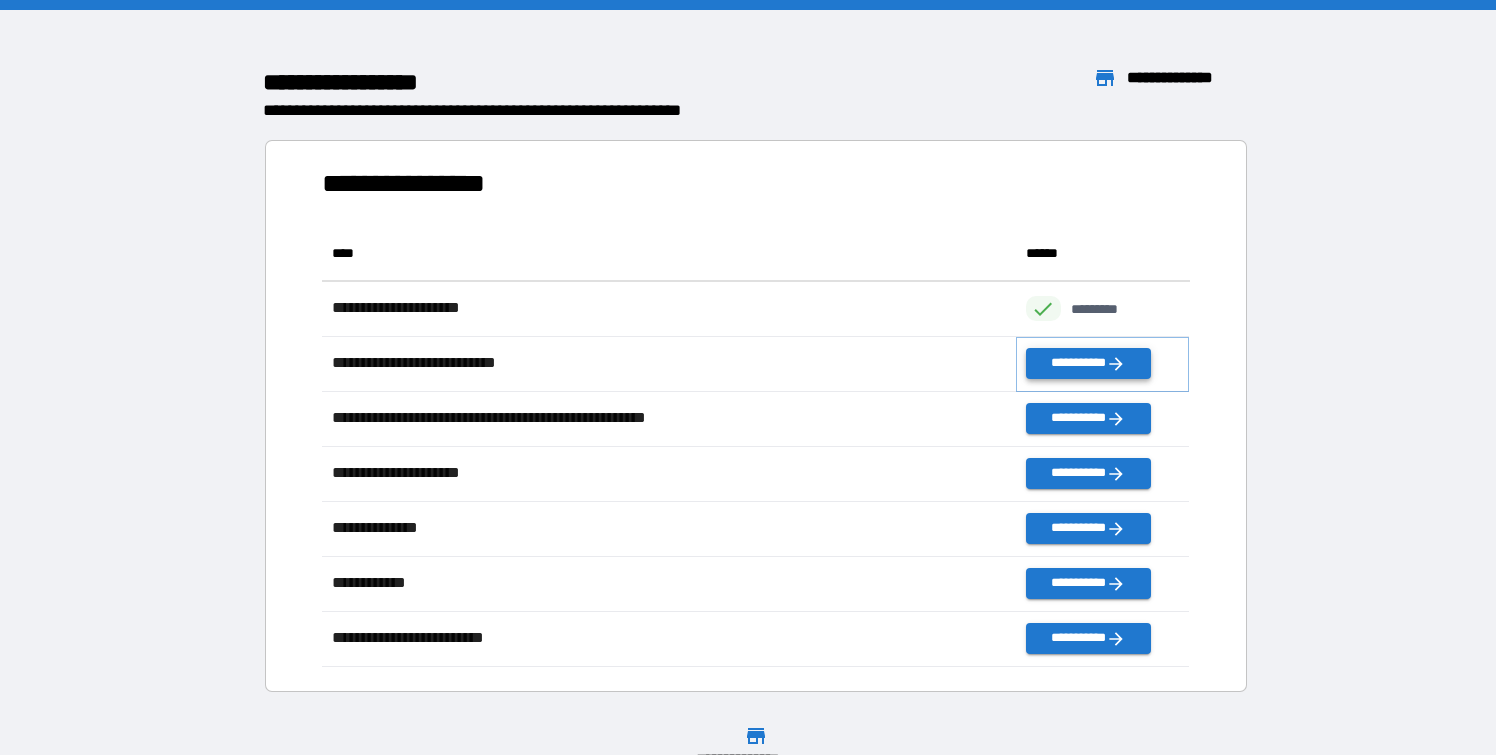 click on "**********" at bounding box center (1088, 363) 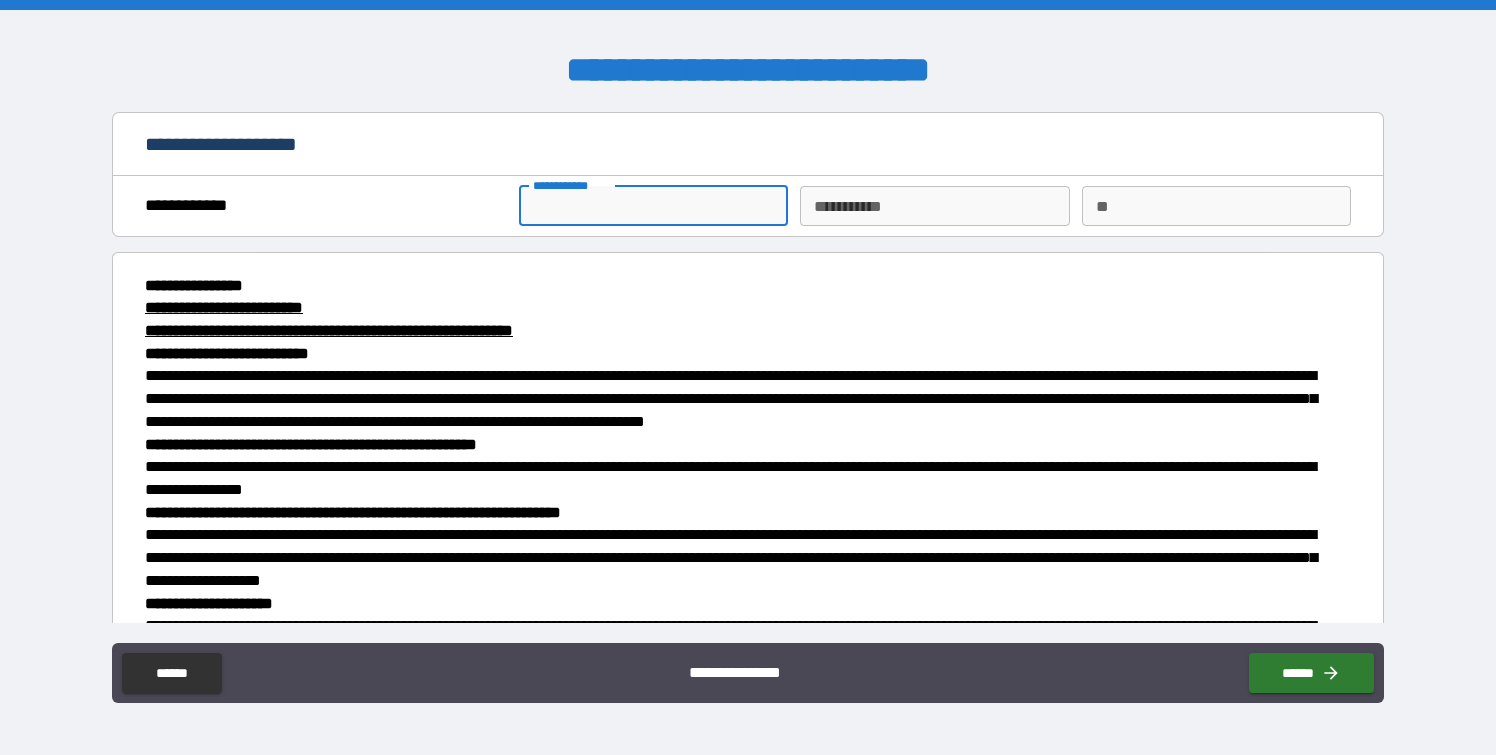 click on "**********" at bounding box center (653, 206) 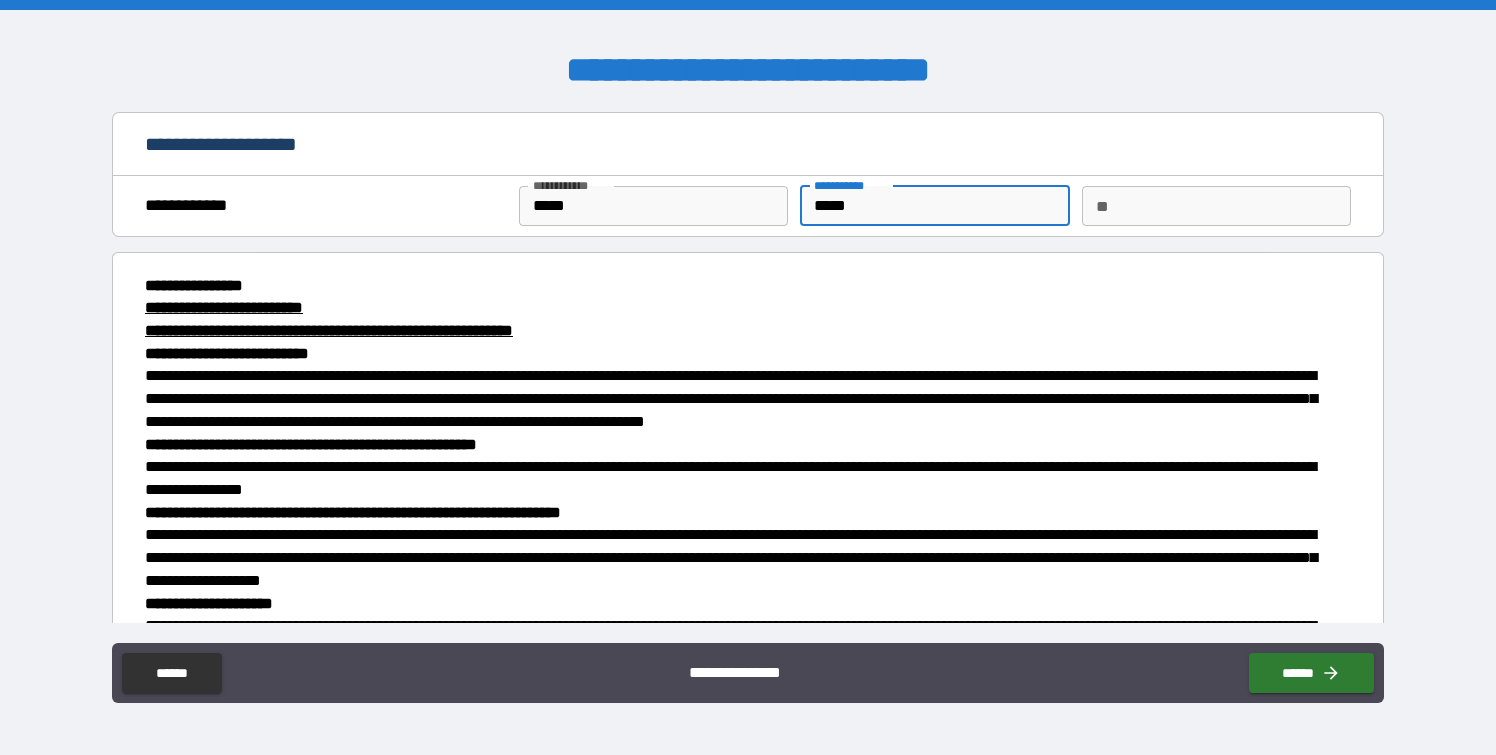 click on "**" at bounding box center [1216, 206] 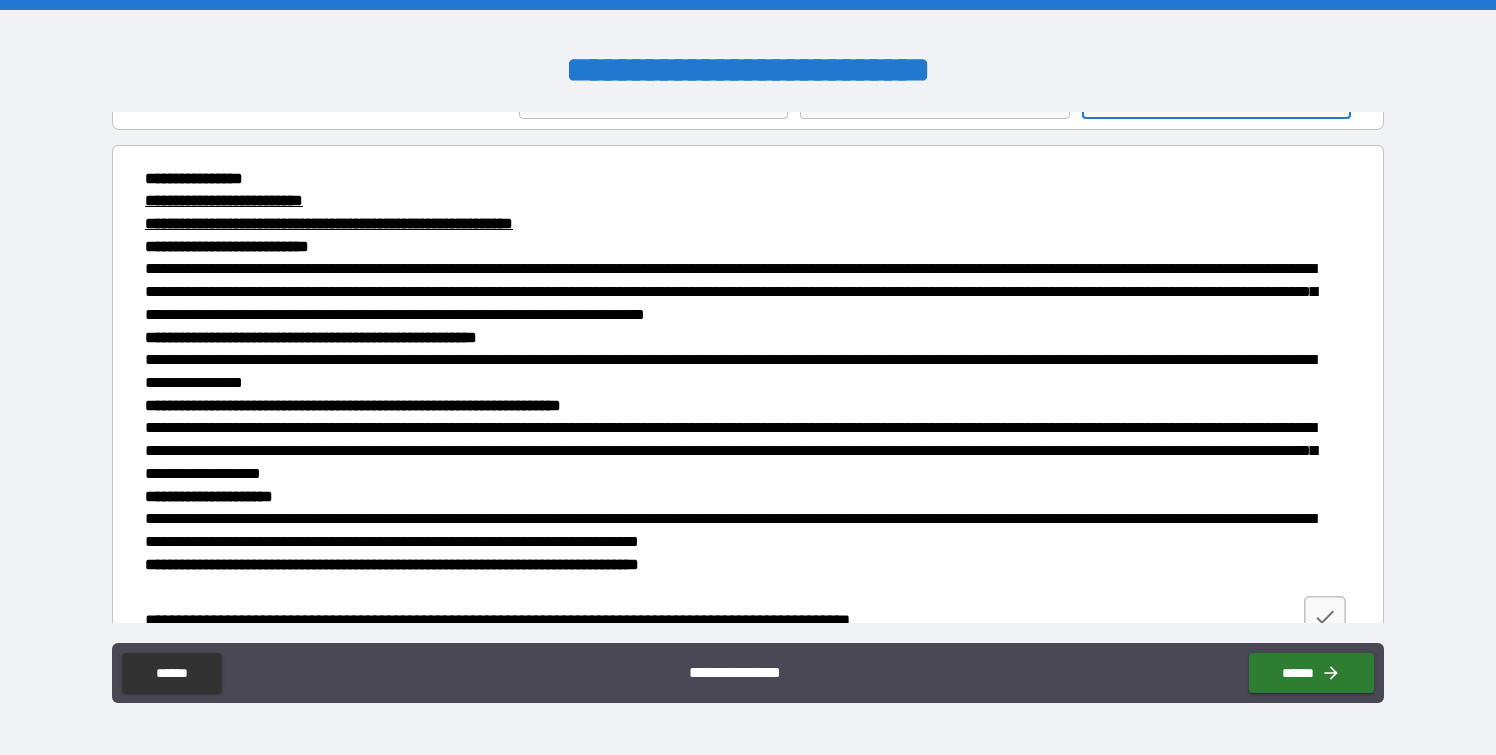 scroll, scrollTop: 153, scrollLeft: 0, axis: vertical 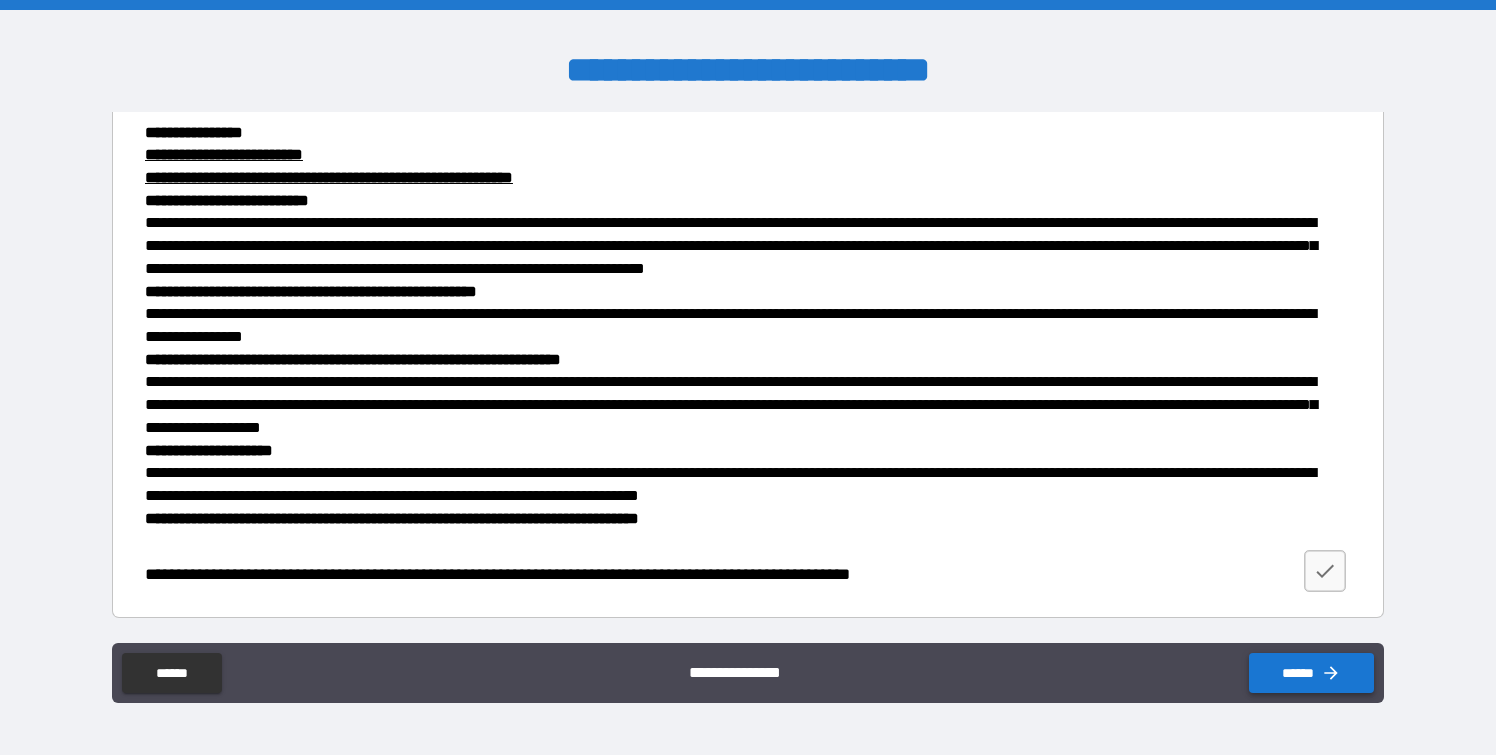 click on "******" at bounding box center [1311, 673] 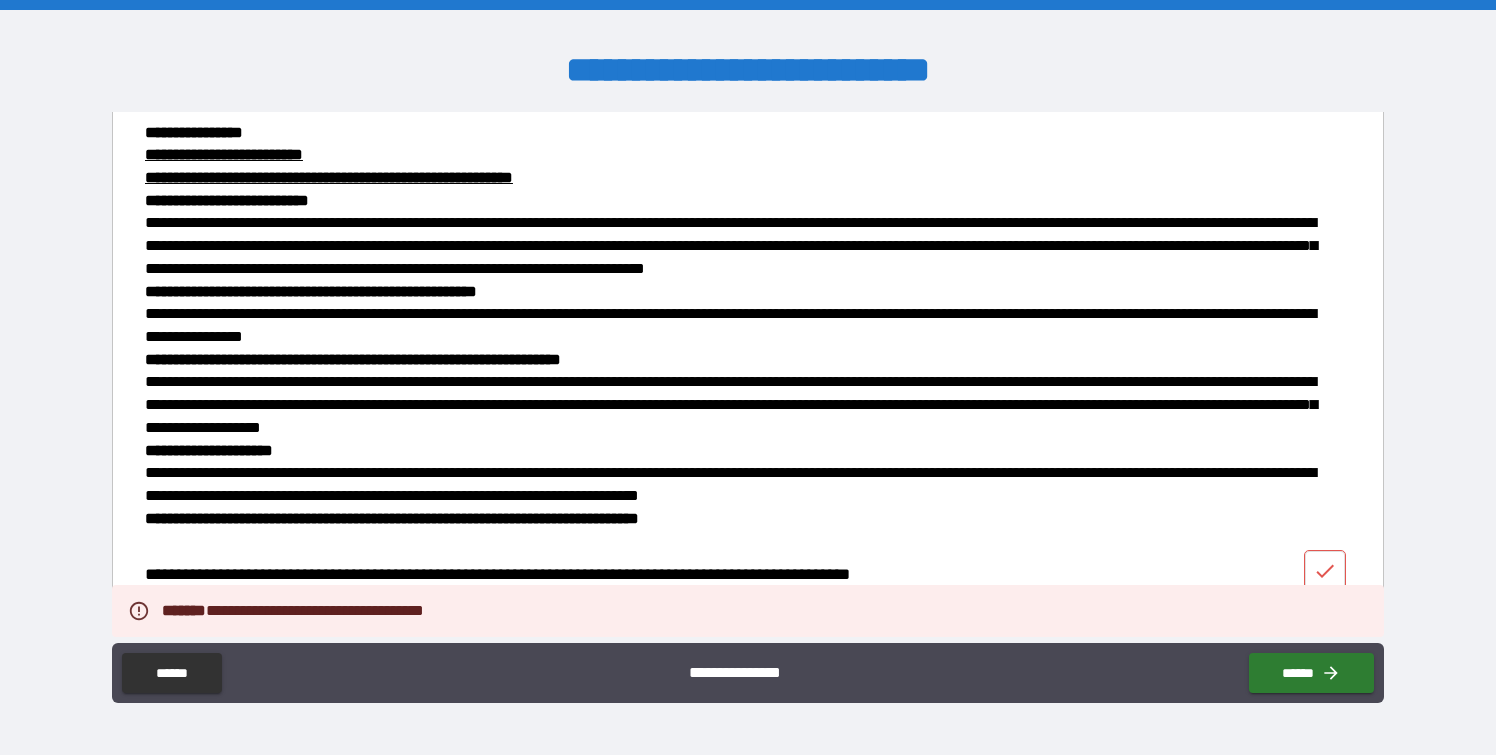 click 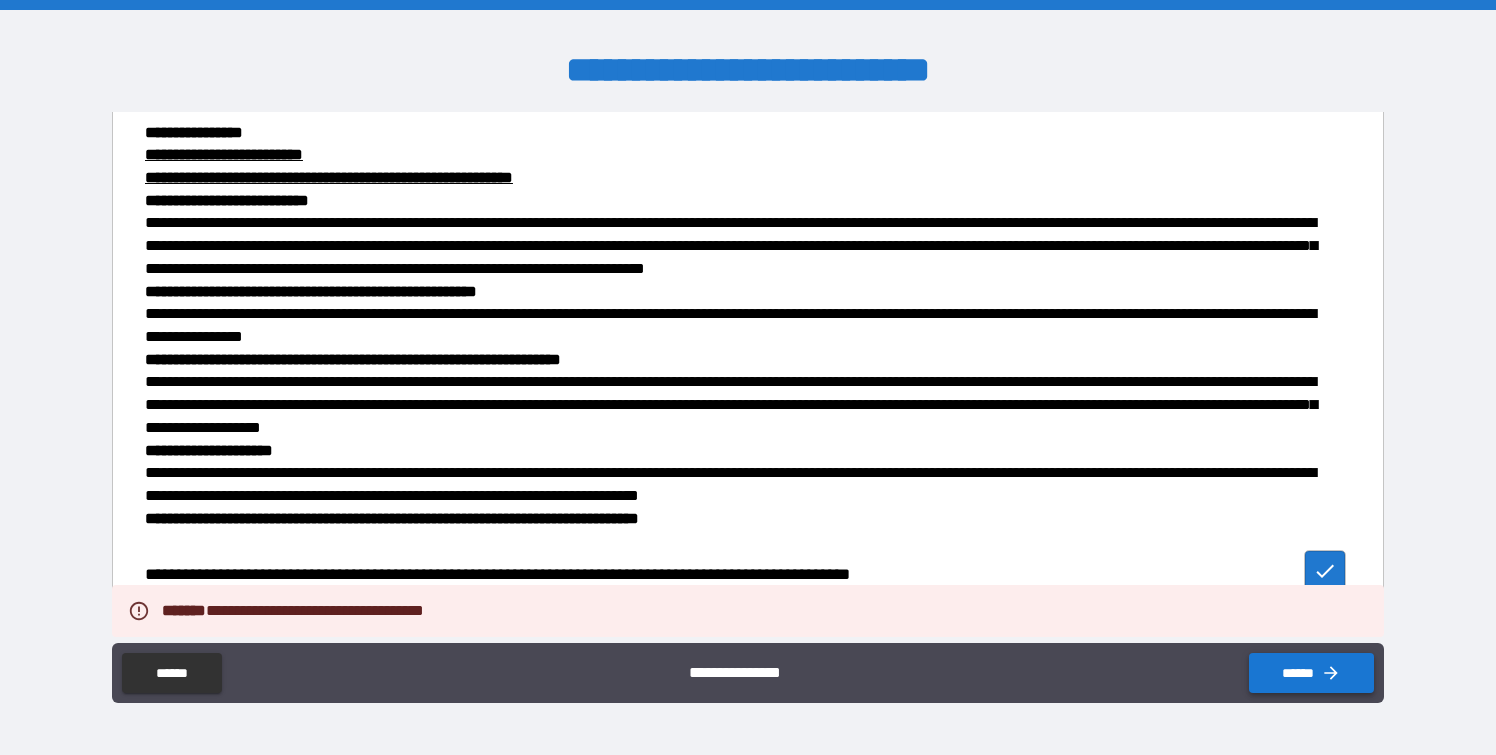 click on "******" at bounding box center (1311, 673) 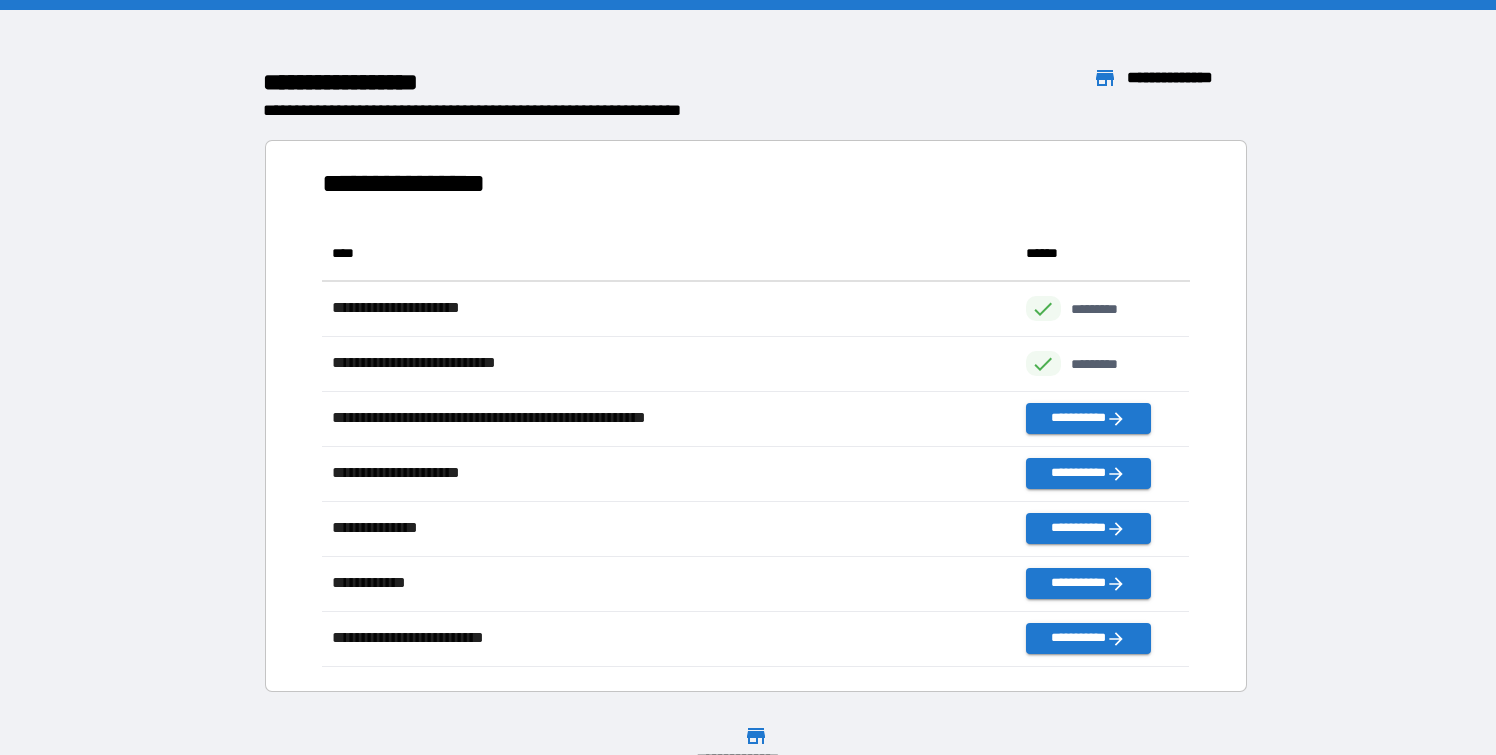 scroll, scrollTop: 1, scrollLeft: 0, axis: vertical 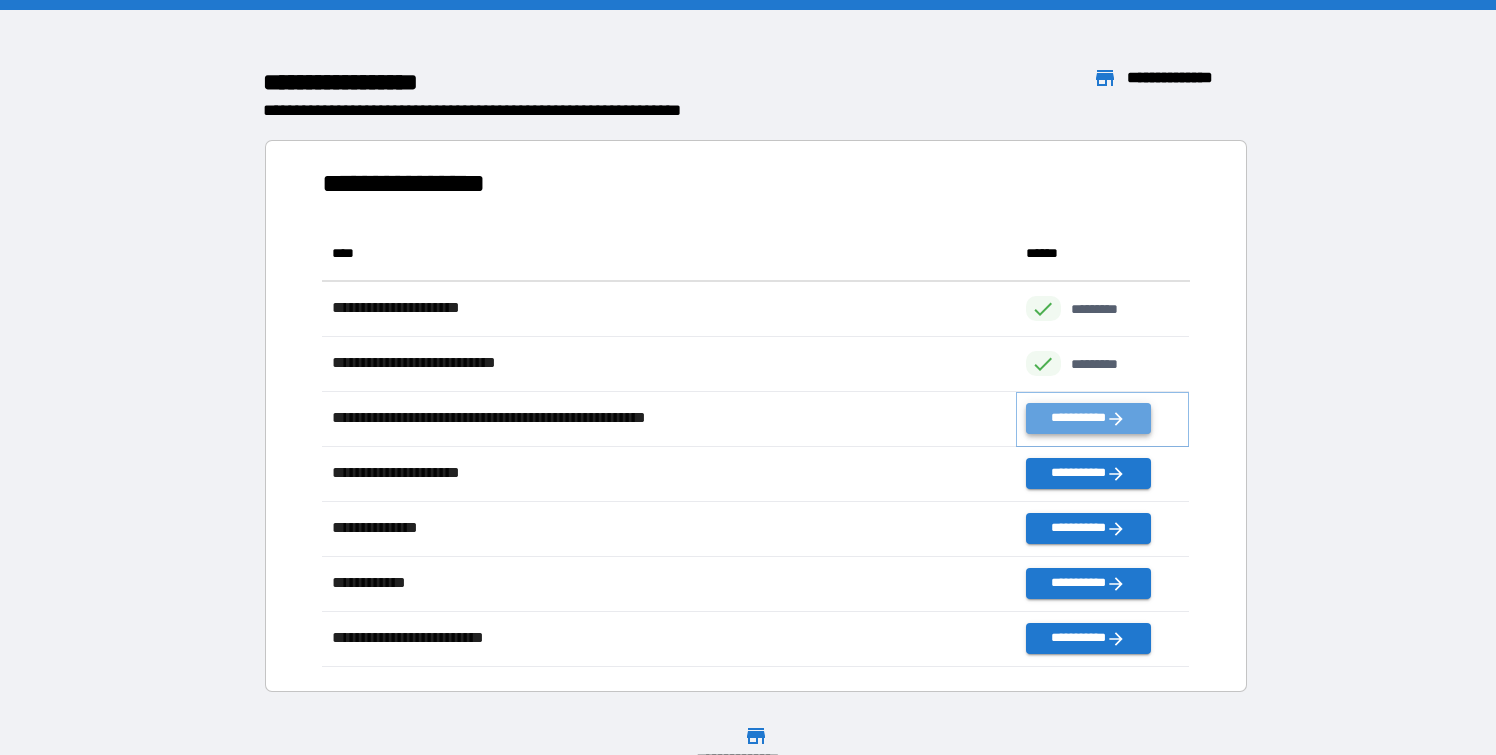 click on "**********" at bounding box center (1088, 418) 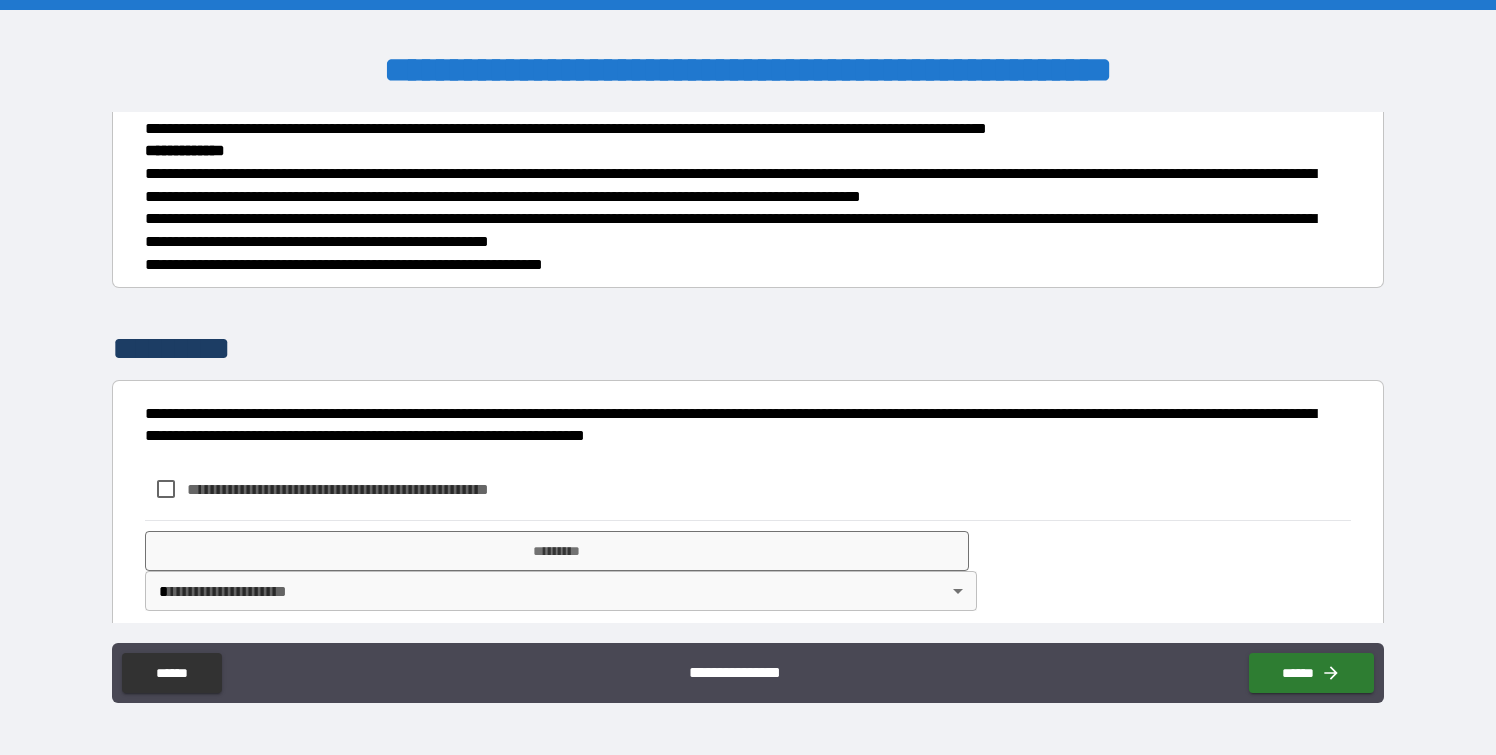 scroll, scrollTop: 2733, scrollLeft: 0, axis: vertical 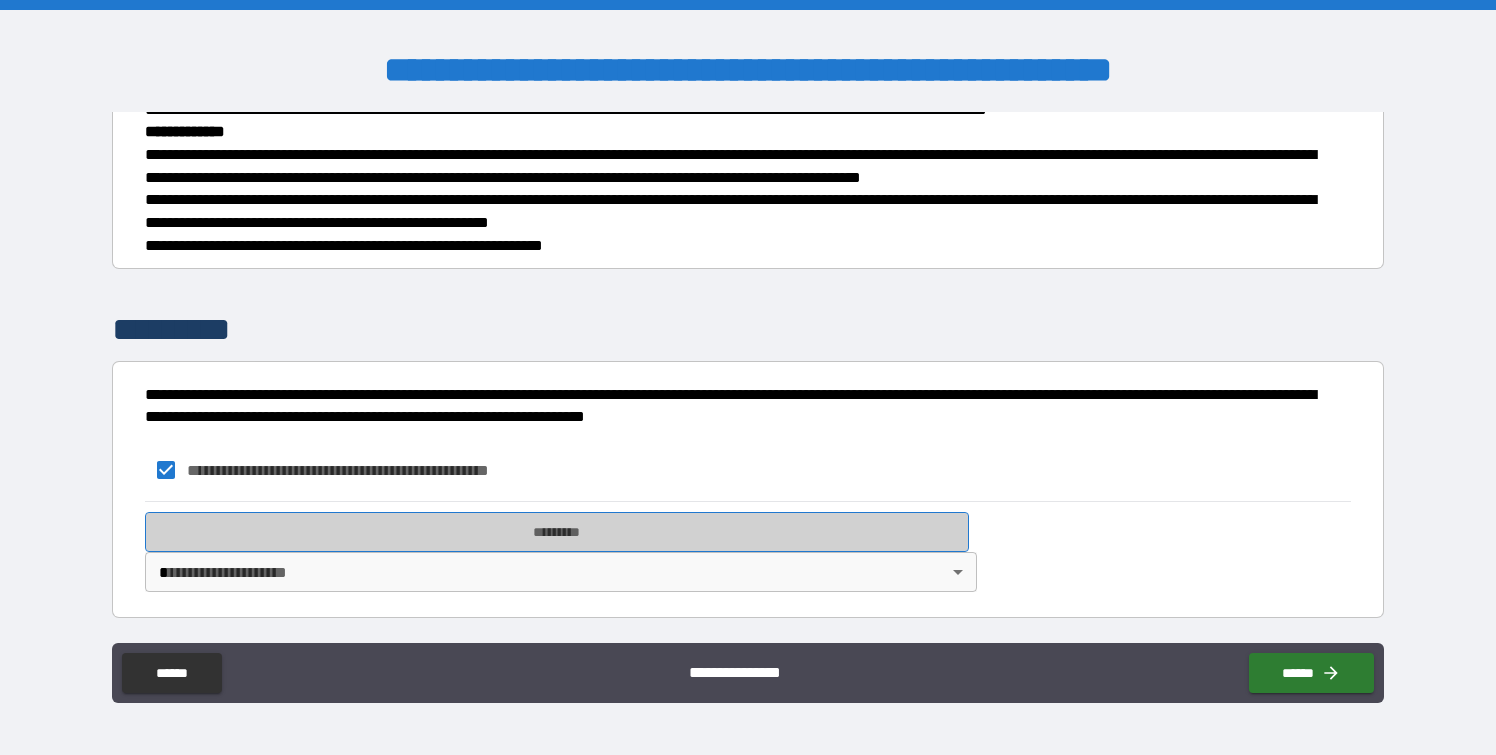 click on "*********" at bounding box center (557, 532) 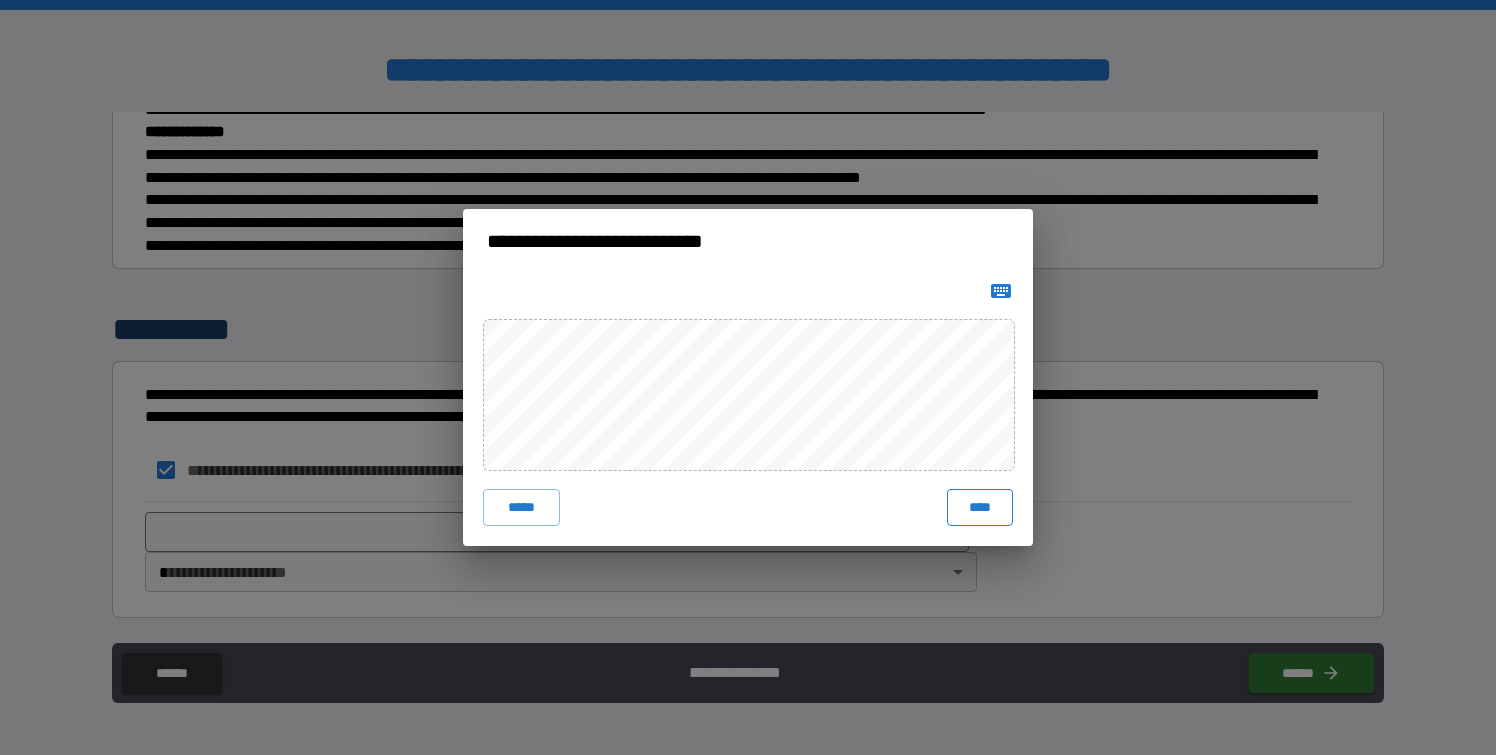 click on "****" at bounding box center (980, 507) 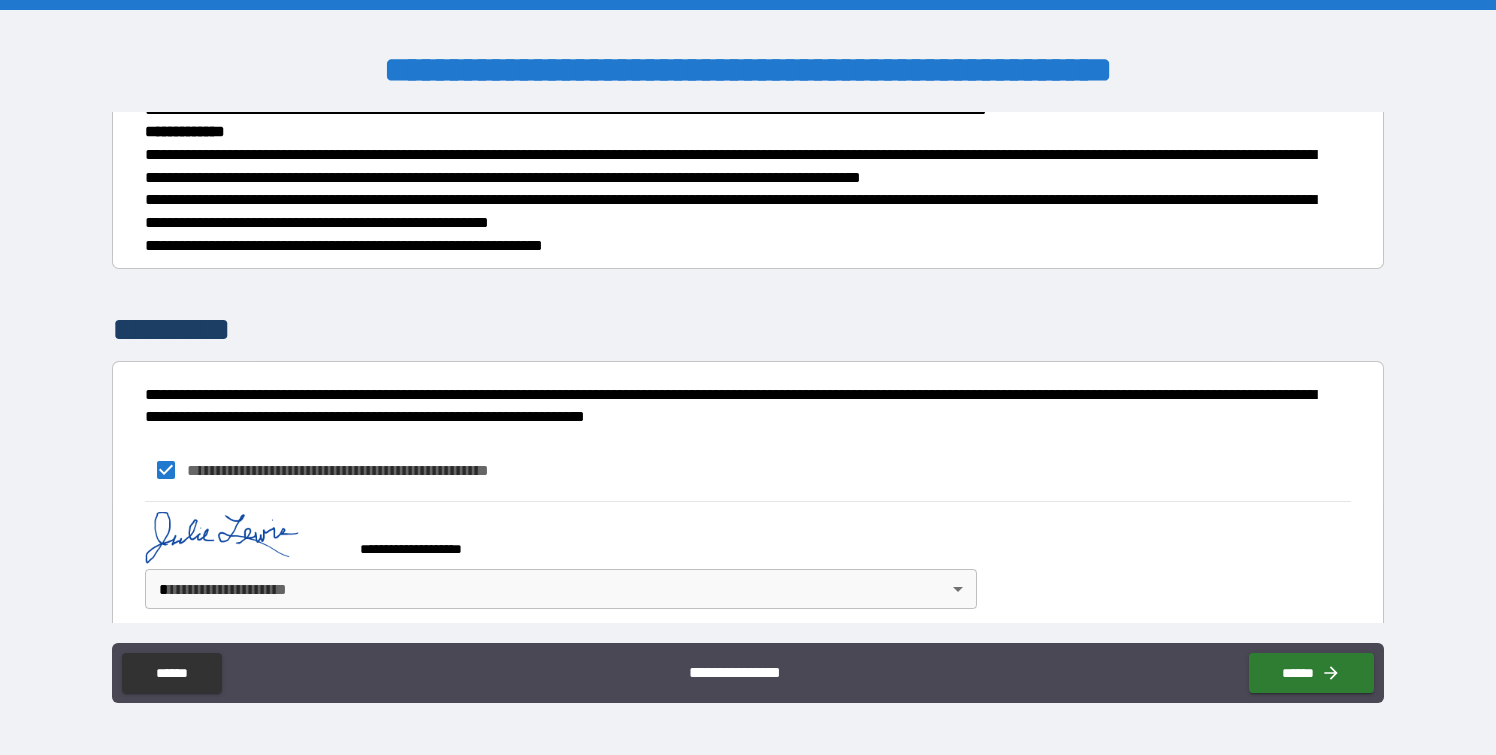 click on "**********" at bounding box center (748, 377) 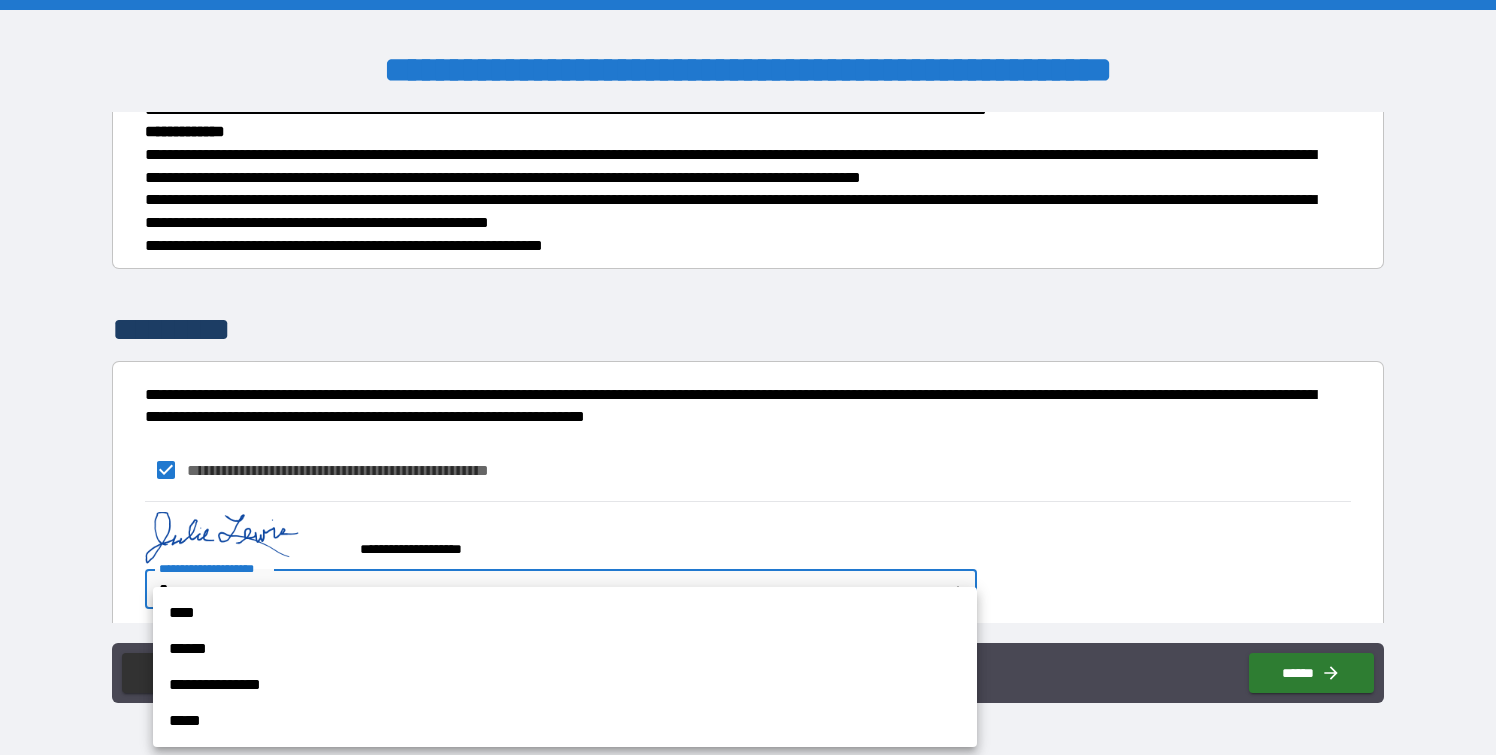 click on "****" at bounding box center (565, 613) 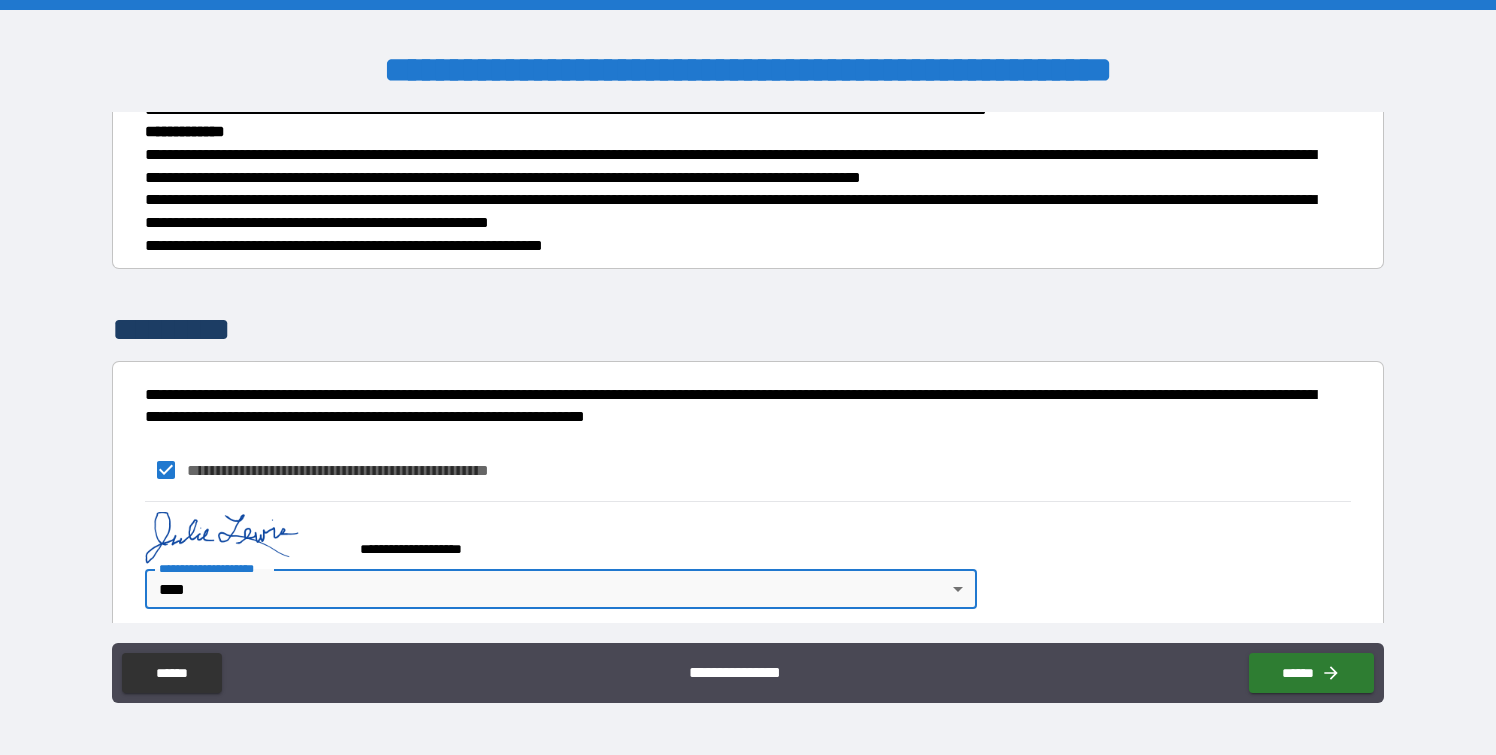 scroll, scrollTop: 2750, scrollLeft: 0, axis: vertical 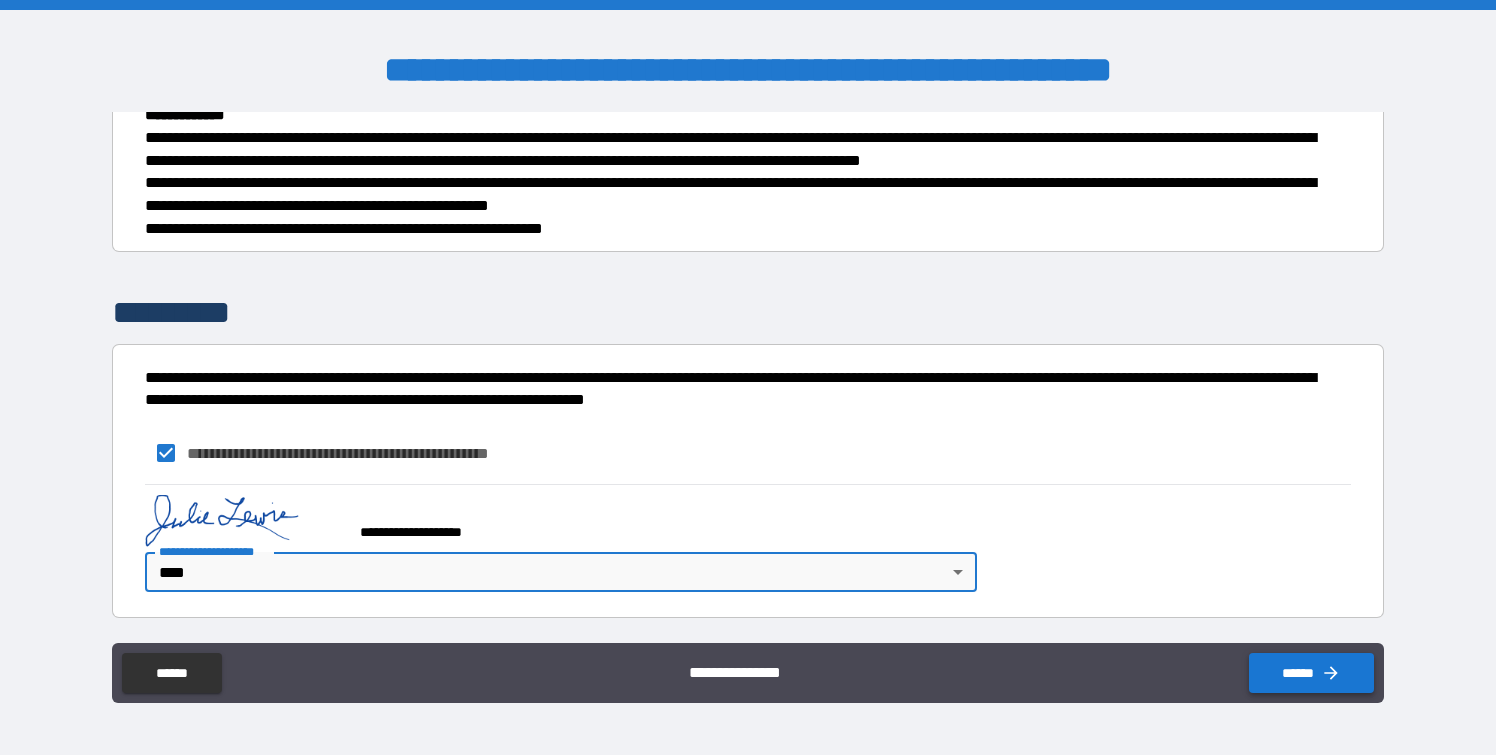 click on "******" at bounding box center [1311, 673] 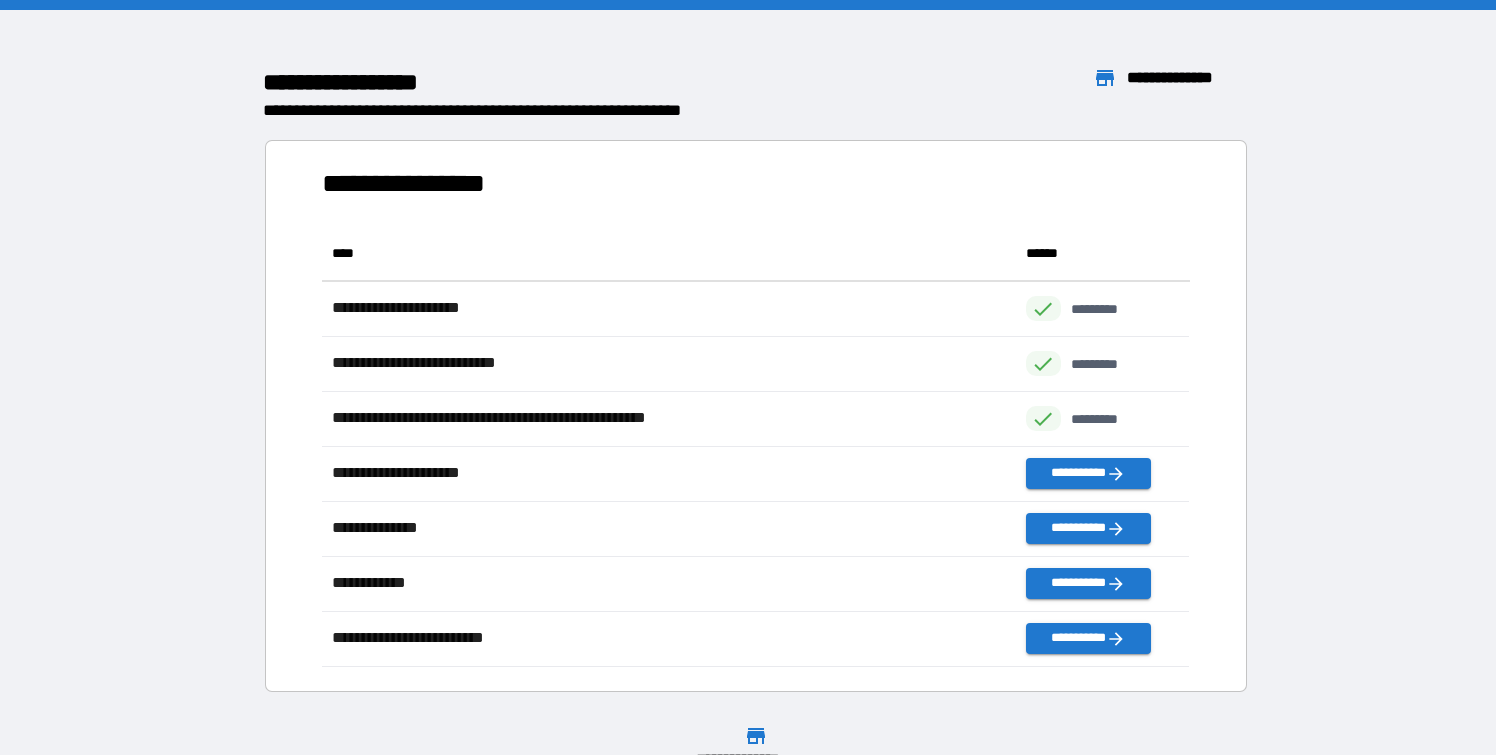 scroll, scrollTop: 1, scrollLeft: 0, axis: vertical 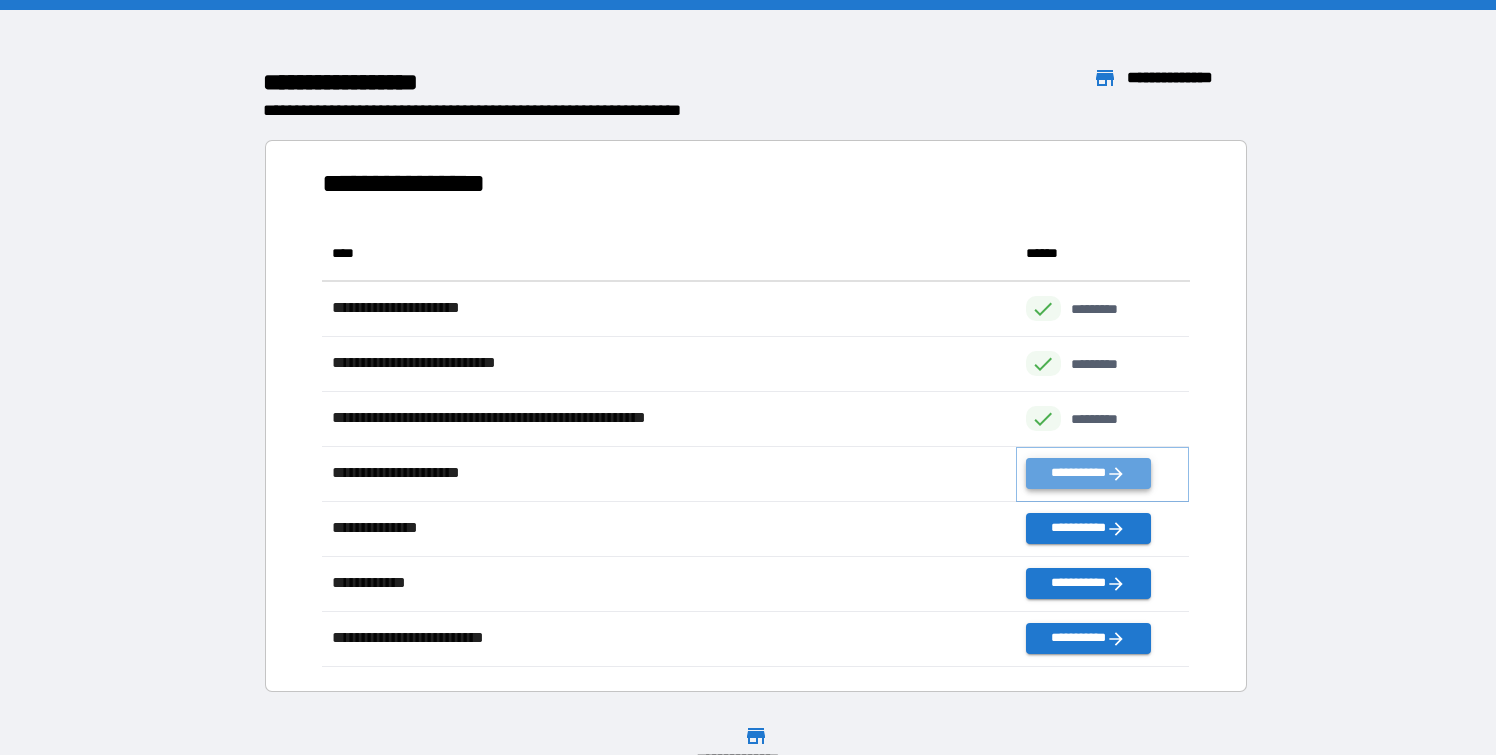 click on "**********" at bounding box center (1088, 473) 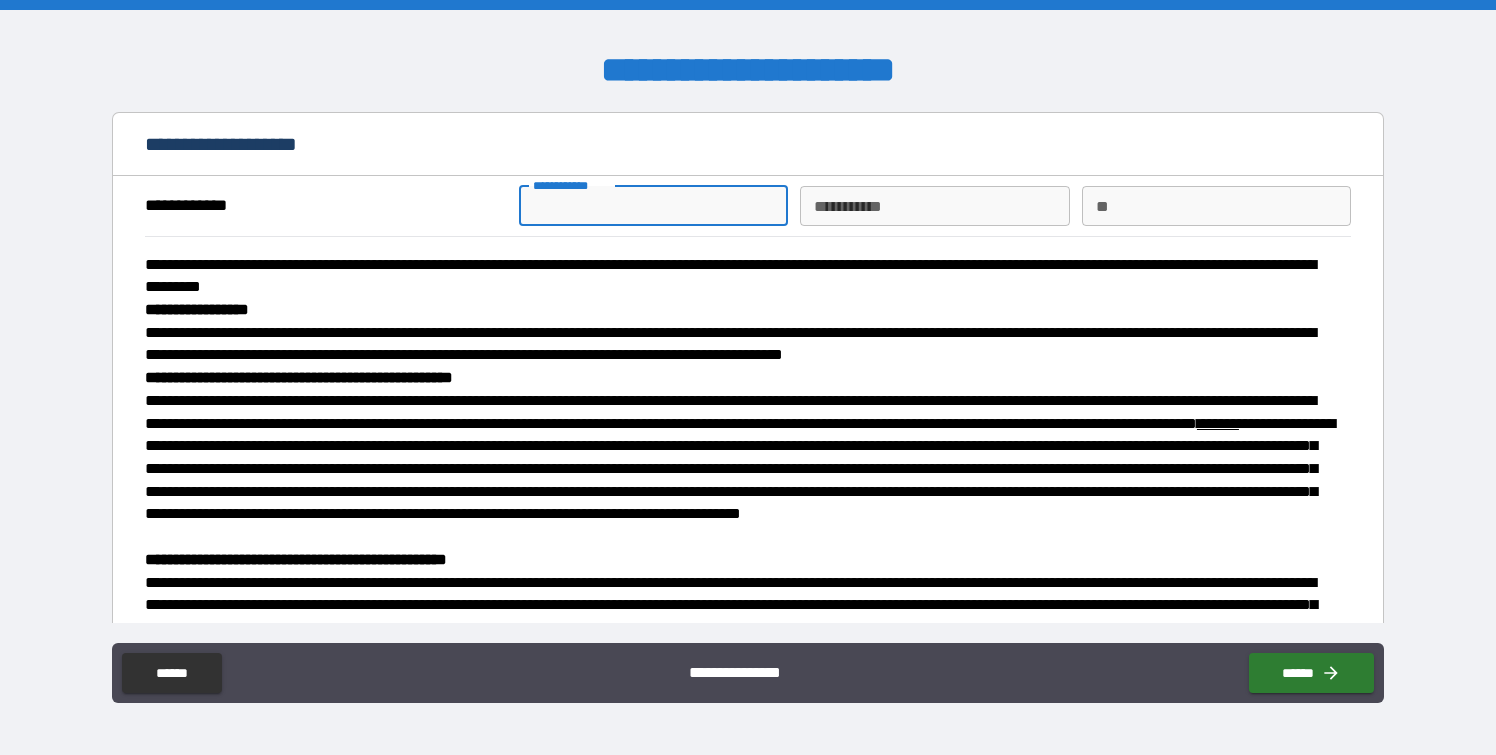 click on "**********" at bounding box center (653, 206) 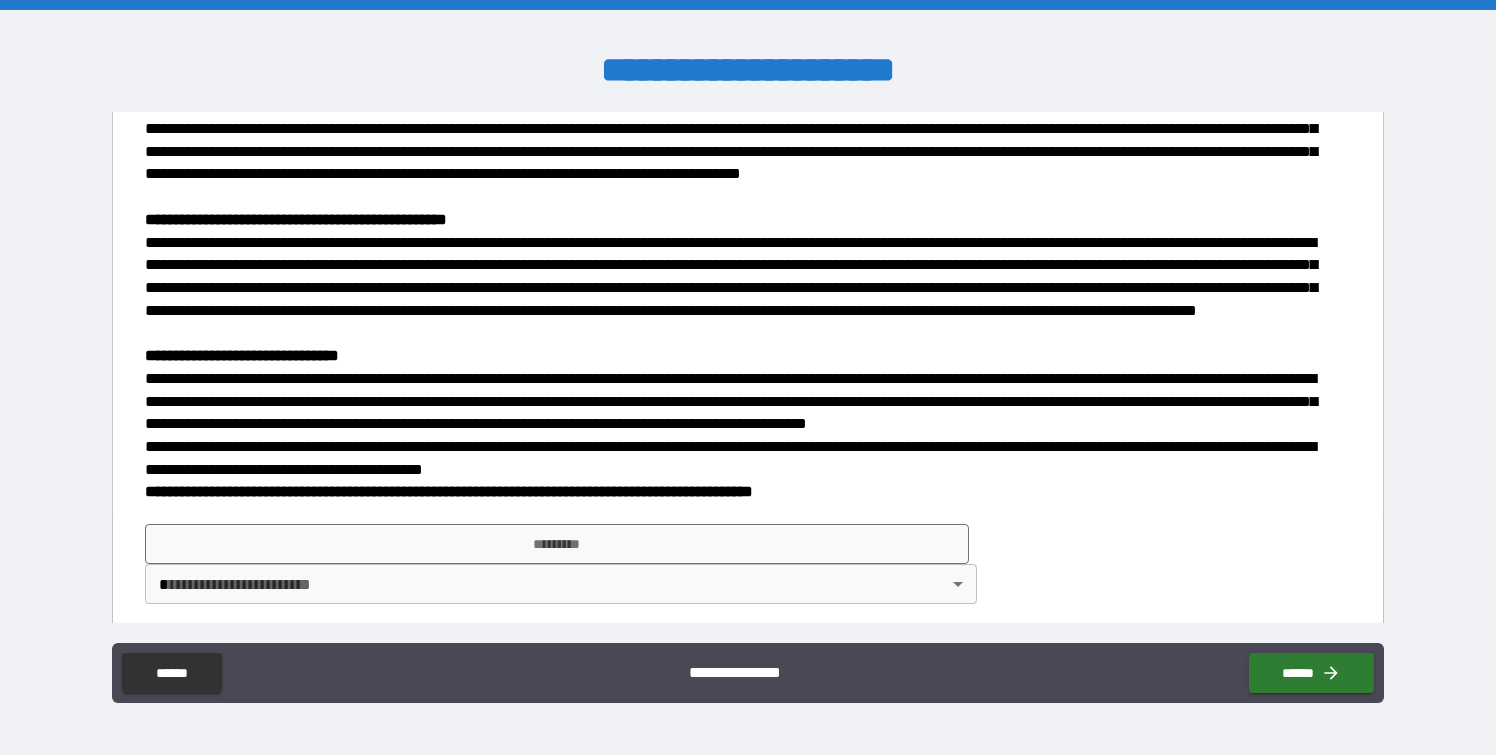 scroll, scrollTop: 352, scrollLeft: 0, axis: vertical 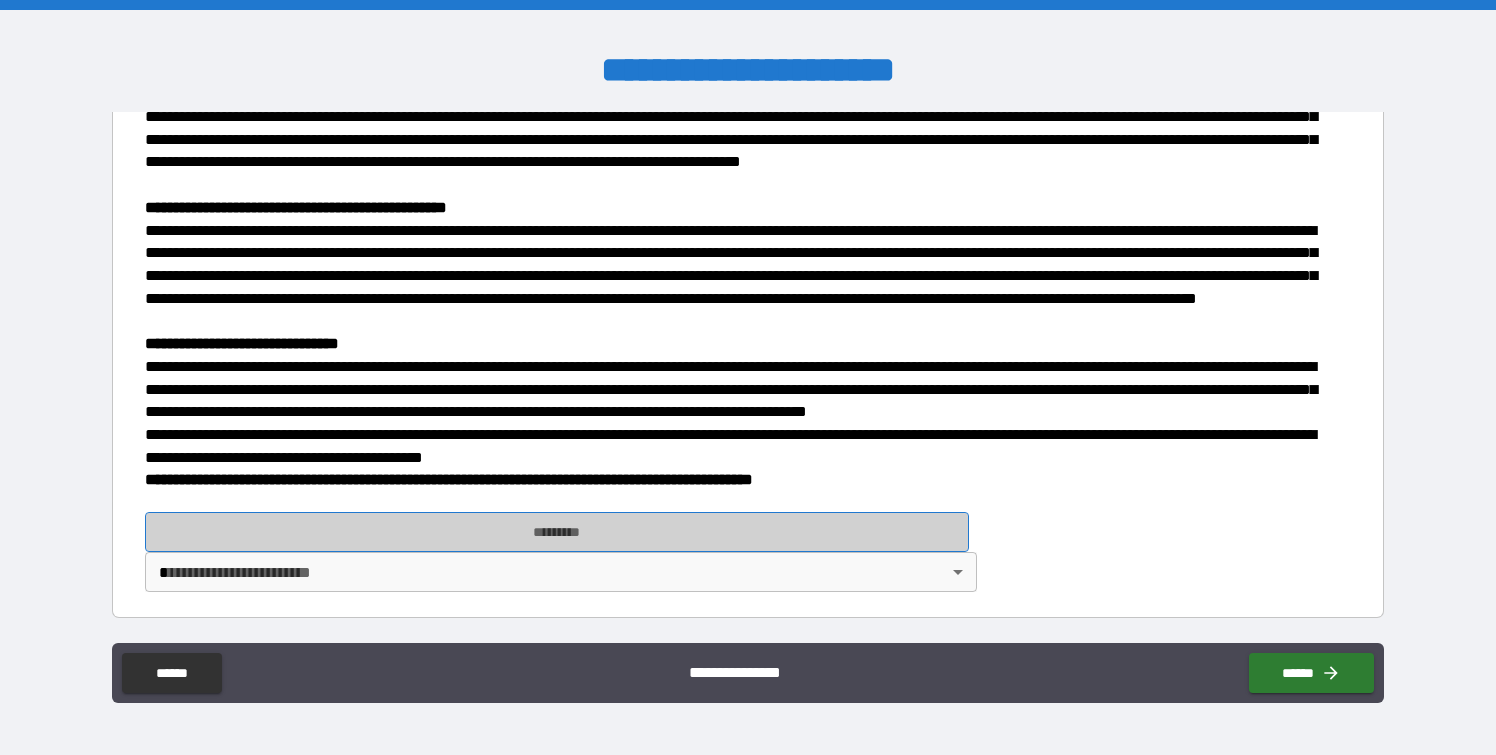click on "*********" at bounding box center (557, 532) 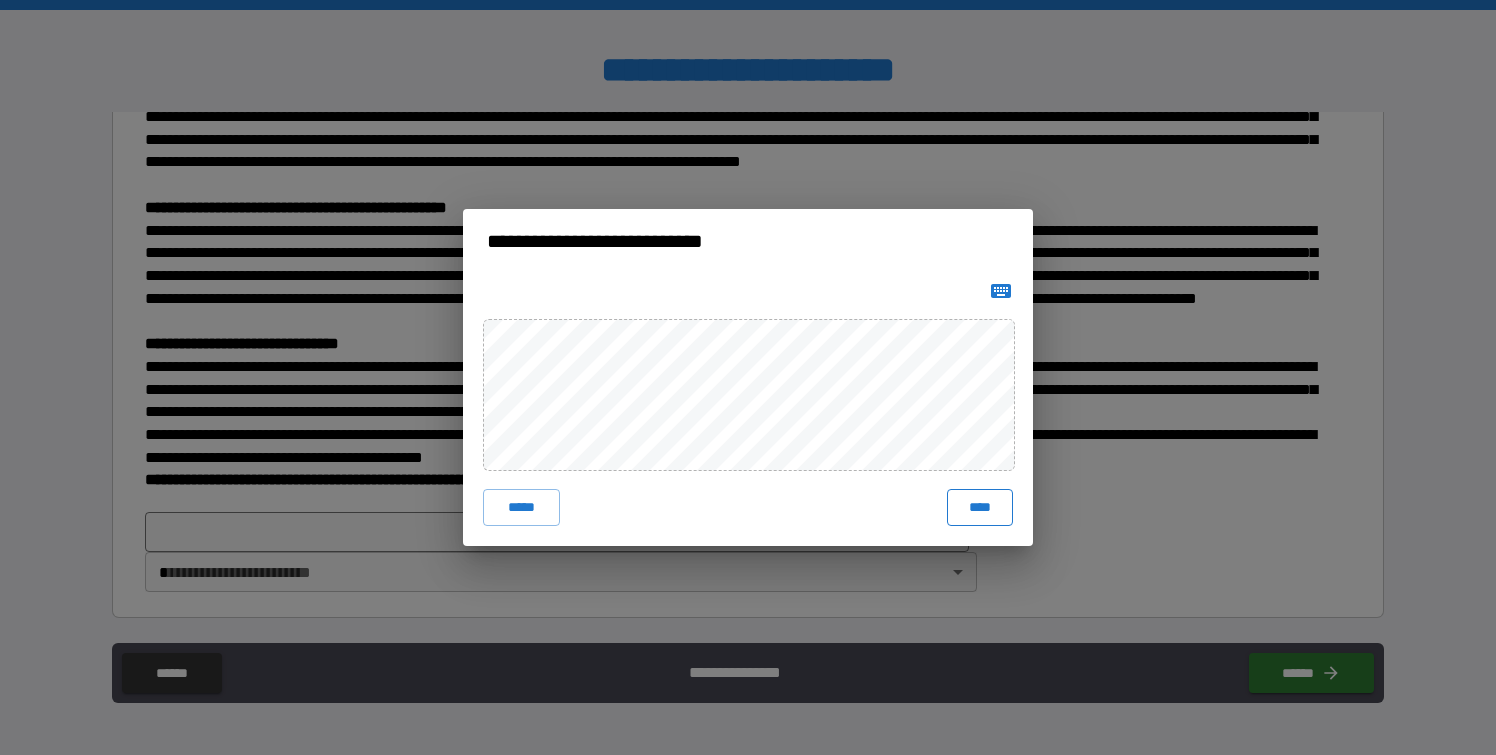click on "****" at bounding box center (980, 507) 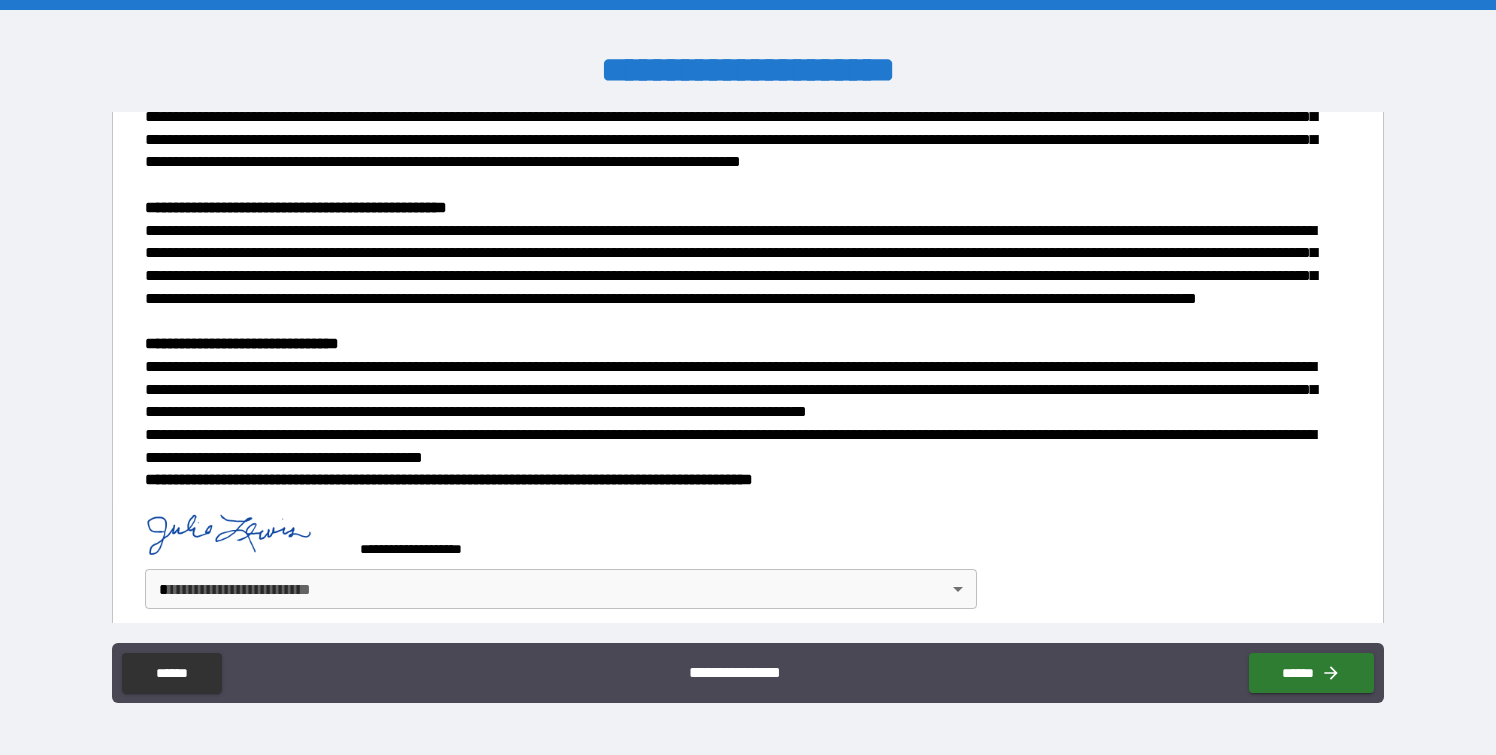 click on "**********" at bounding box center (748, 377) 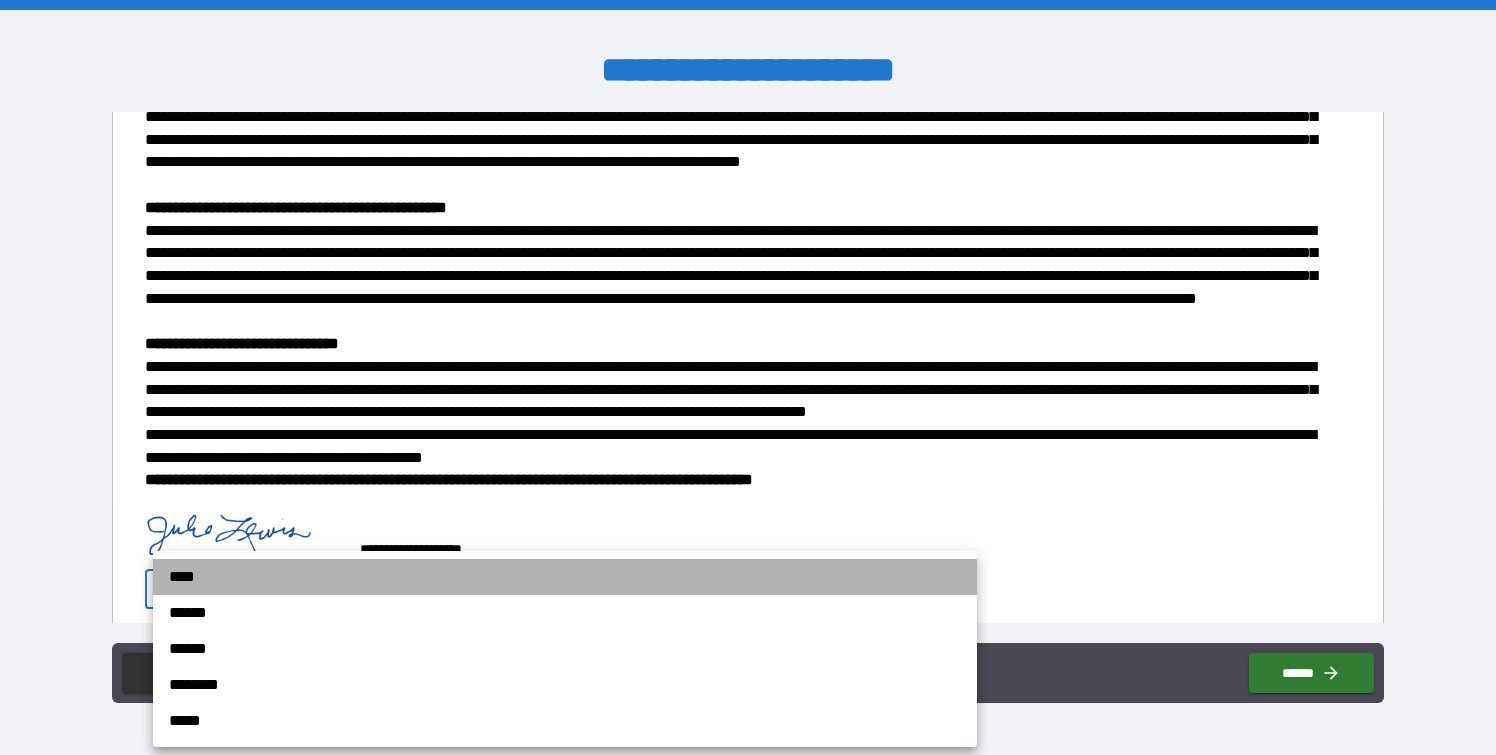 click on "****" at bounding box center [565, 577] 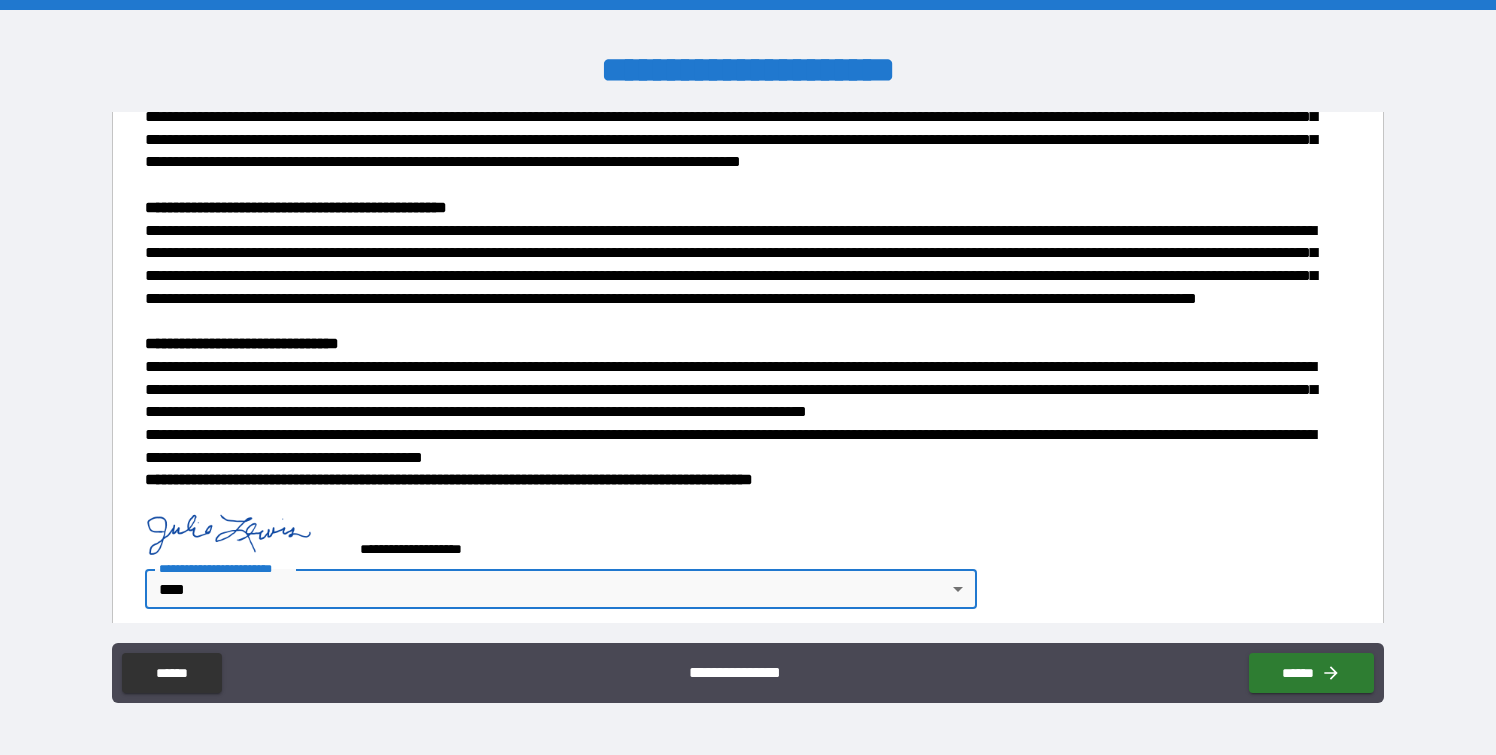 scroll, scrollTop: 369, scrollLeft: 0, axis: vertical 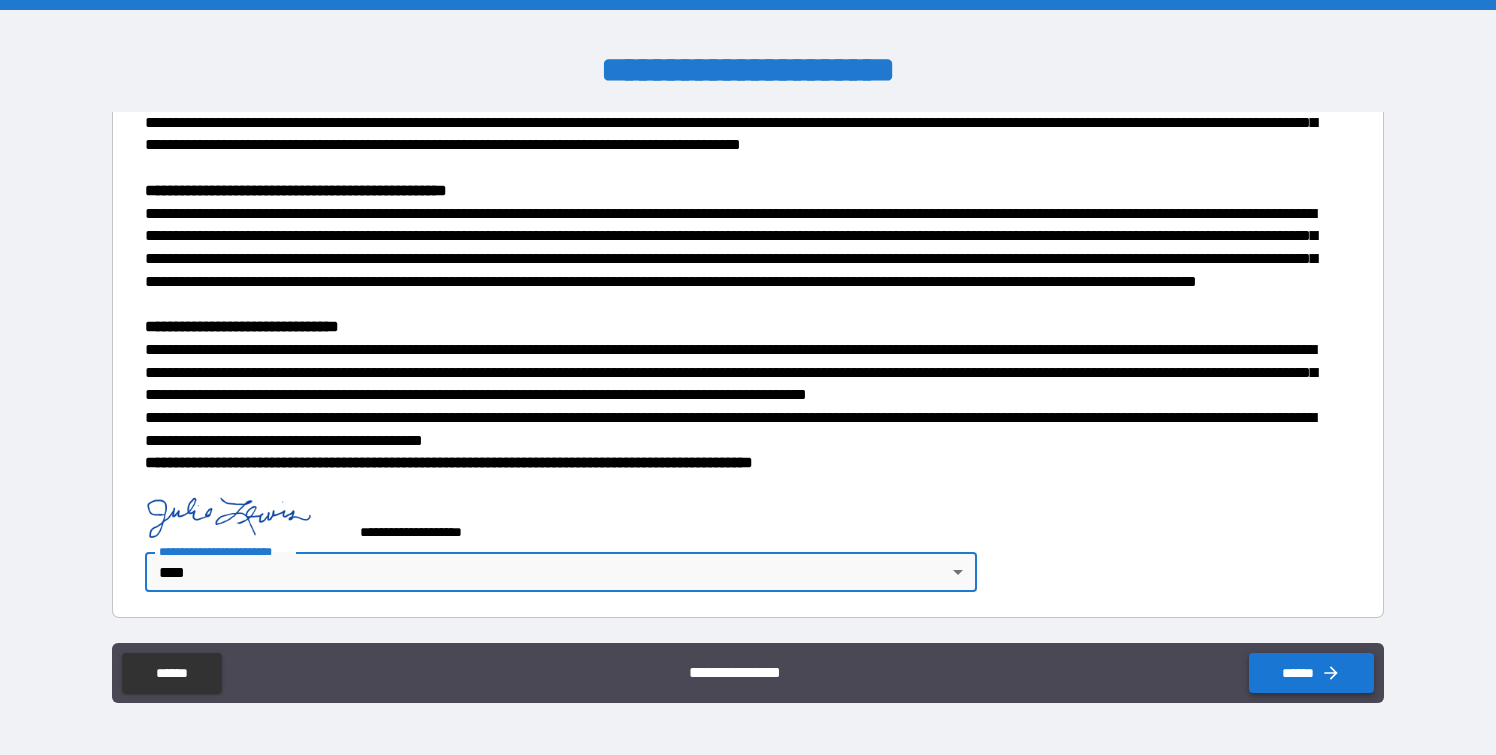 click on "******" at bounding box center [1311, 673] 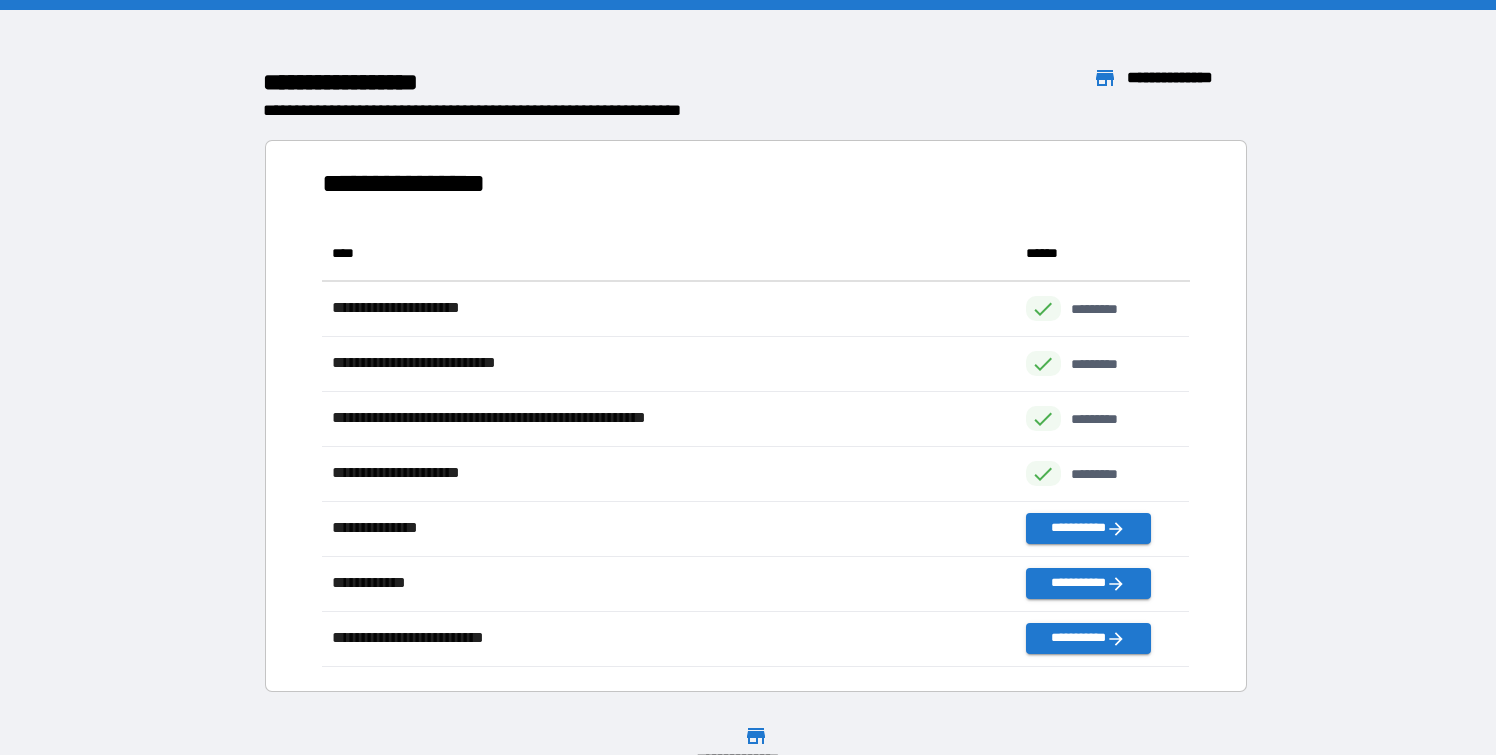 scroll, scrollTop: 1, scrollLeft: 0, axis: vertical 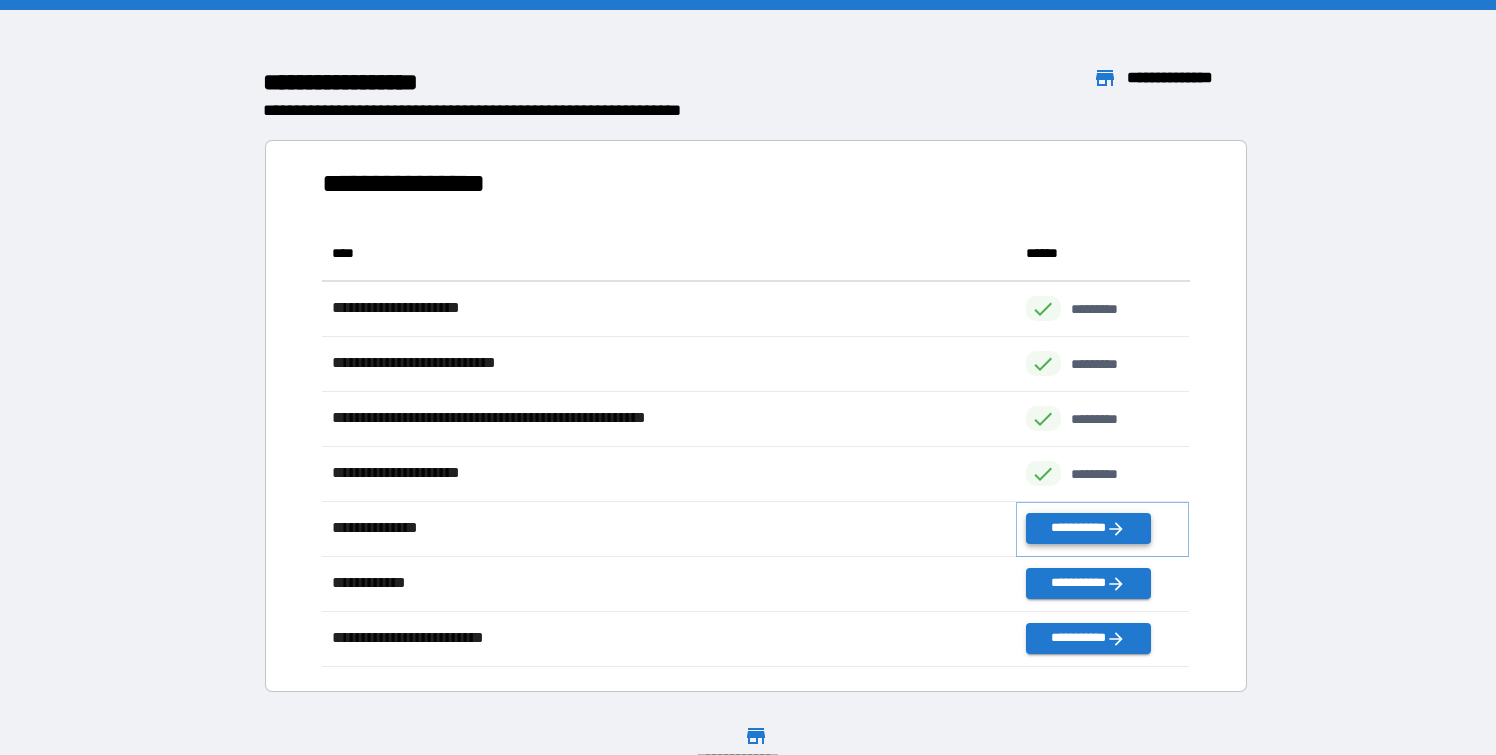 click on "**********" at bounding box center (1088, 528) 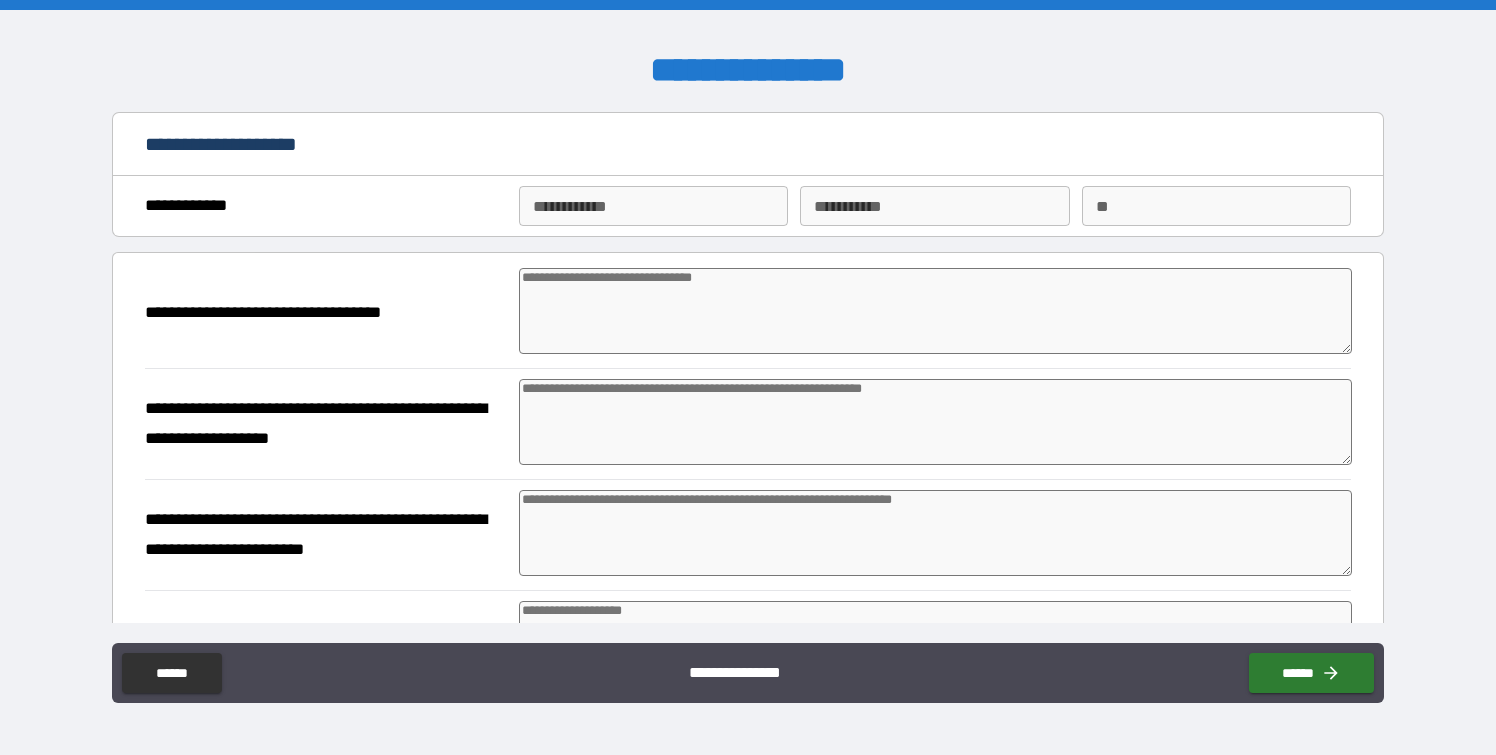click on "**********" at bounding box center [653, 206] 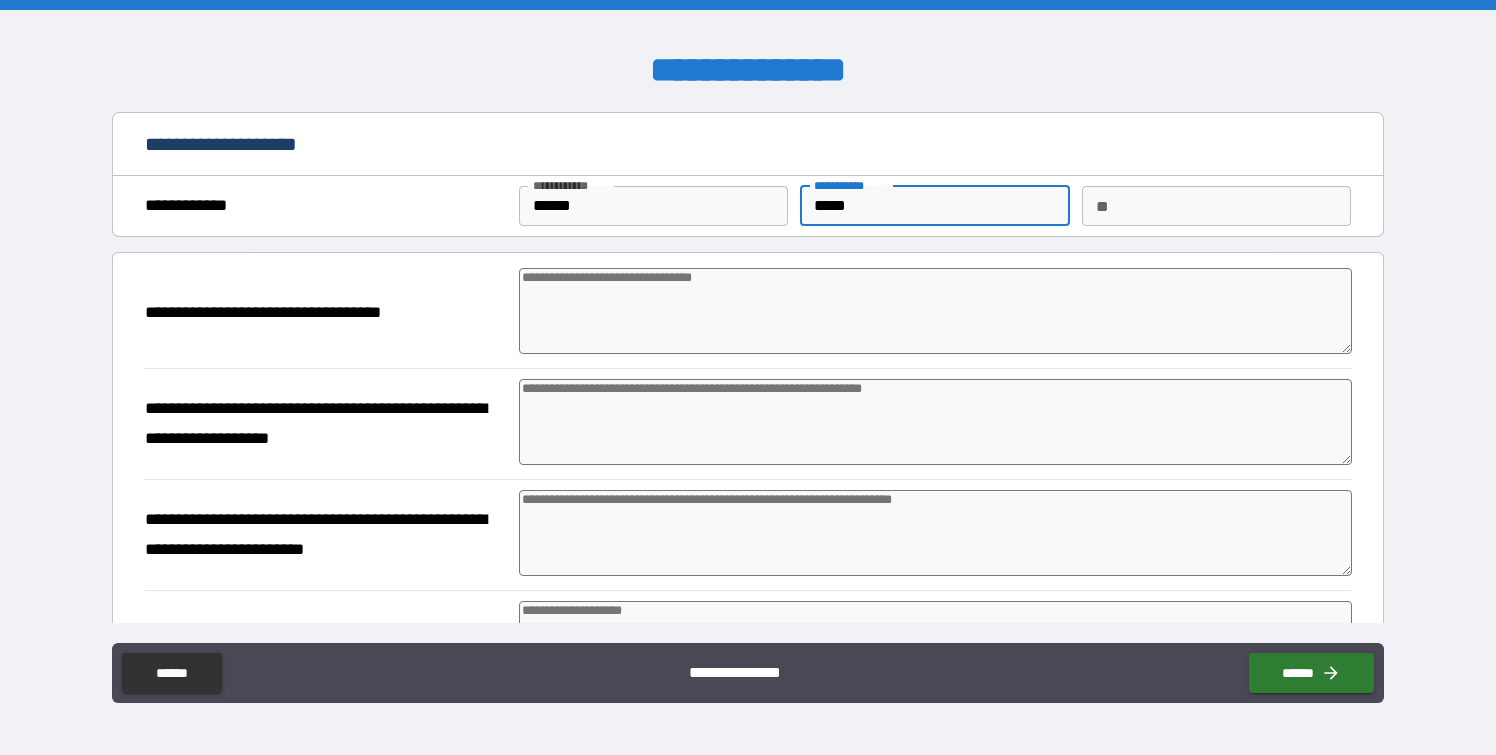 click on "**" at bounding box center (1216, 206) 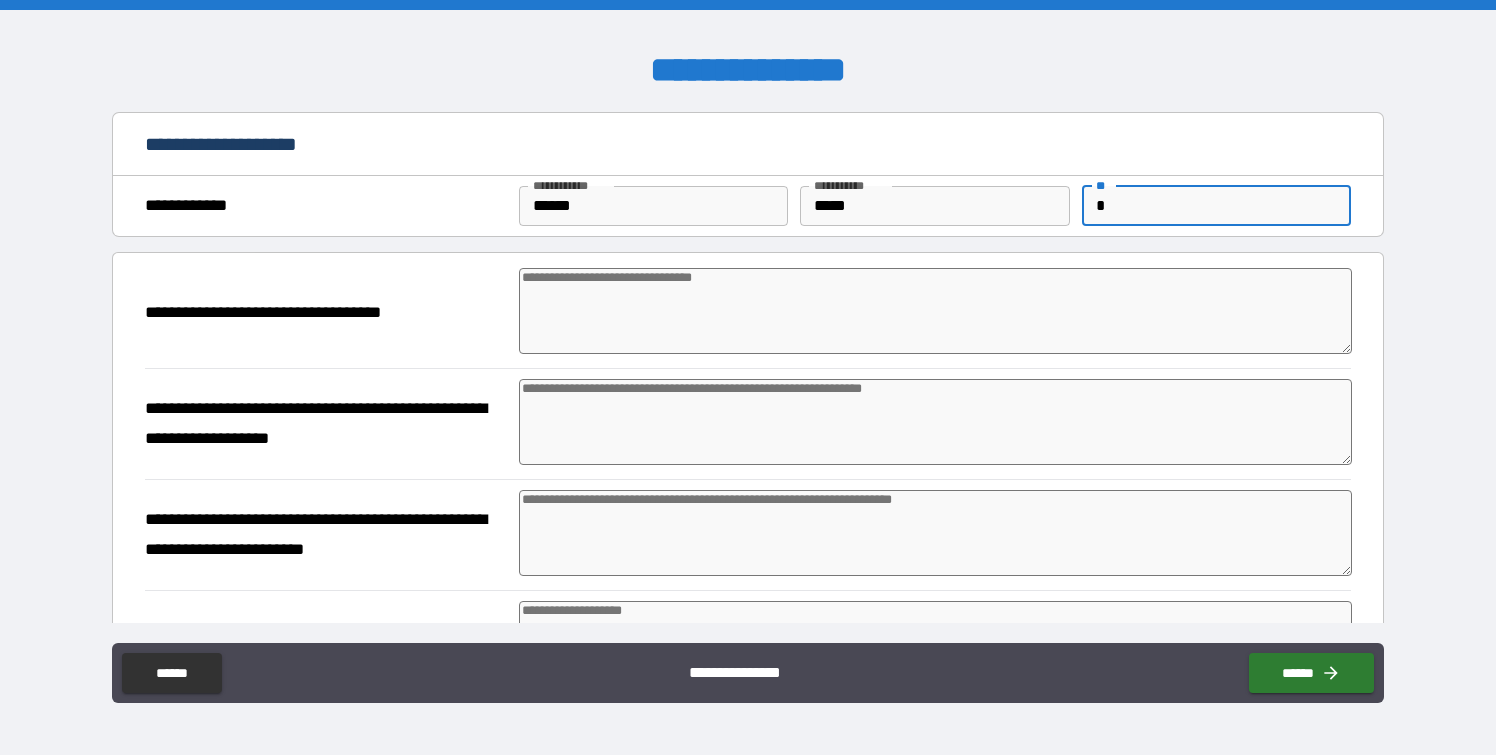 click at bounding box center [935, 422] 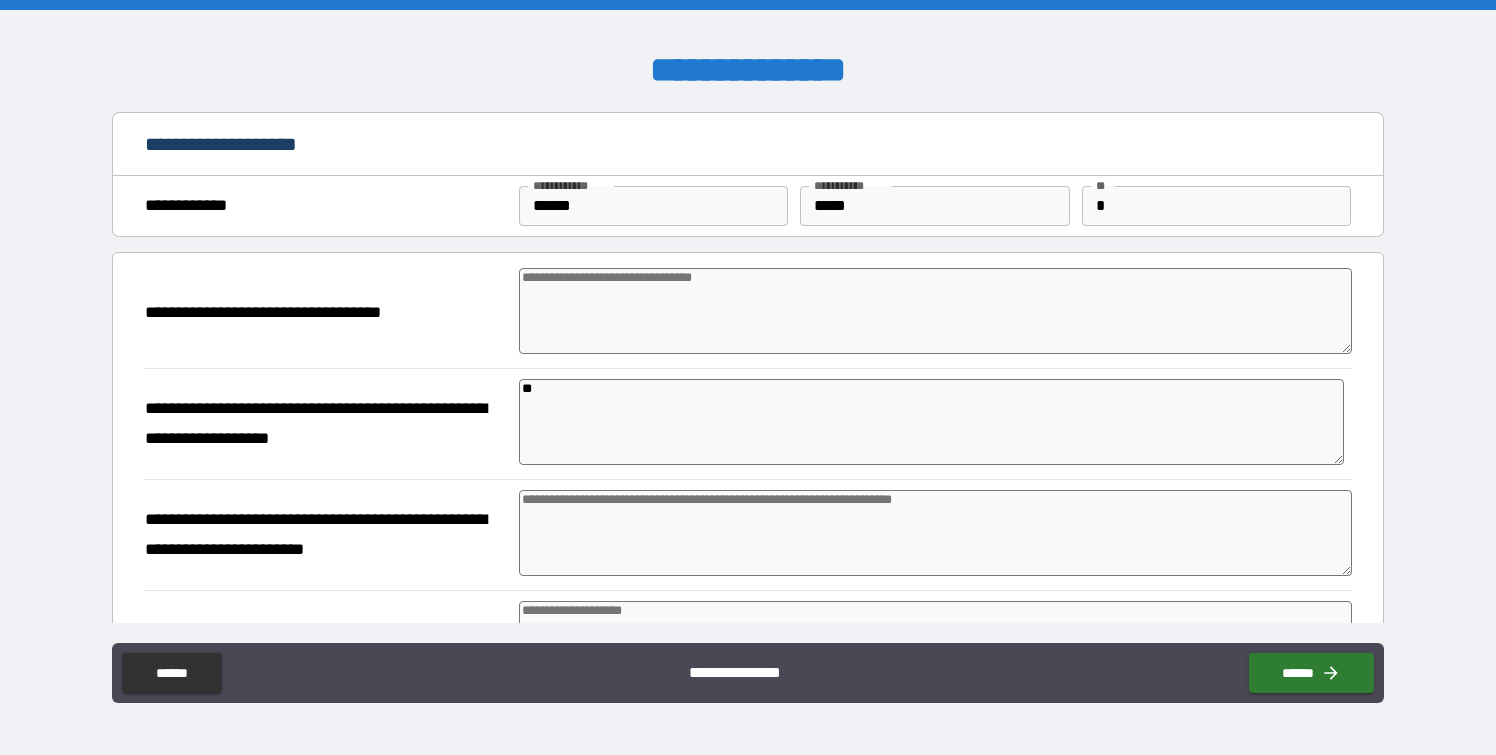 click at bounding box center [935, 533] 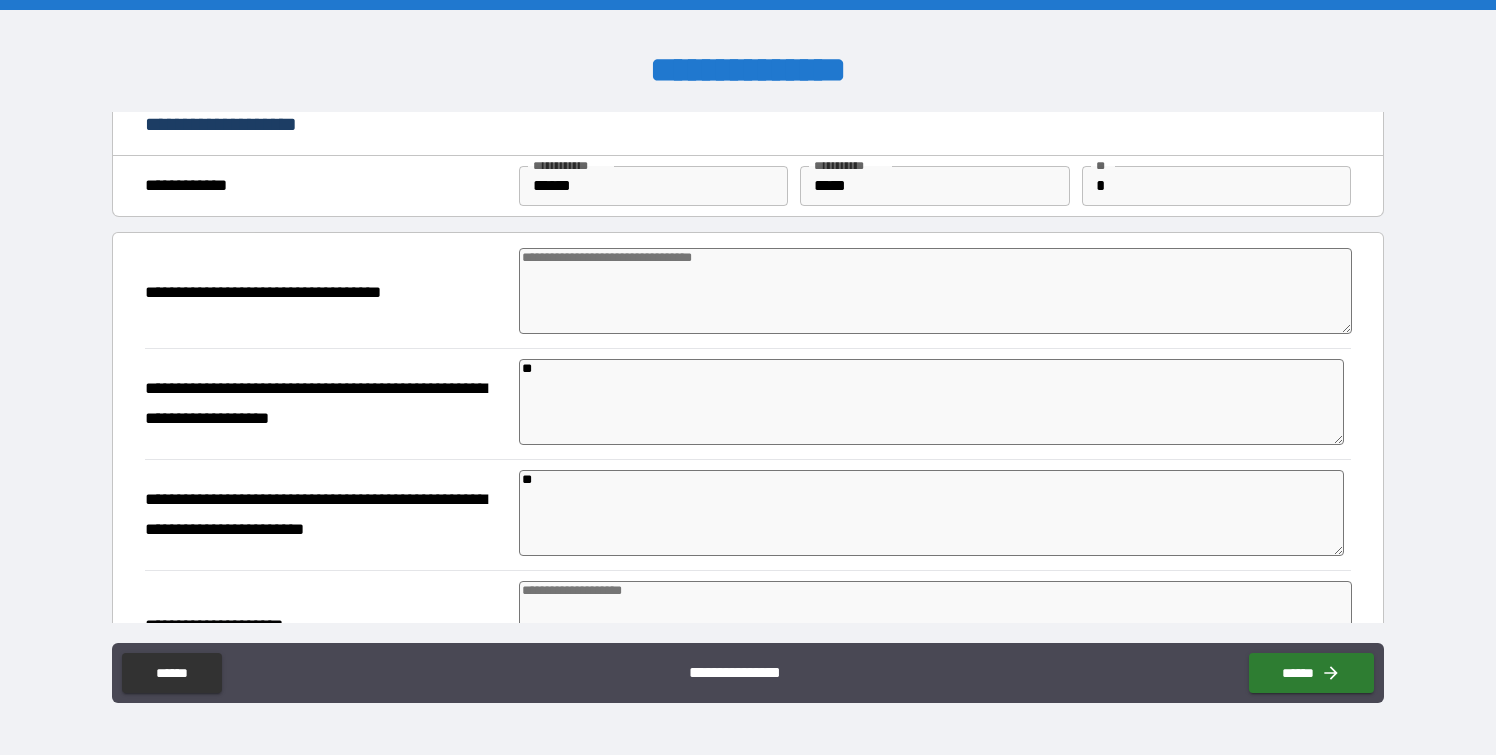 scroll, scrollTop: 8, scrollLeft: 0, axis: vertical 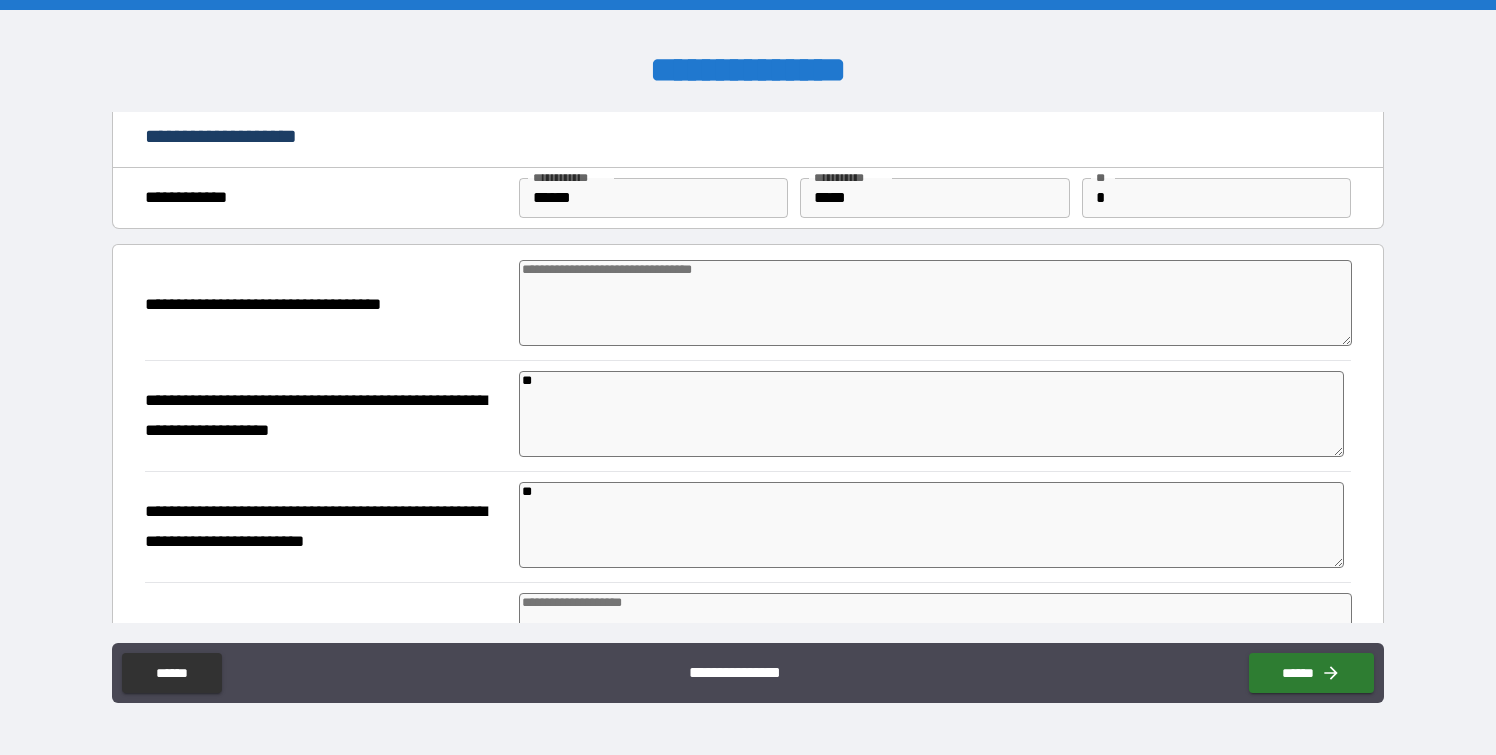 click at bounding box center [935, 303] 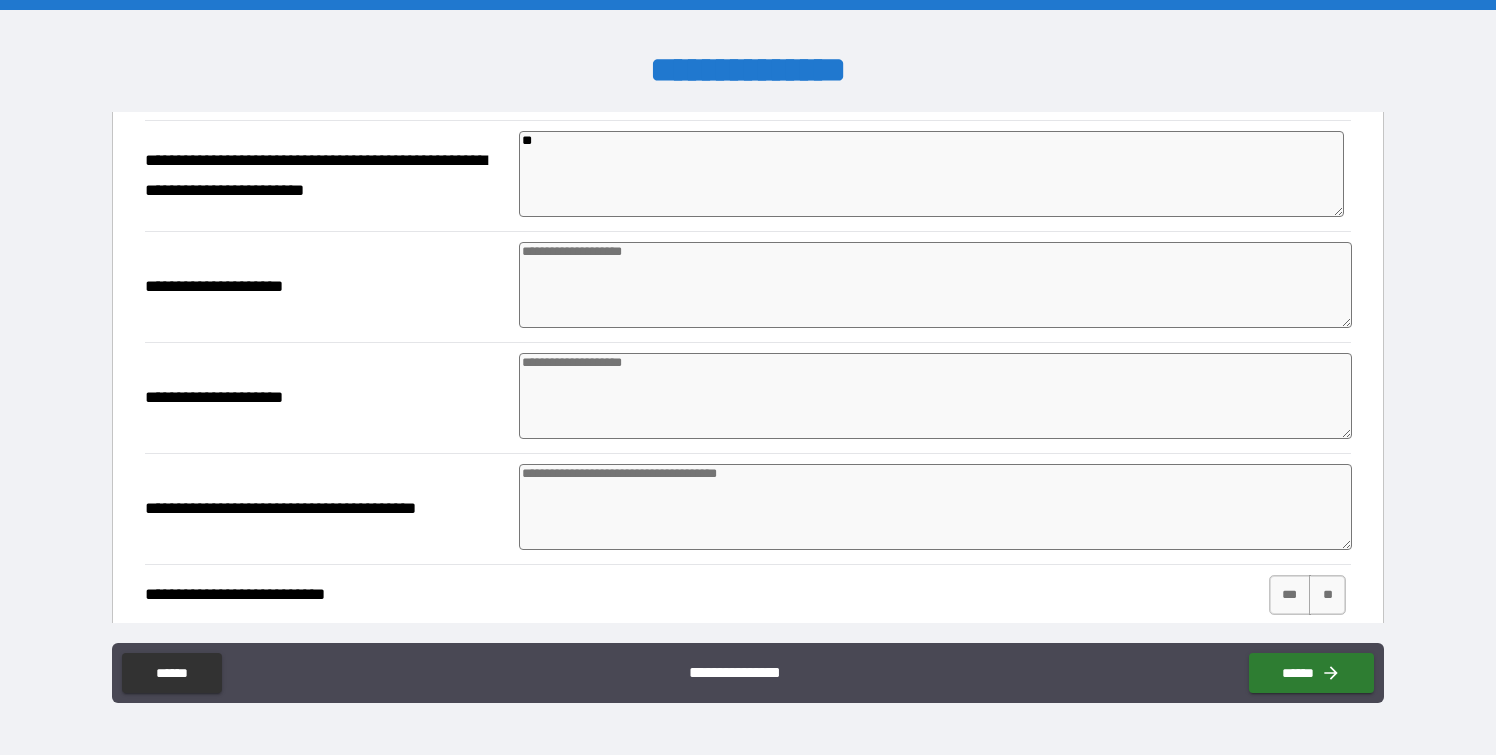 scroll, scrollTop: 373, scrollLeft: 0, axis: vertical 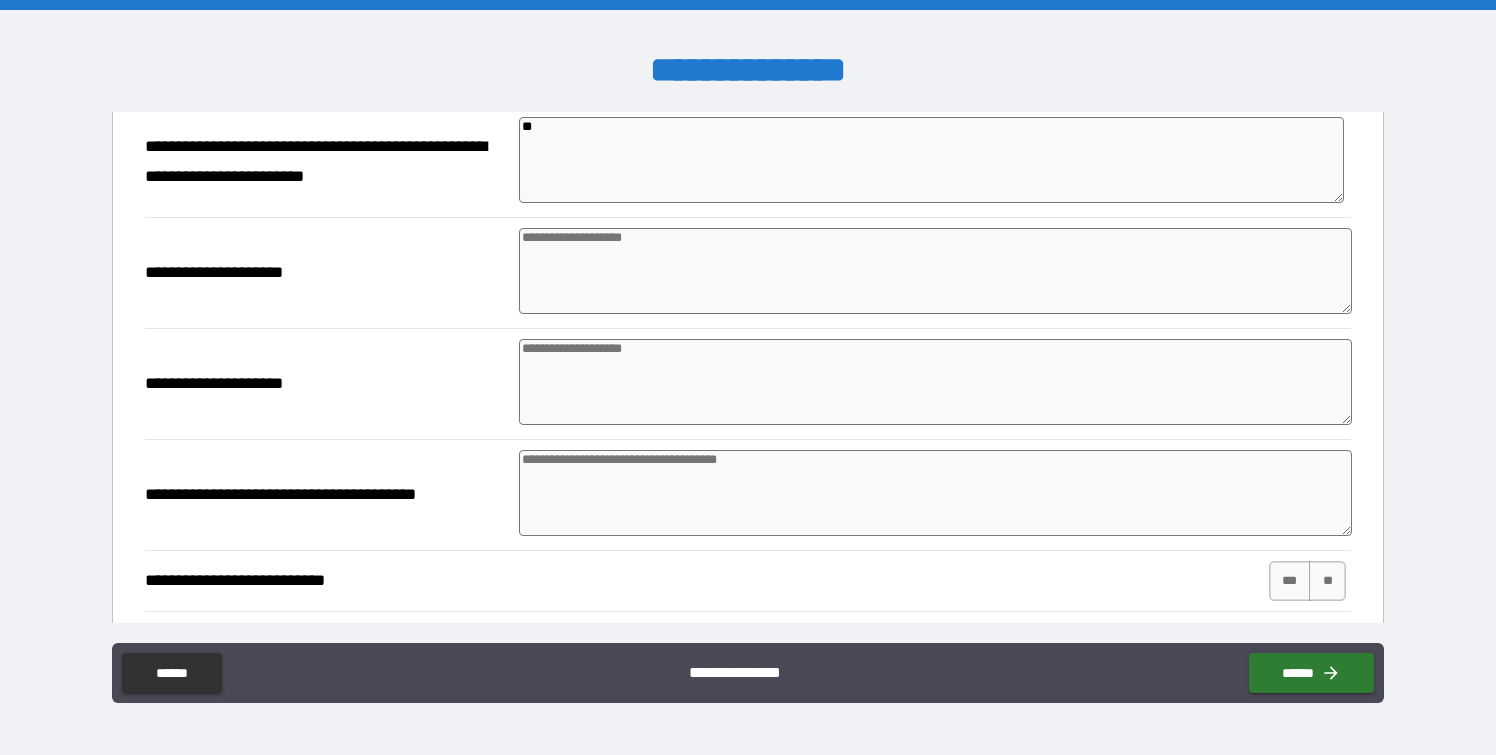 click at bounding box center (935, 271) 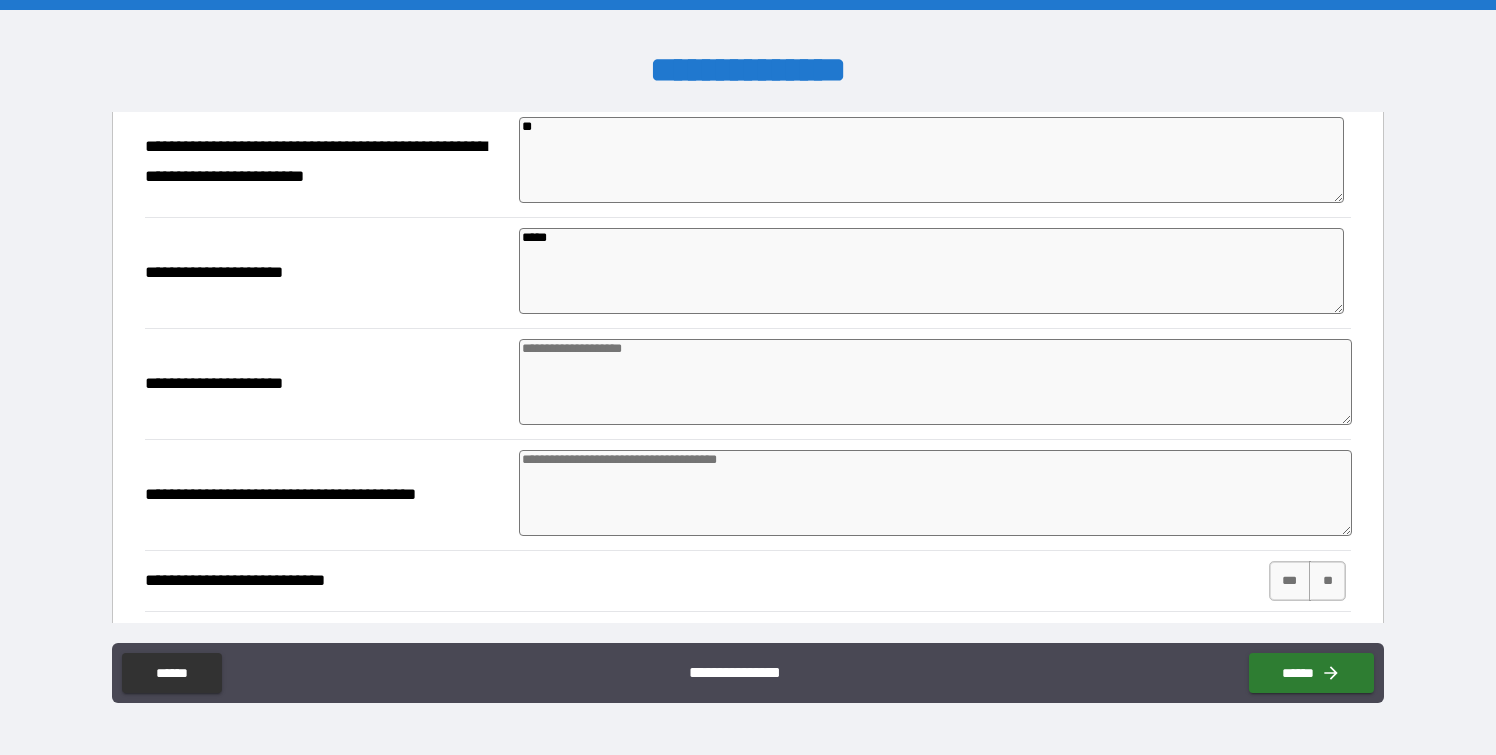 scroll, scrollTop: 363, scrollLeft: 0, axis: vertical 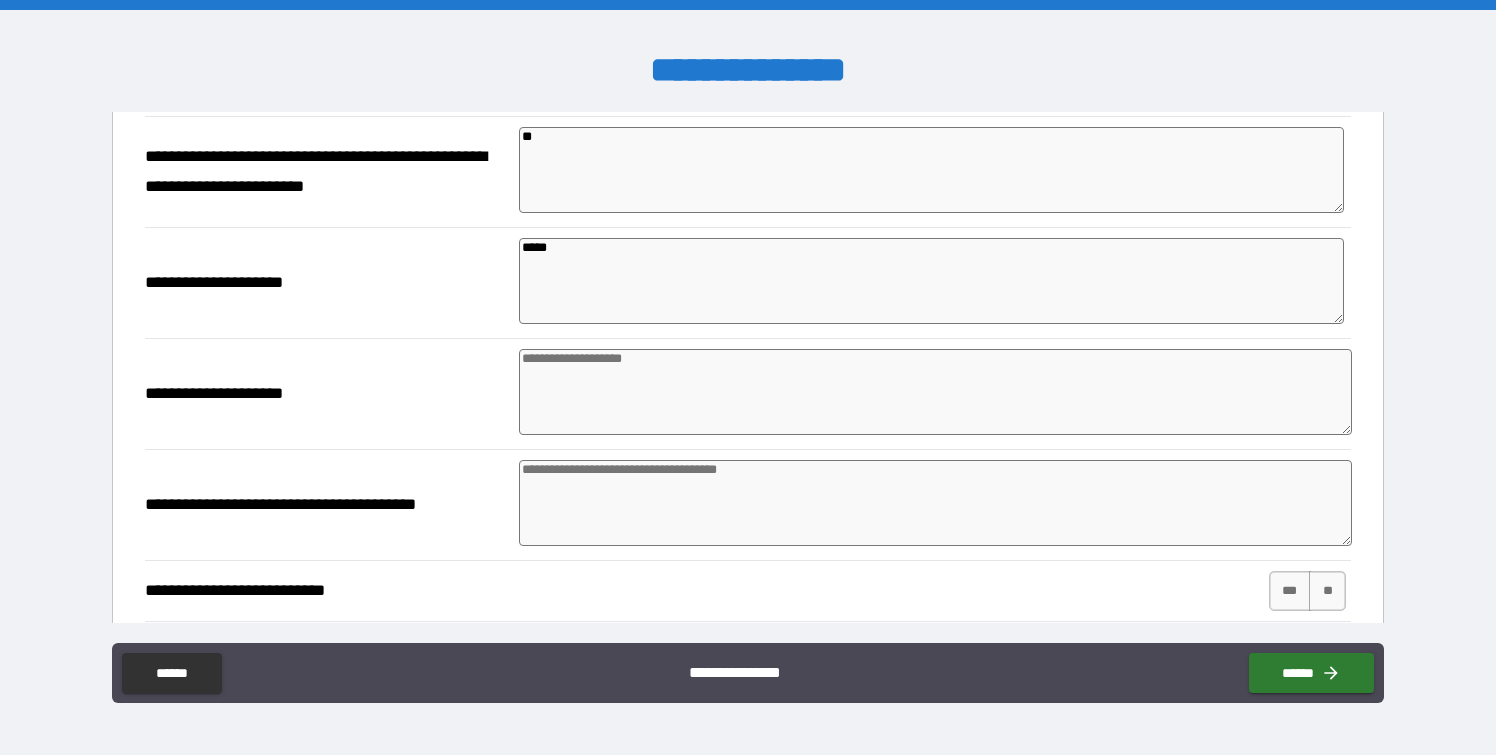 click at bounding box center (935, 392) 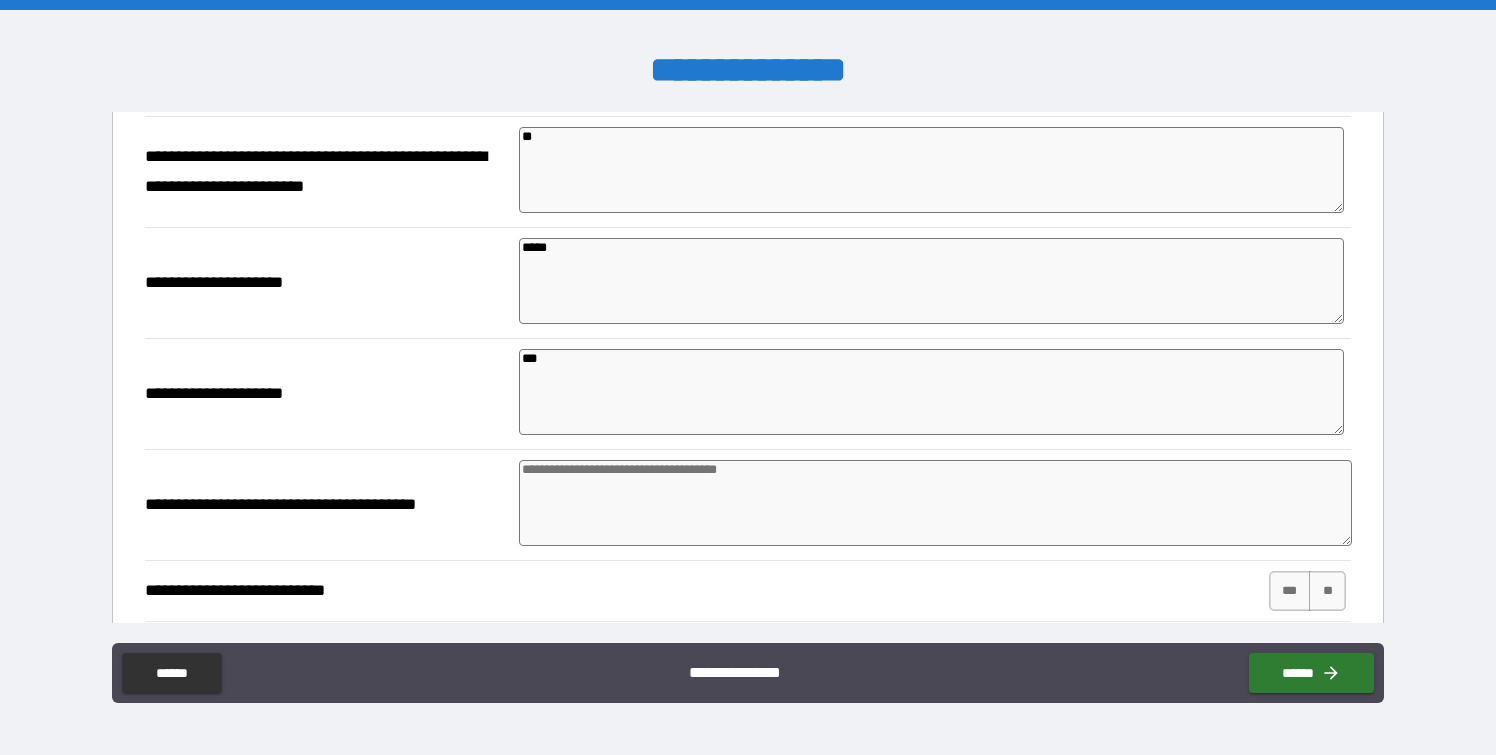 click at bounding box center [935, 503] 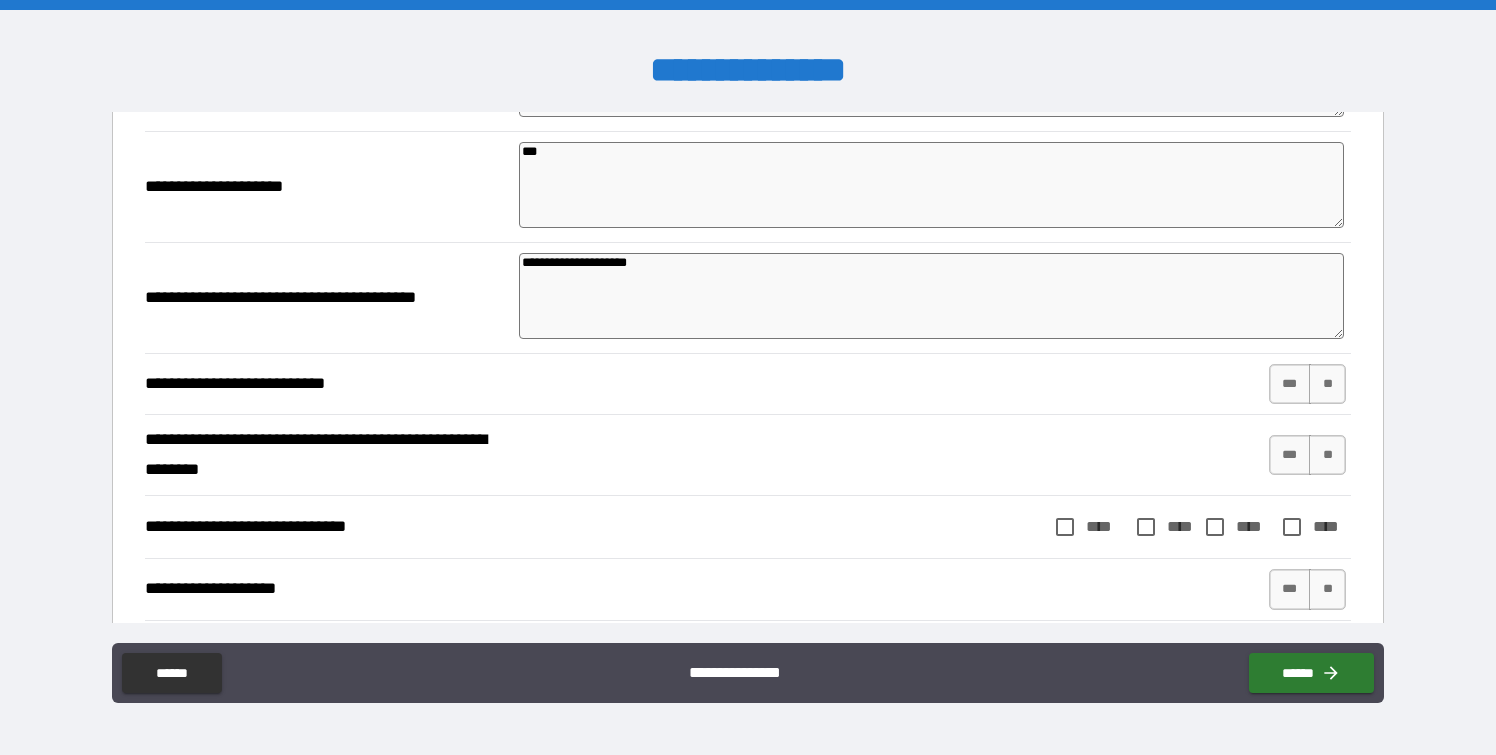 scroll, scrollTop: 566, scrollLeft: 0, axis: vertical 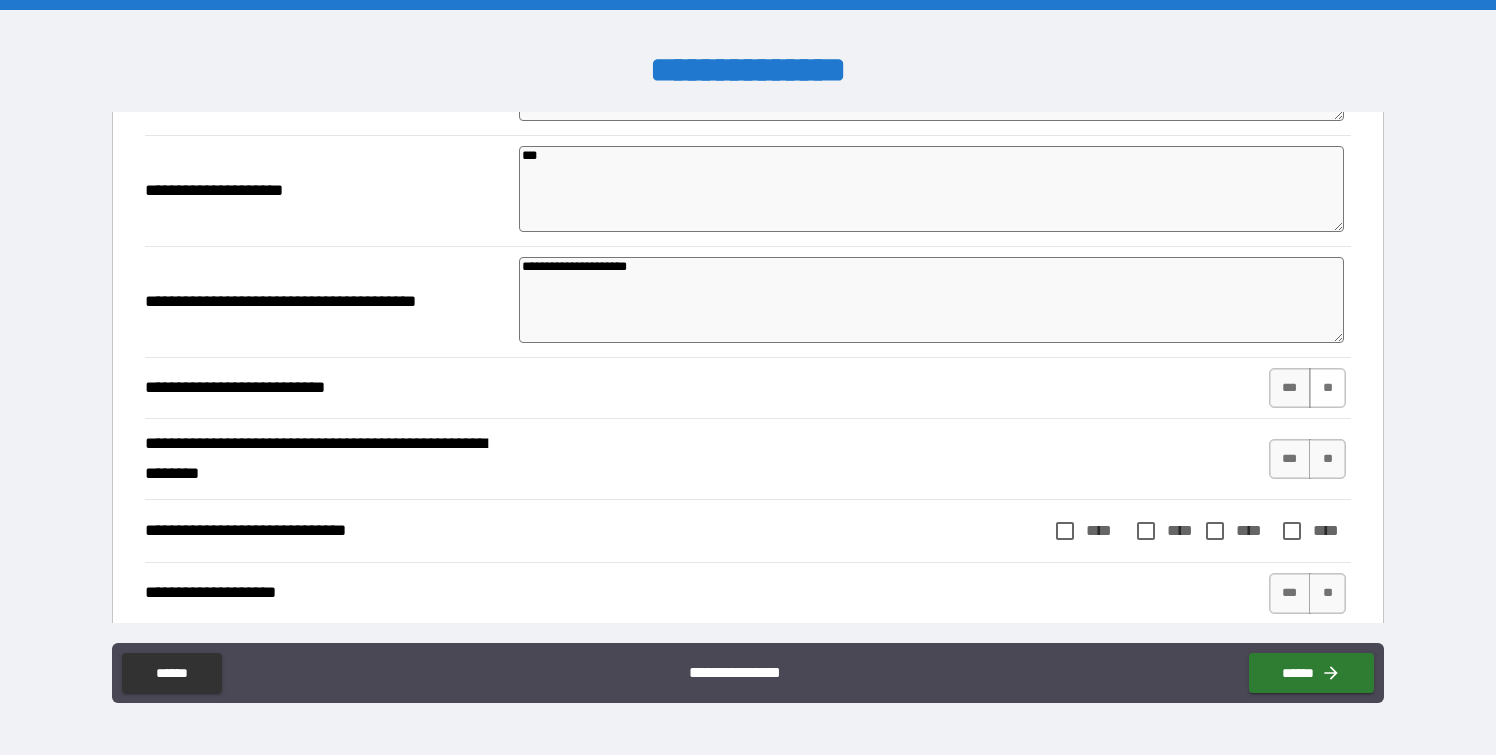click on "**" at bounding box center (1327, 388) 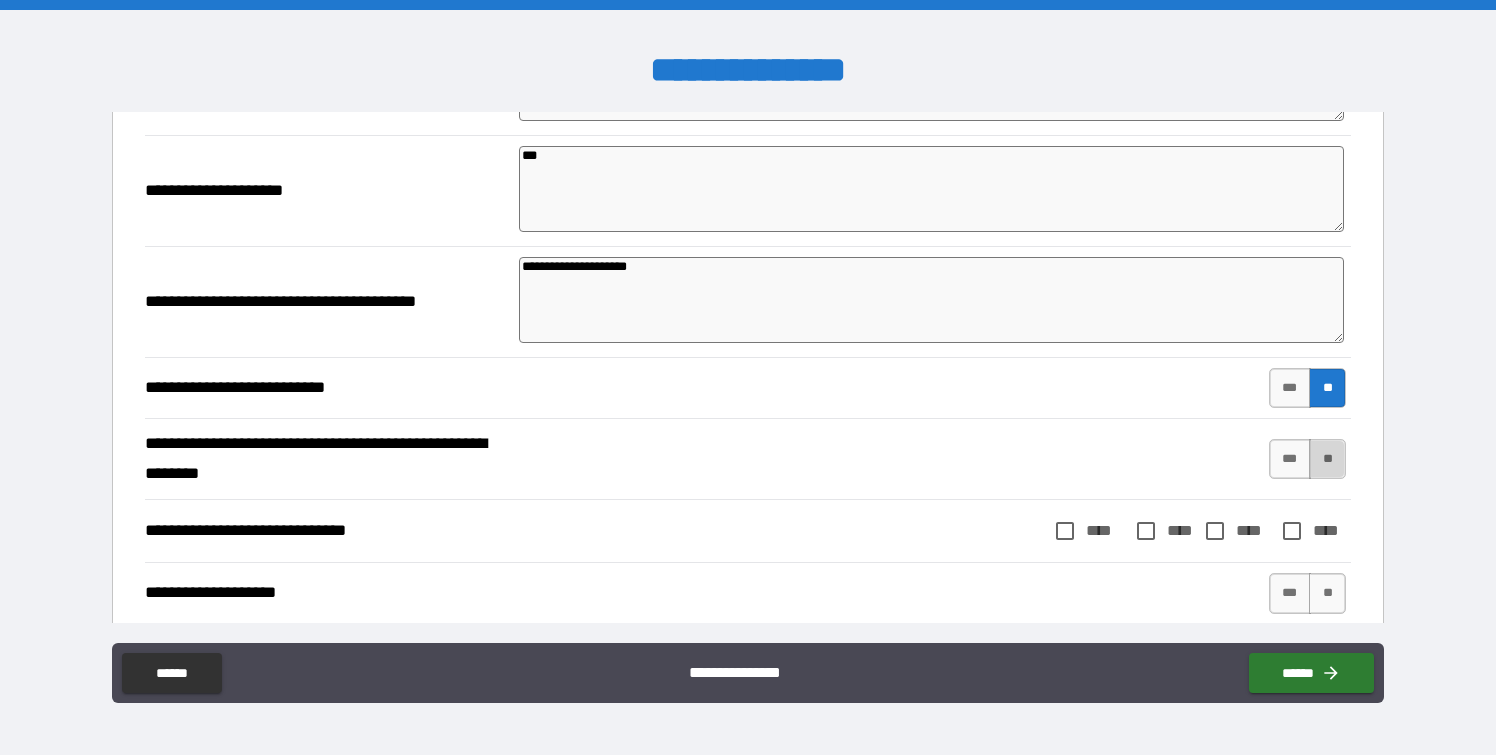 click on "**" at bounding box center [1327, 459] 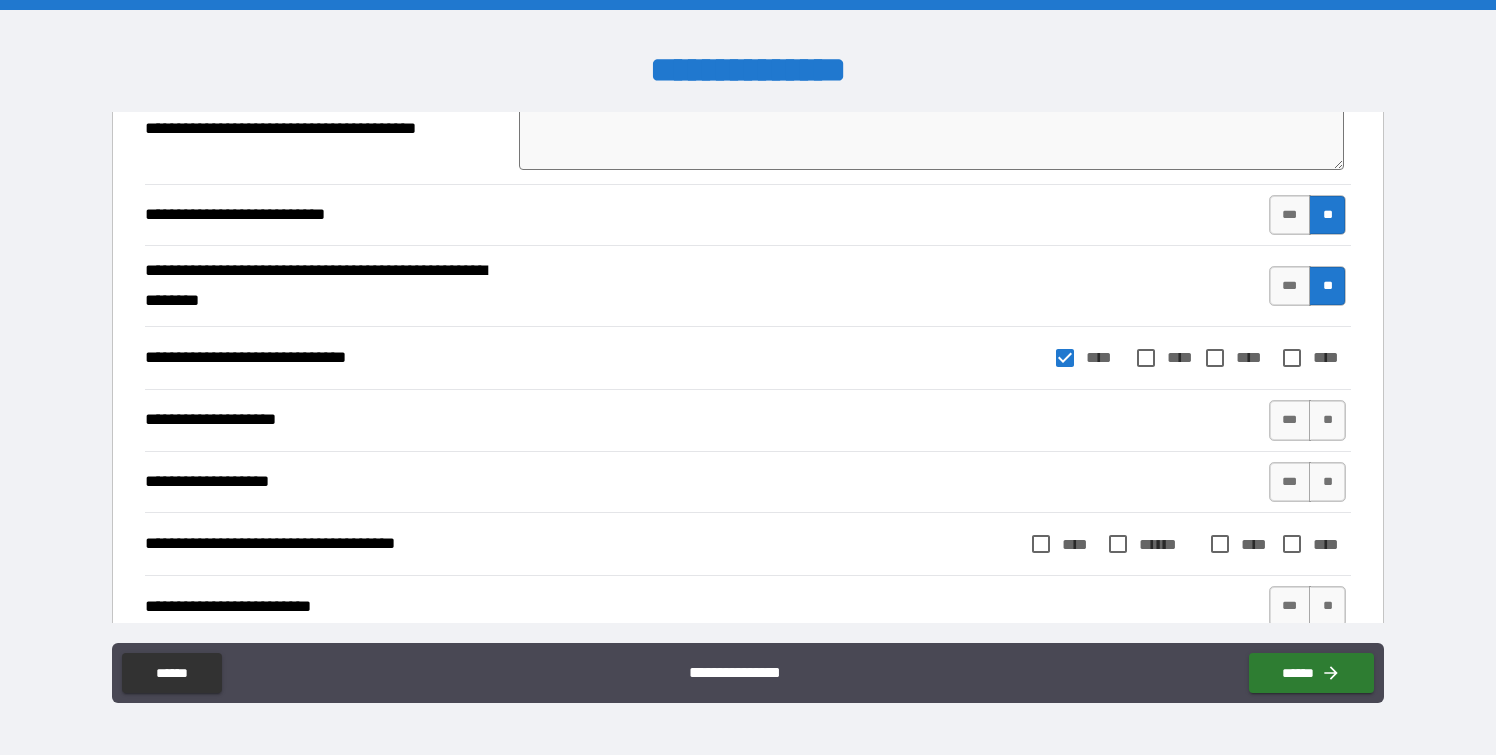 scroll, scrollTop: 749, scrollLeft: 0, axis: vertical 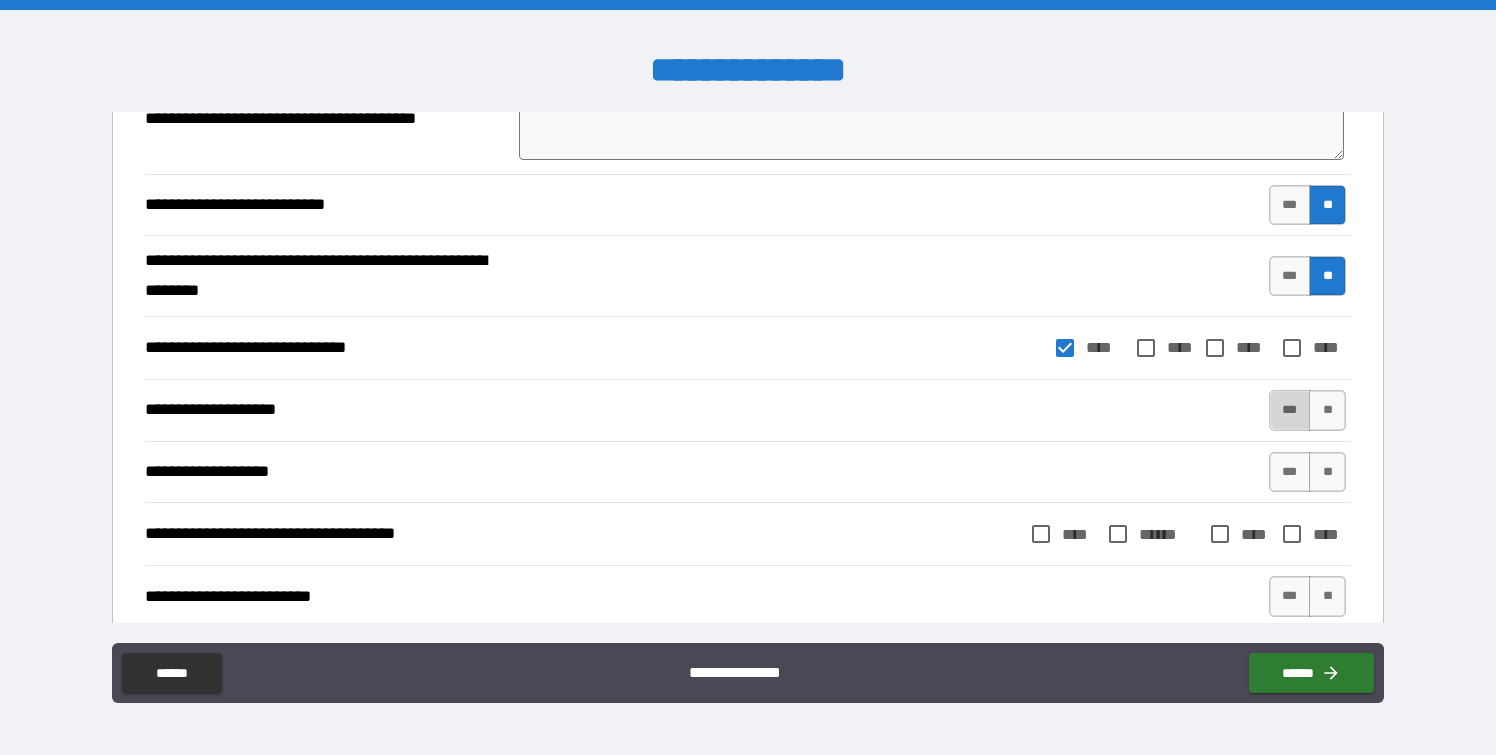 click on "***" at bounding box center [1290, 410] 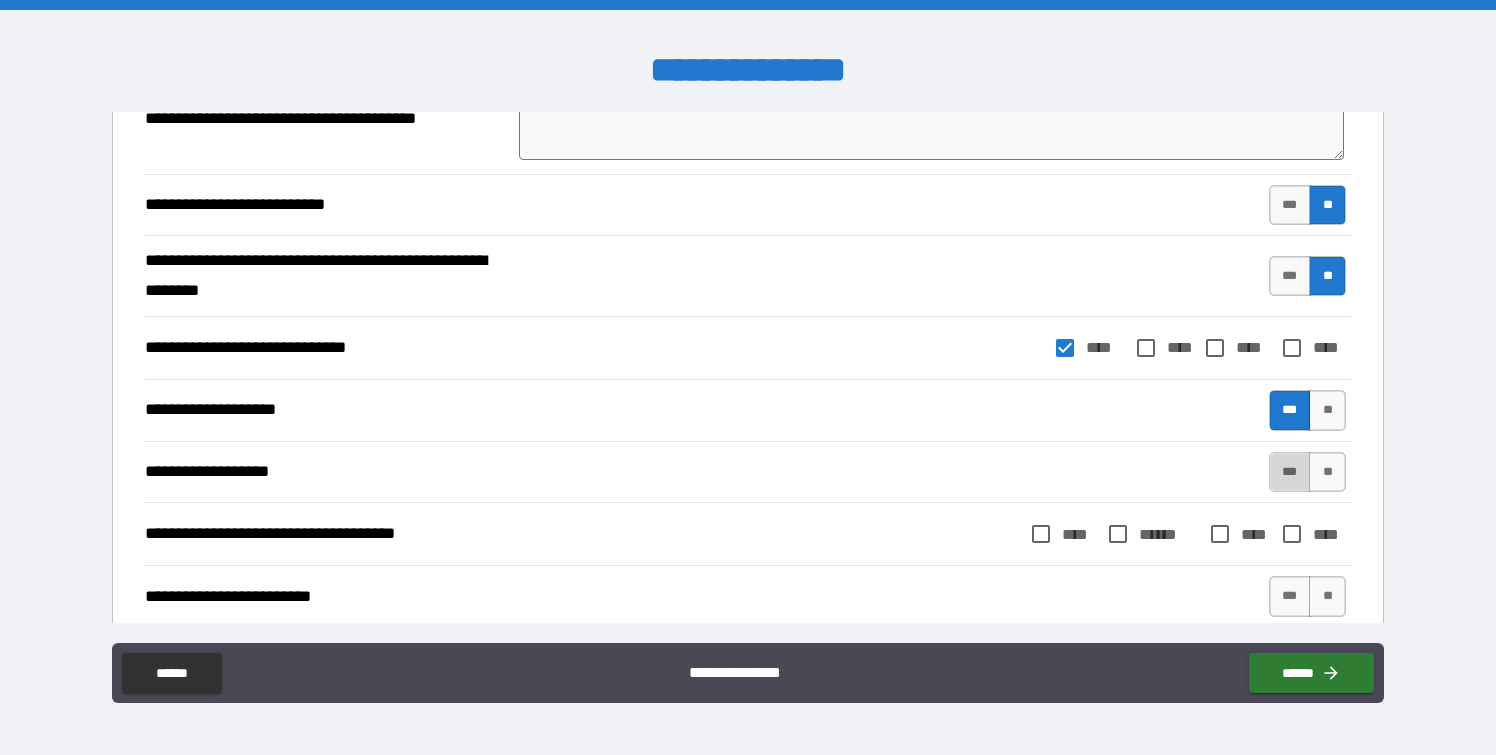 click on "***" at bounding box center [1290, 472] 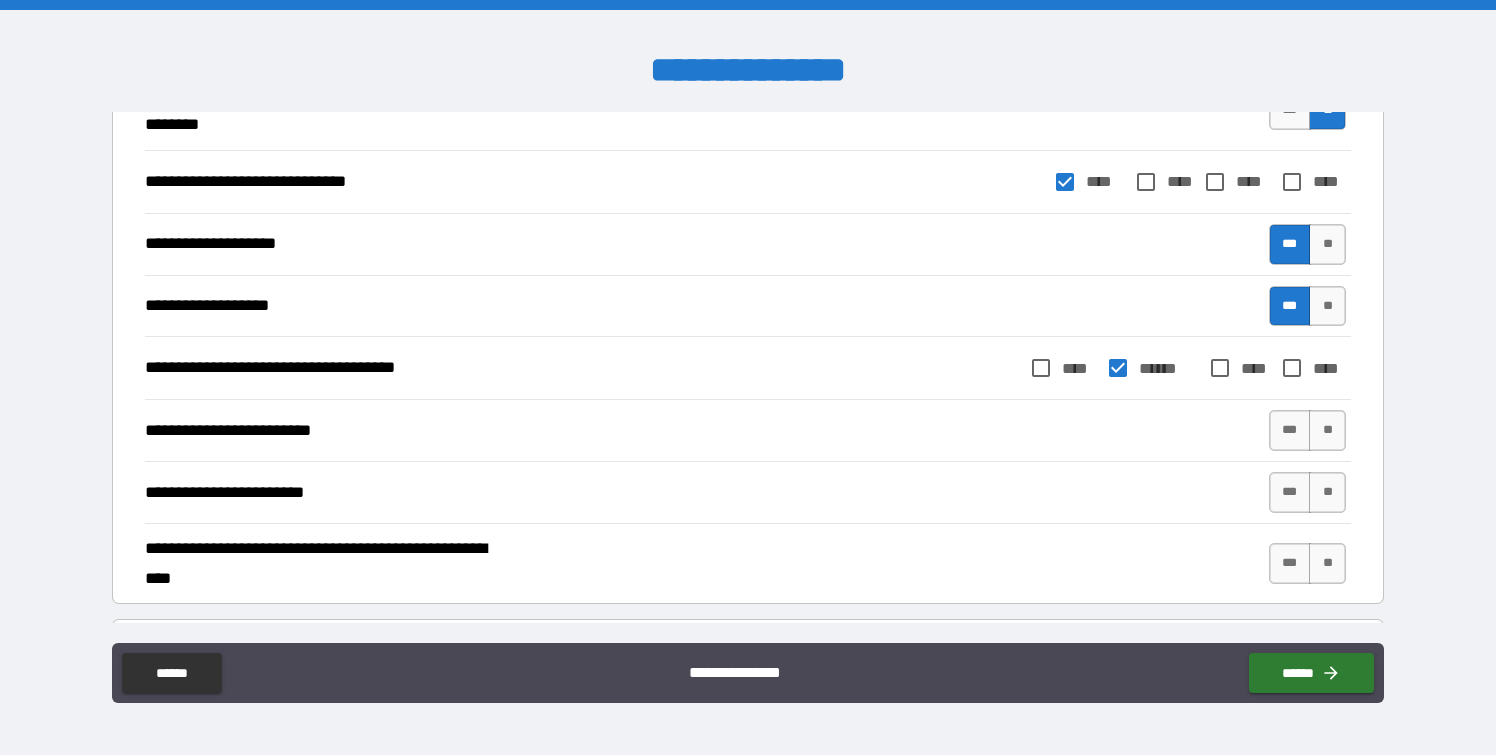 scroll, scrollTop: 937, scrollLeft: 0, axis: vertical 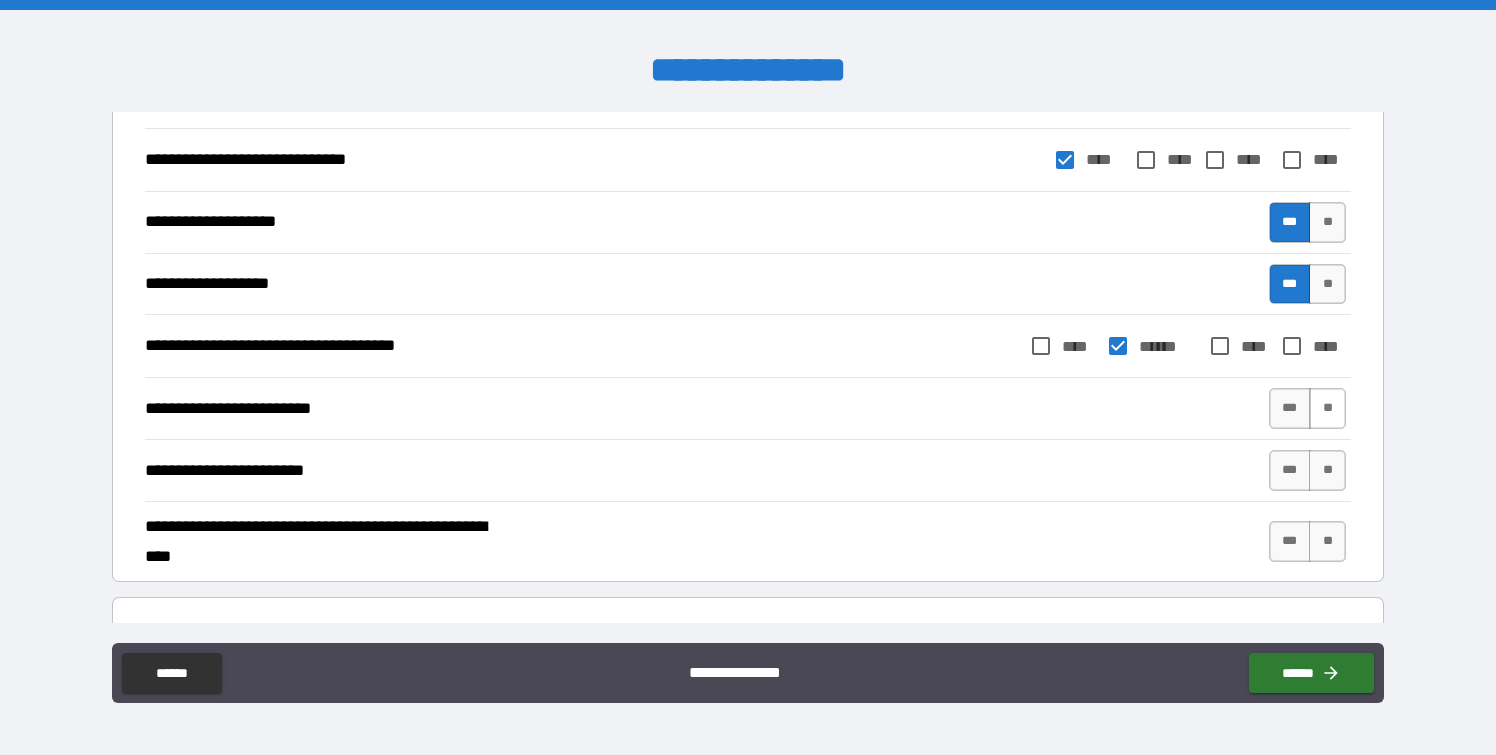 click on "**" at bounding box center (1327, 408) 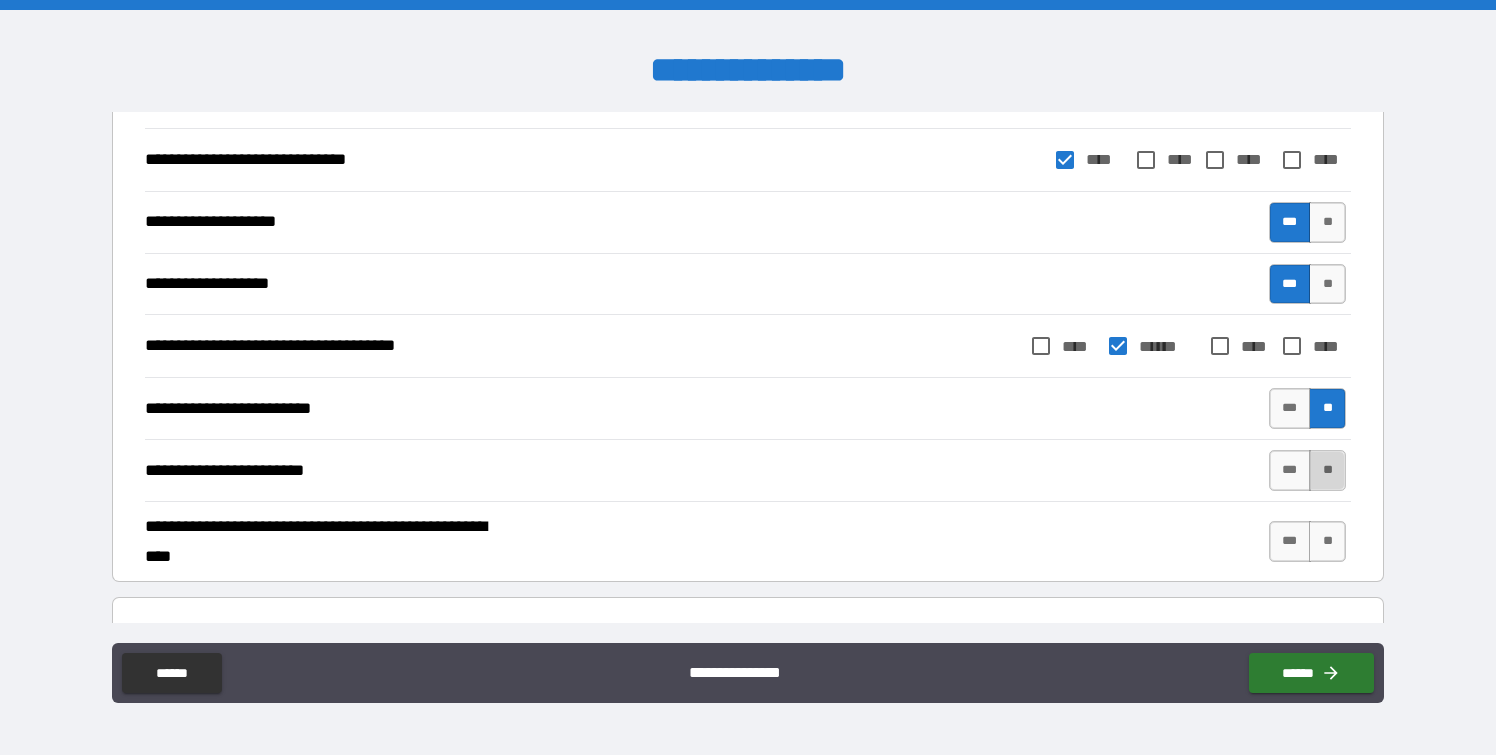 click on "**" at bounding box center (1327, 470) 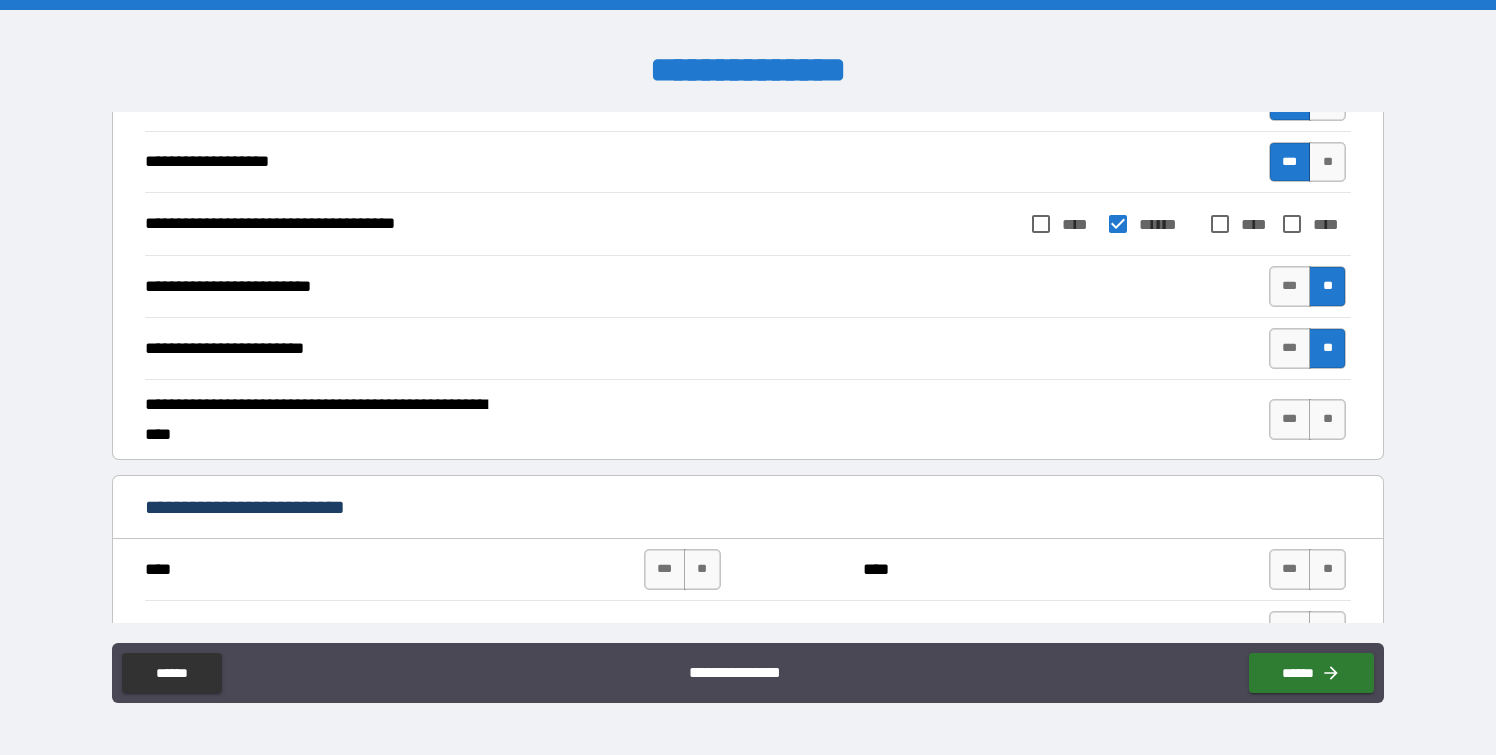 scroll, scrollTop: 1052, scrollLeft: 0, axis: vertical 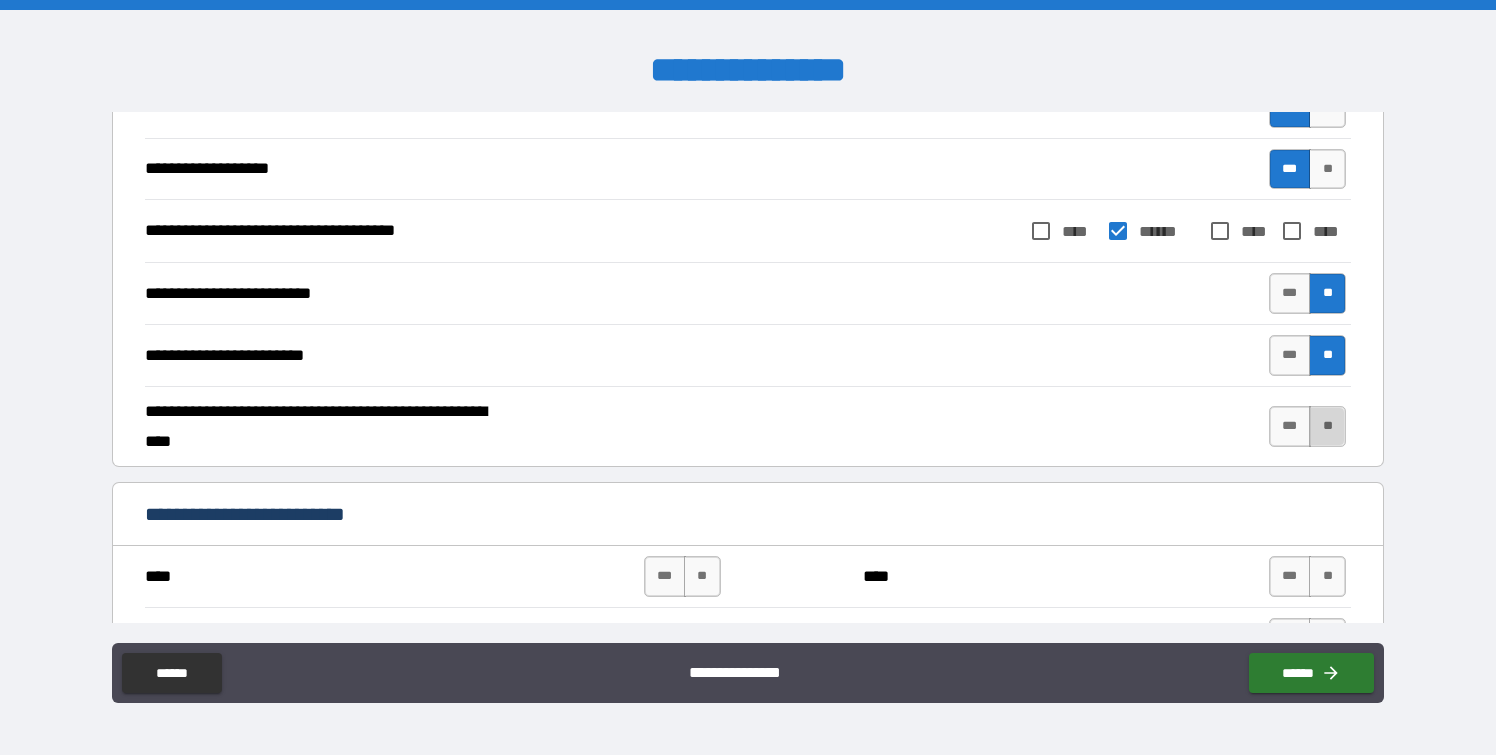 click on "**" at bounding box center (1327, 426) 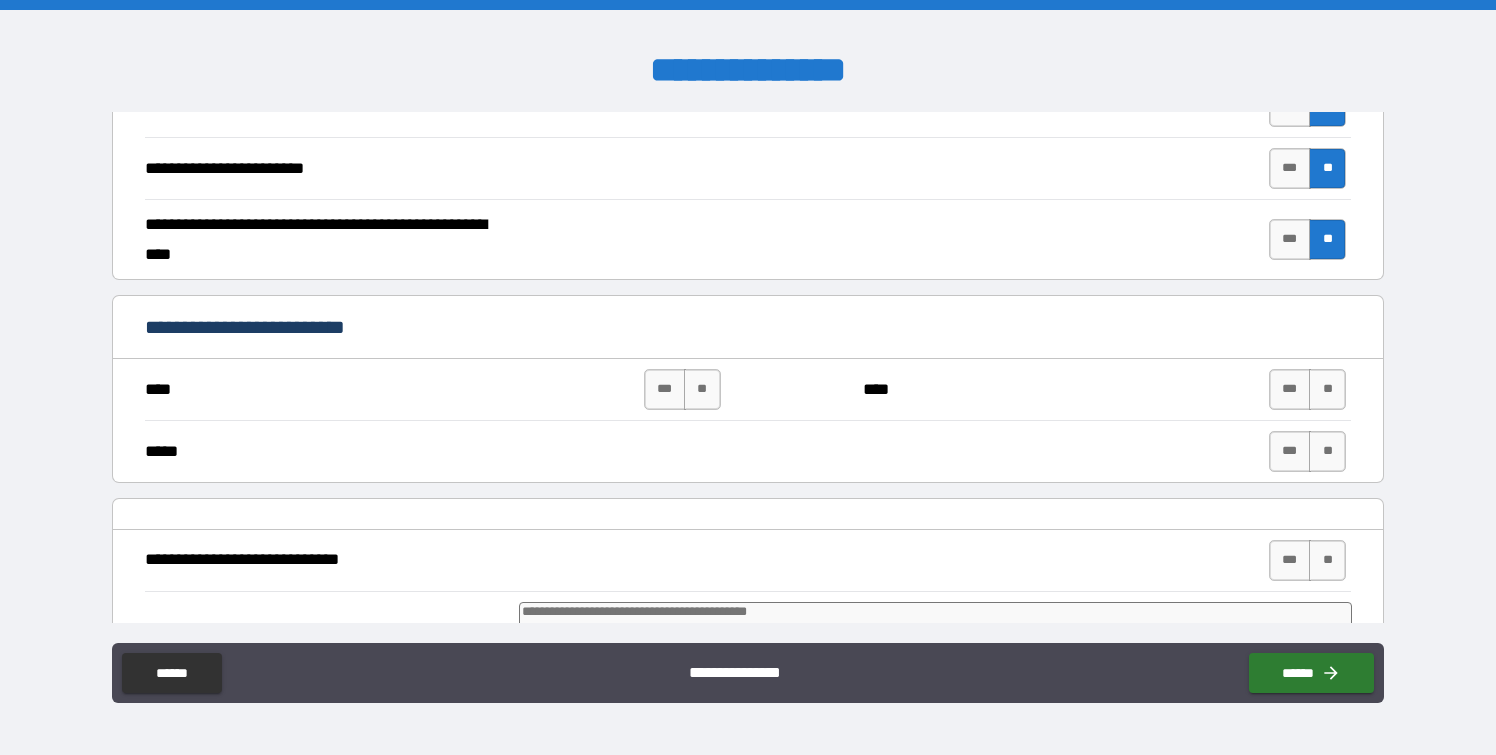scroll, scrollTop: 1287, scrollLeft: 0, axis: vertical 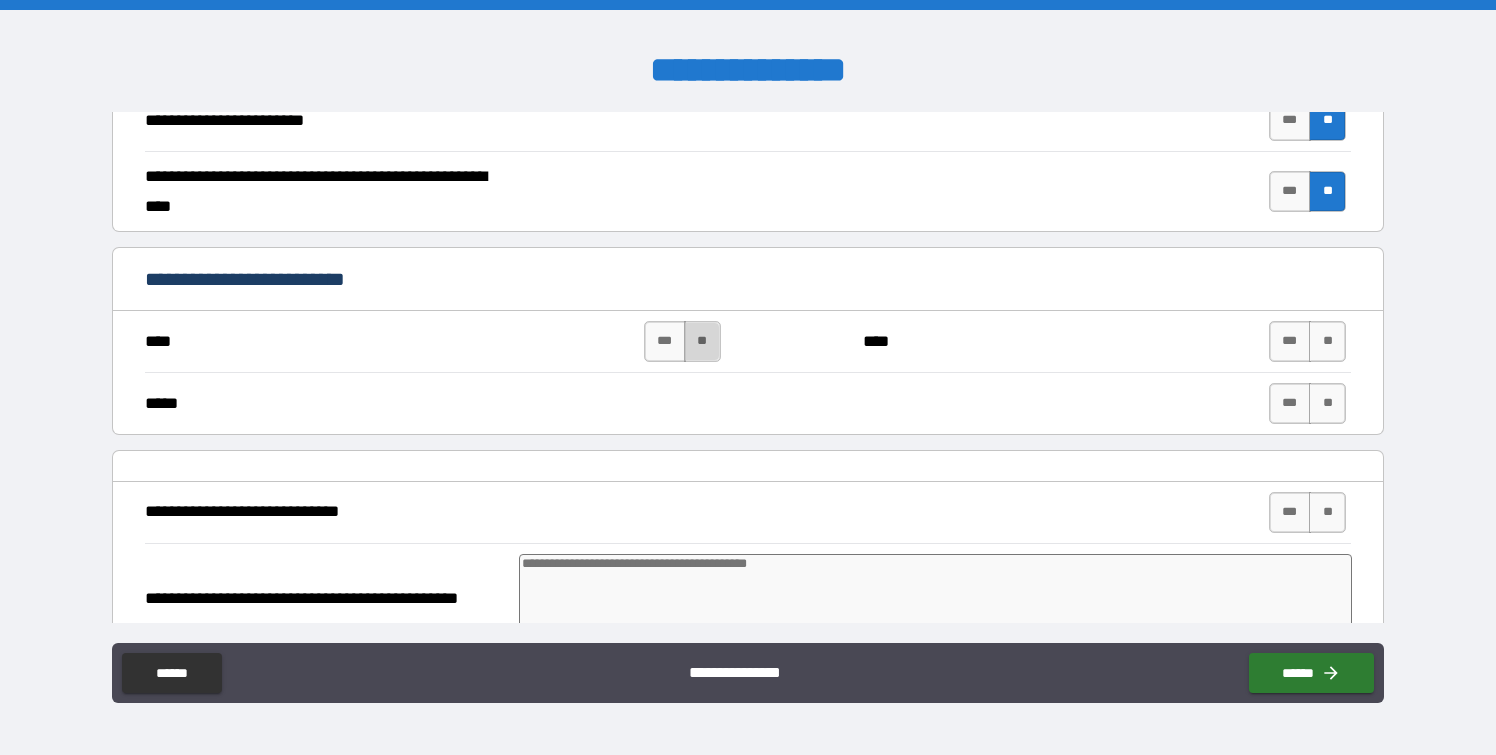 click on "**" at bounding box center (702, 341) 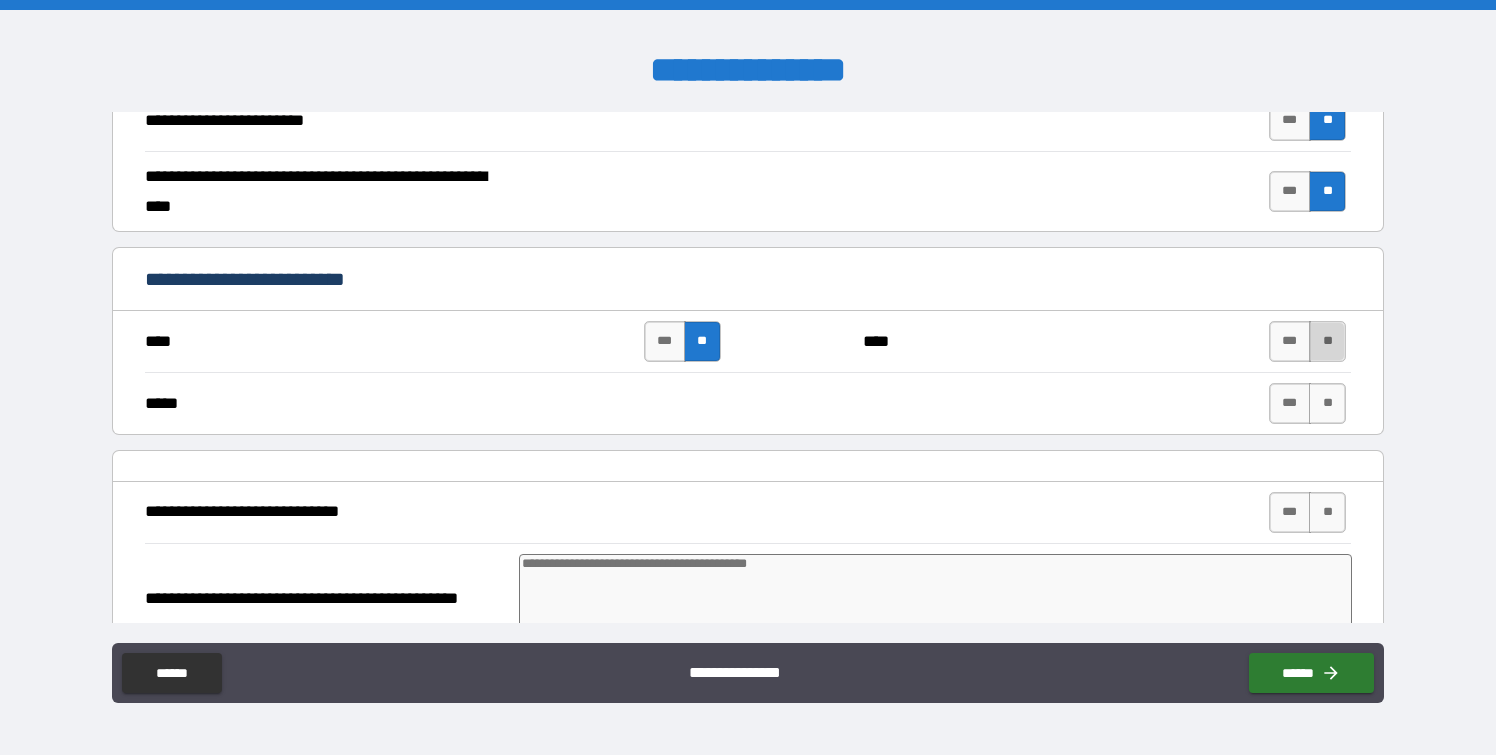 click on "**" at bounding box center (1327, 341) 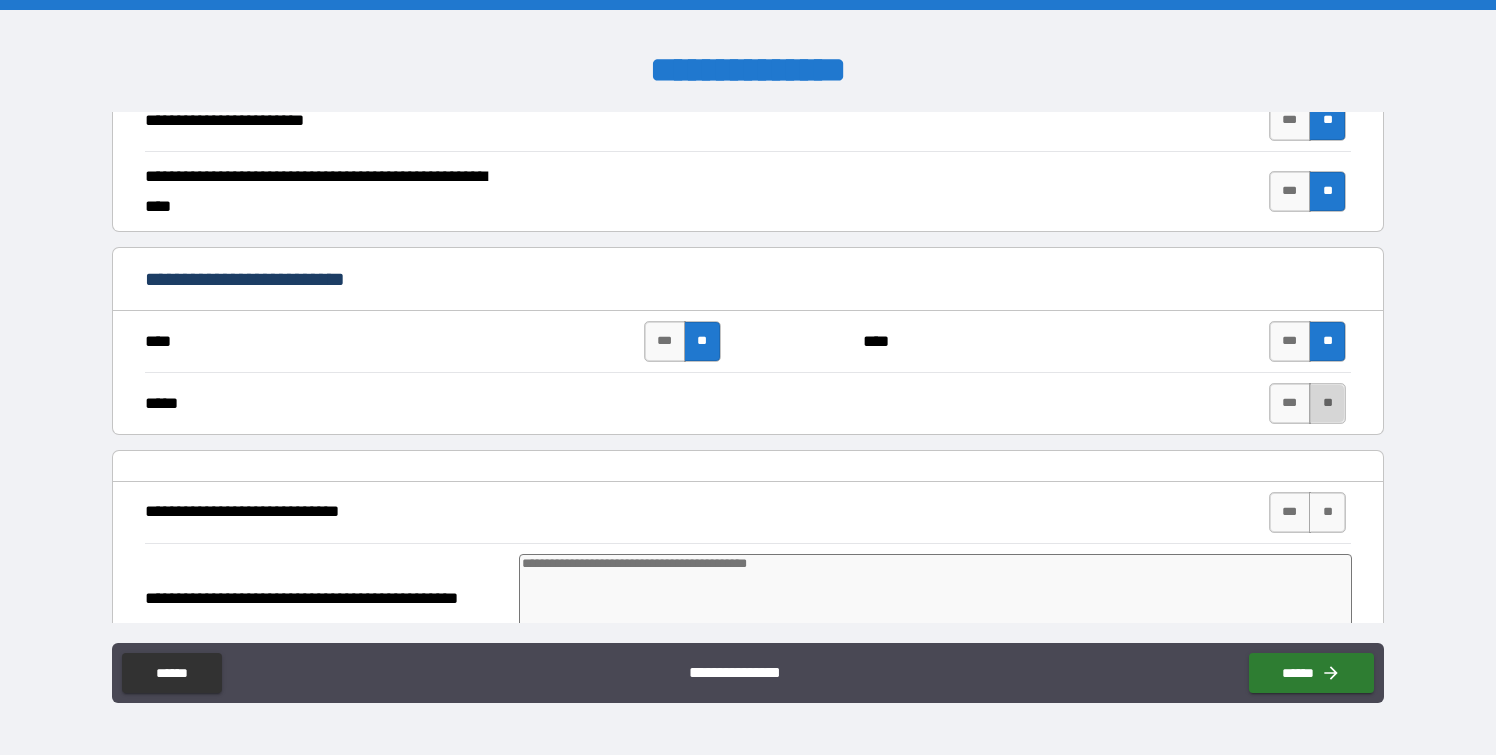 click on "**" at bounding box center (1327, 403) 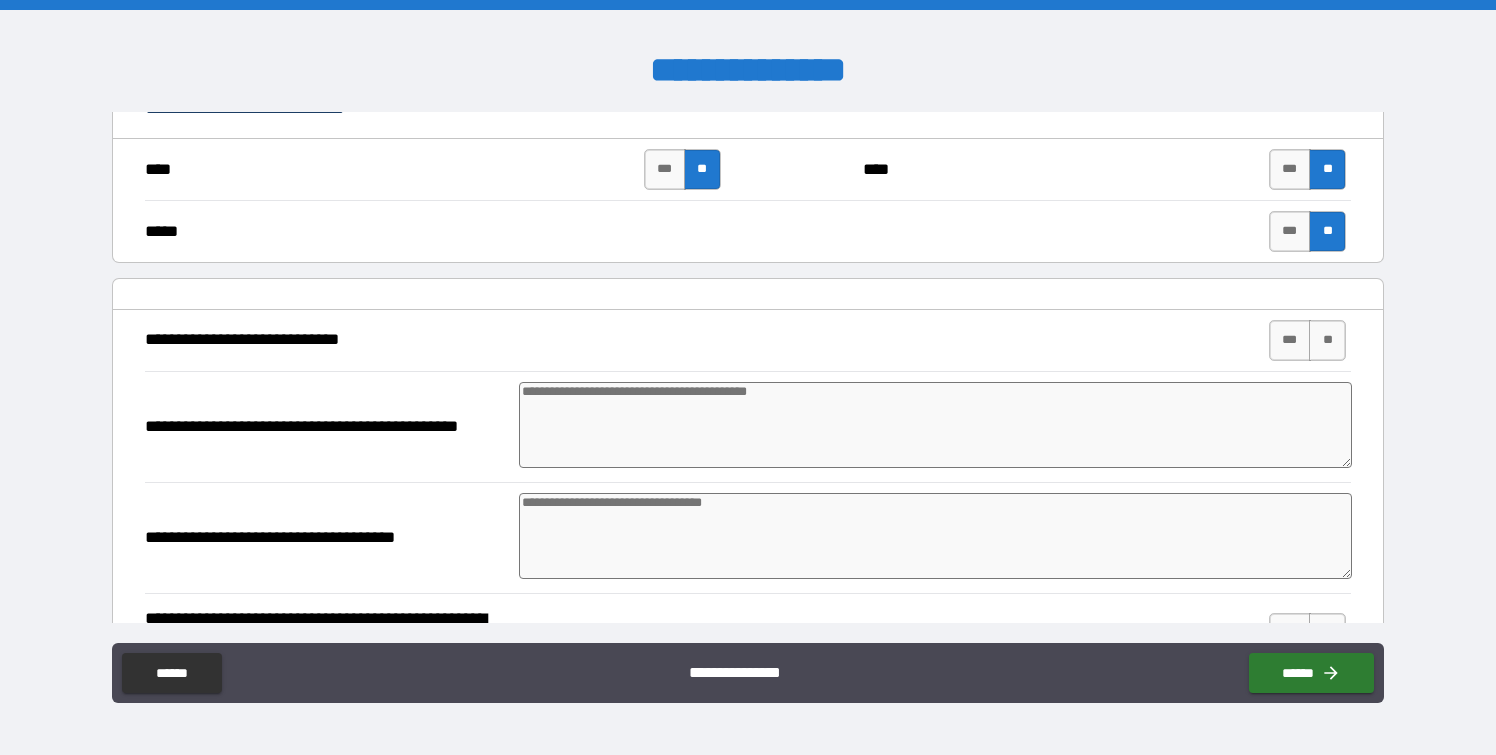 scroll, scrollTop: 1471, scrollLeft: 0, axis: vertical 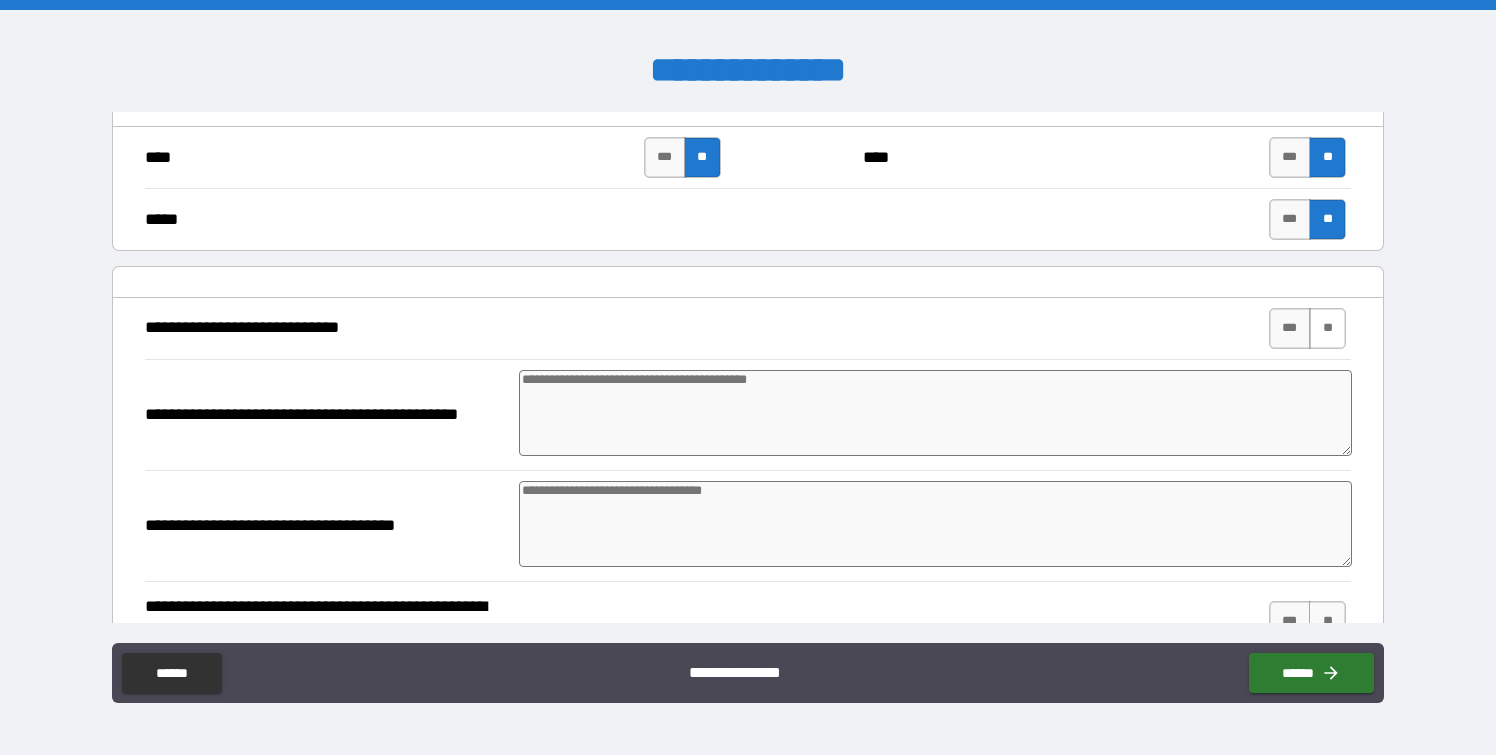 click on "**" at bounding box center [1327, 328] 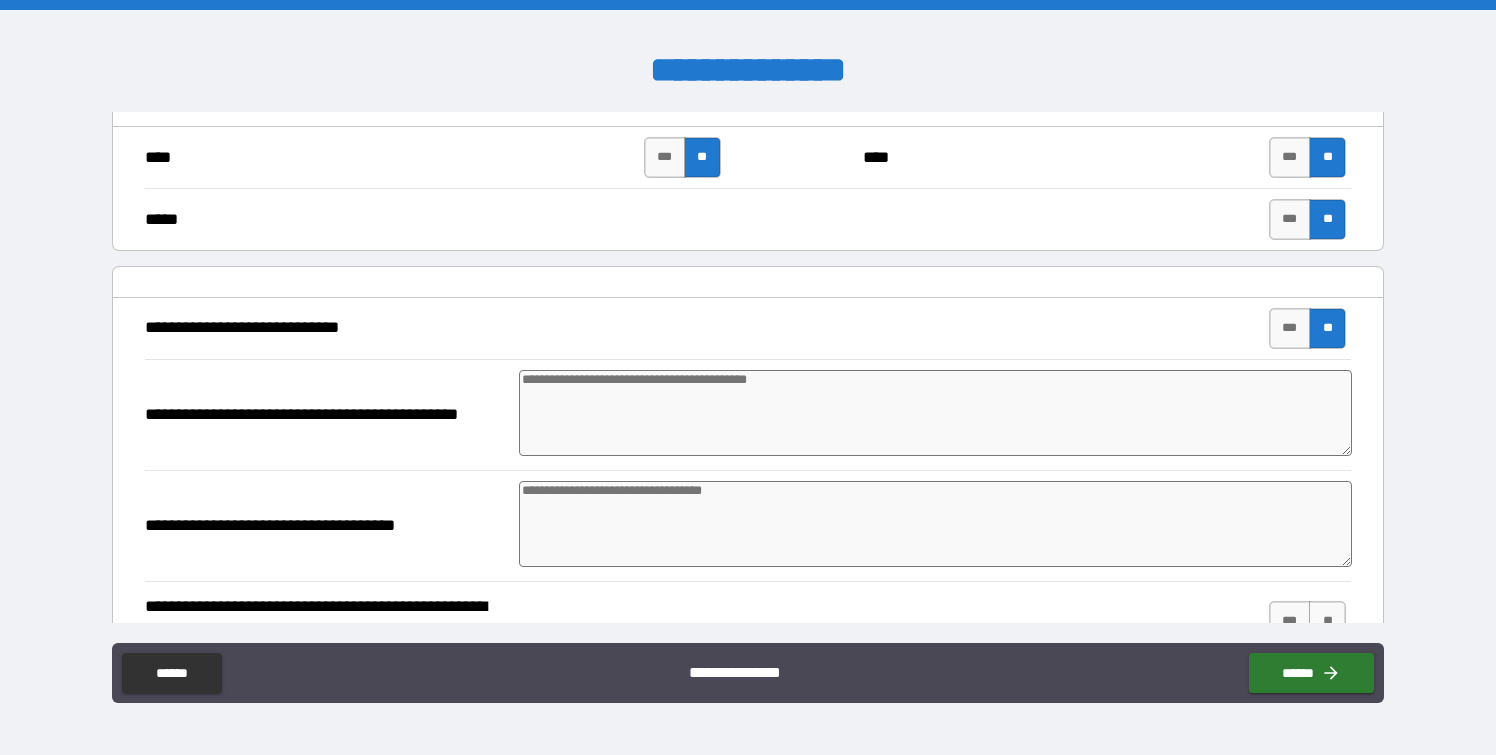click at bounding box center [935, 413] 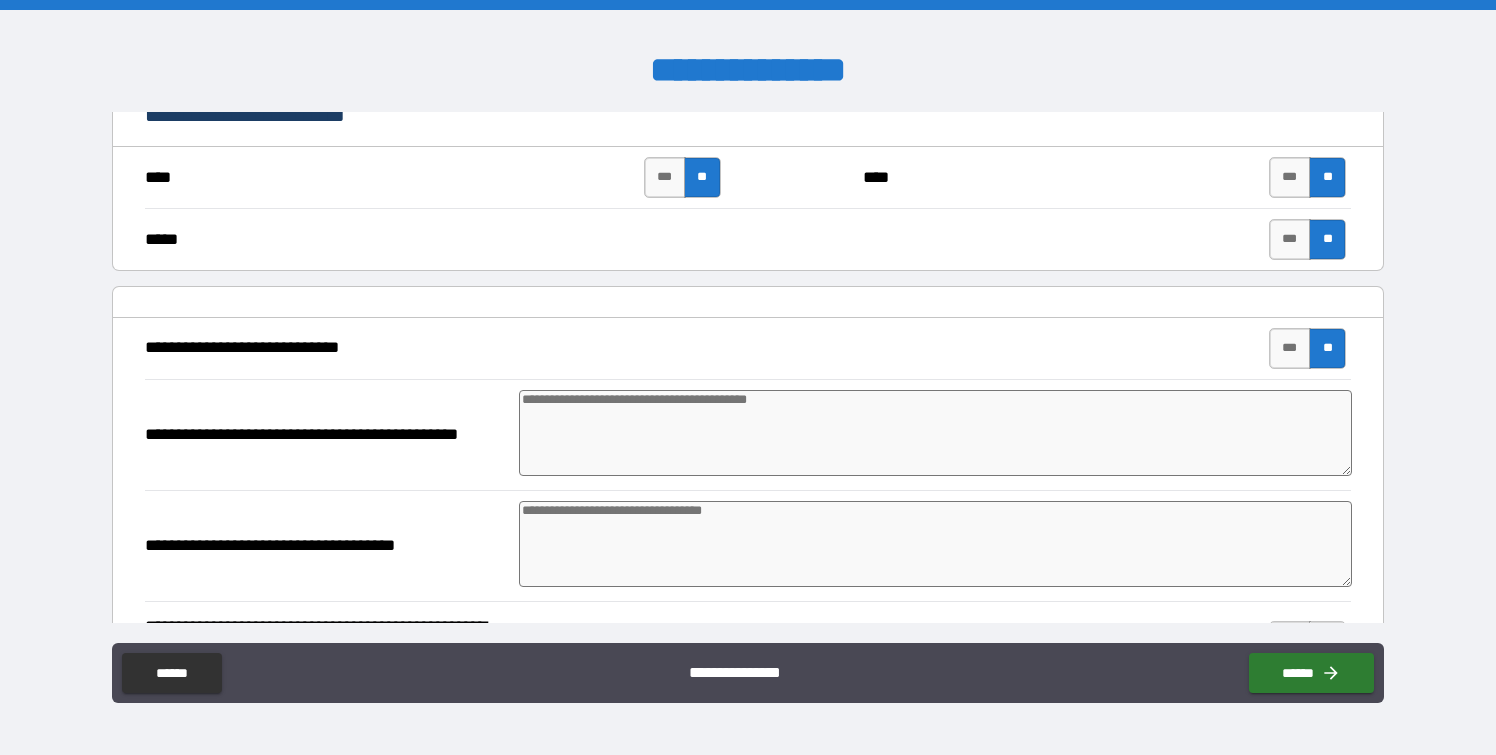scroll, scrollTop: 1450, scrollLeft: 0, axis: vertical 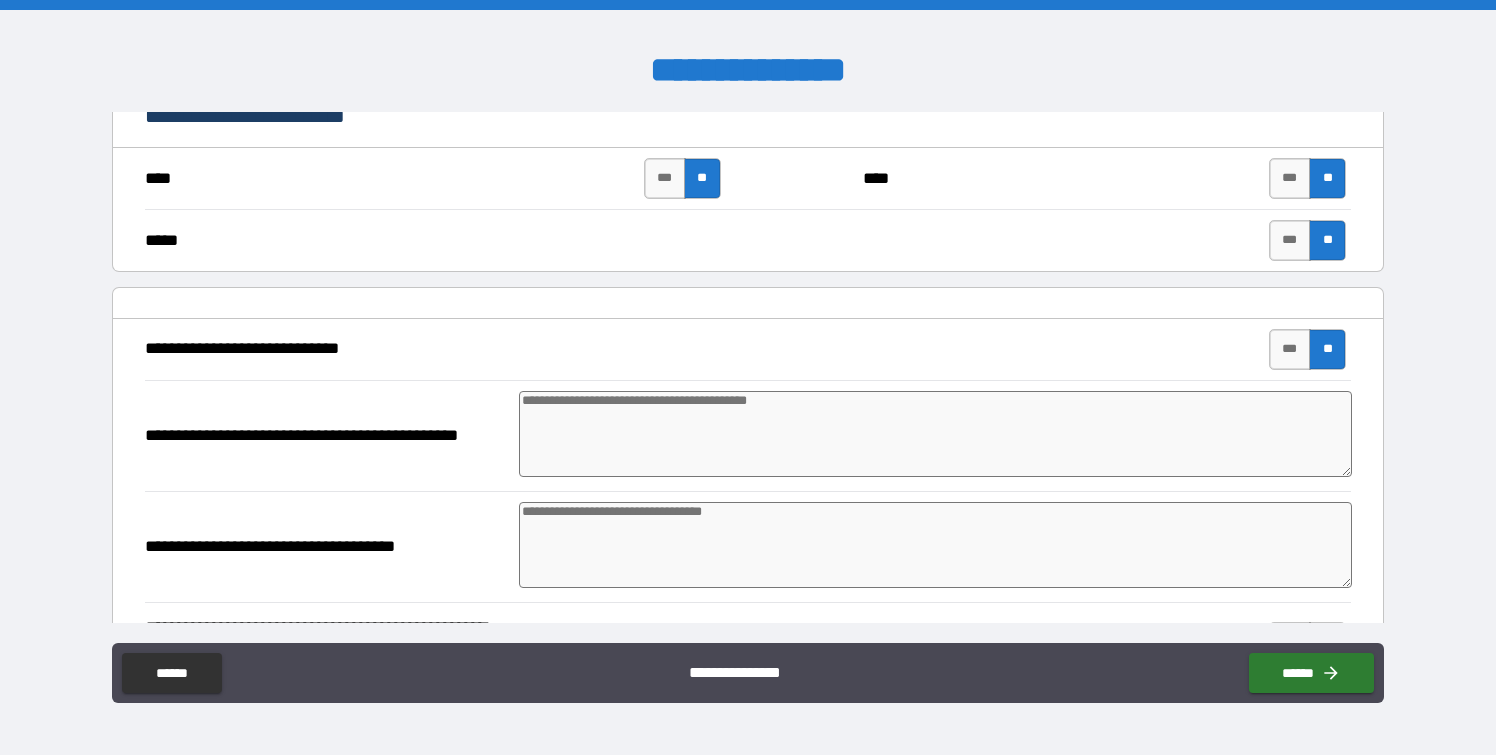 click at bounding box center (935, 434) 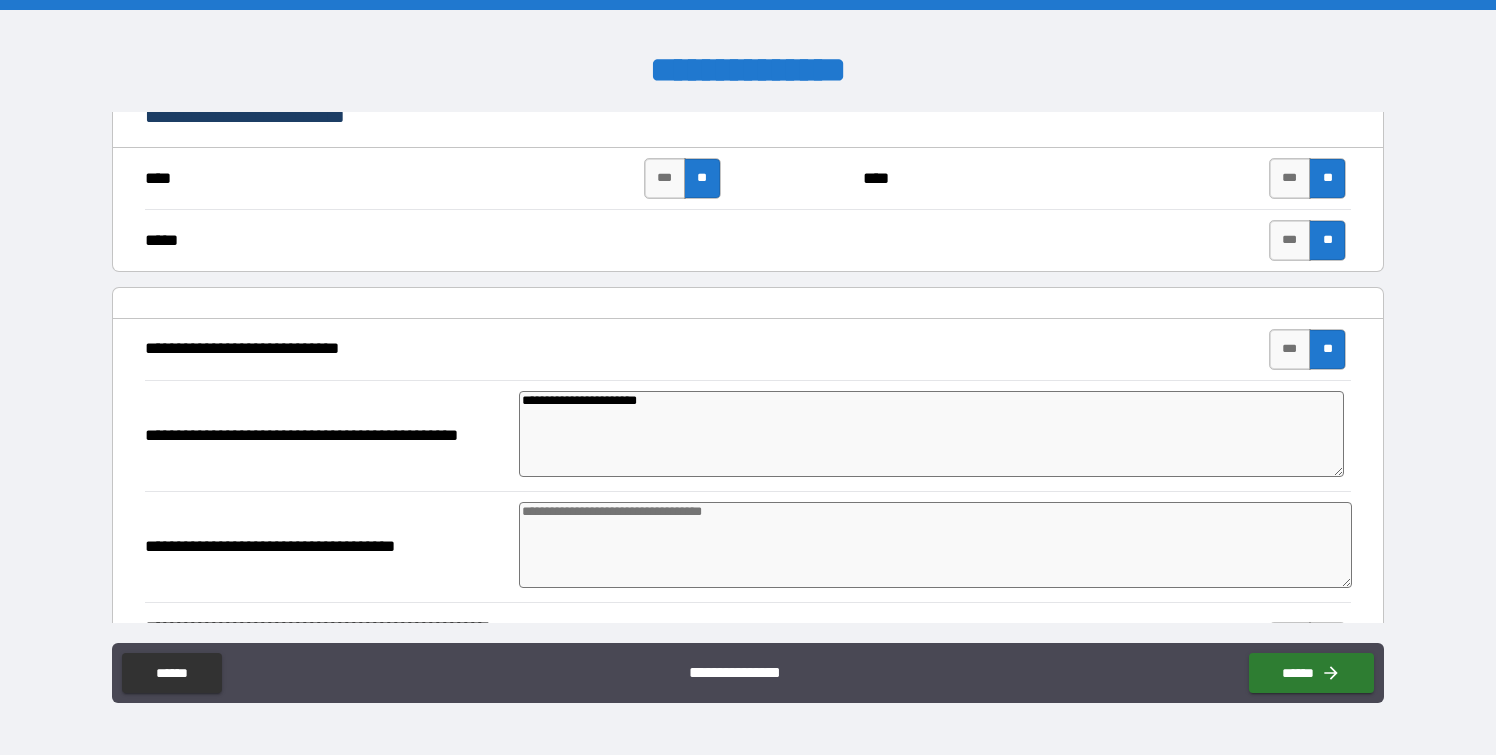 click at bounding box center [935, 545] 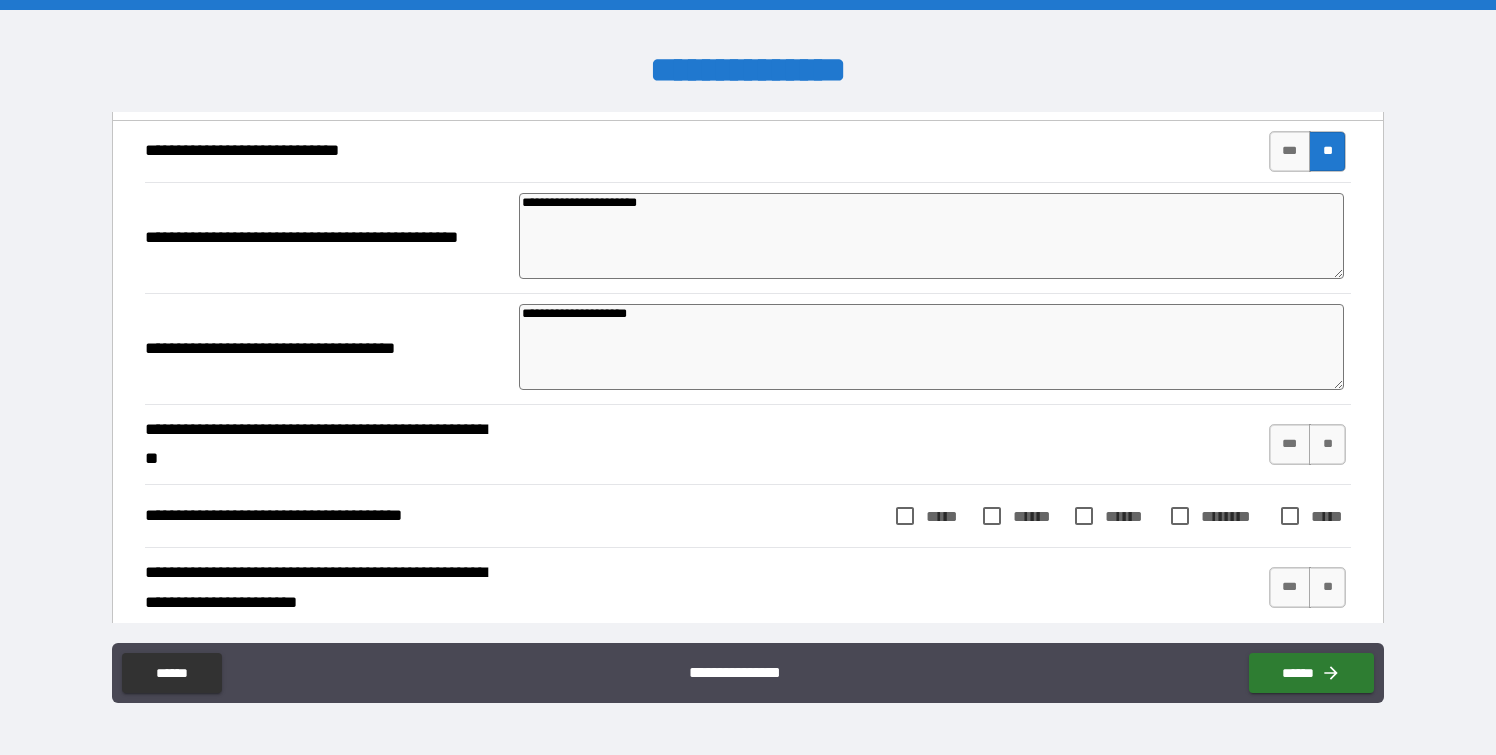 scroll, scrollTop: 1646, scrollLeft: 0, axis: vertical 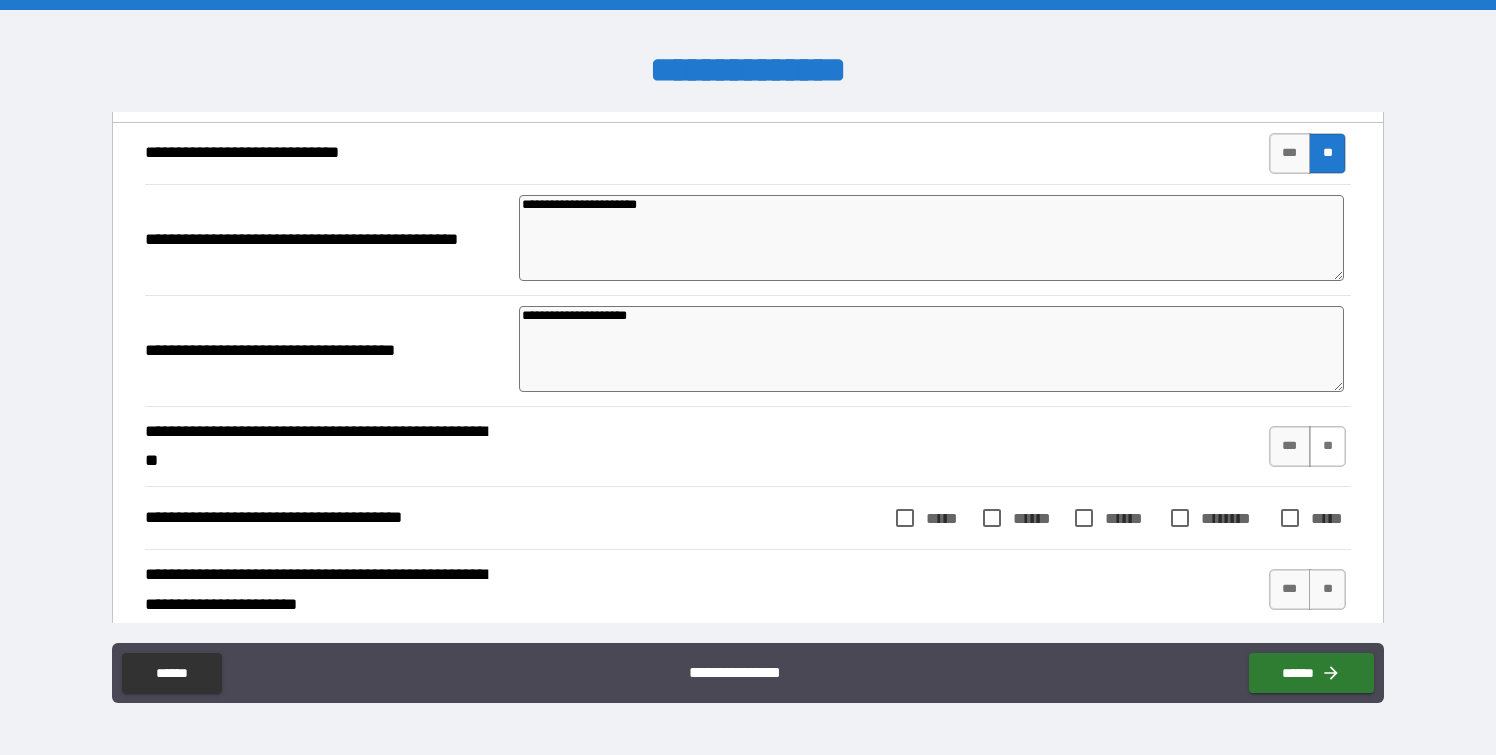 click on "**" at bounding box center (1327, 446) 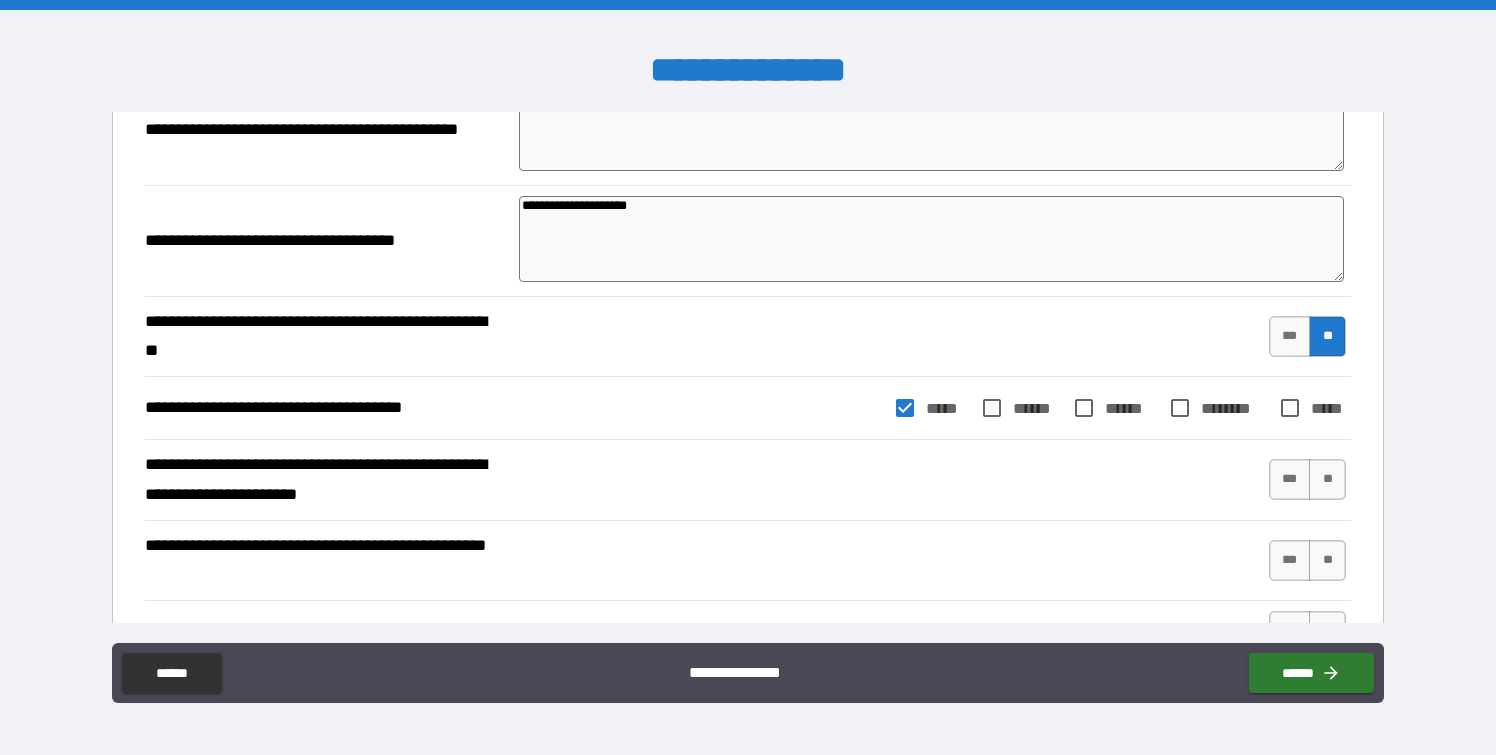 scroll, scrollTop: 1765, scrollLeft: 0, axis: vertical 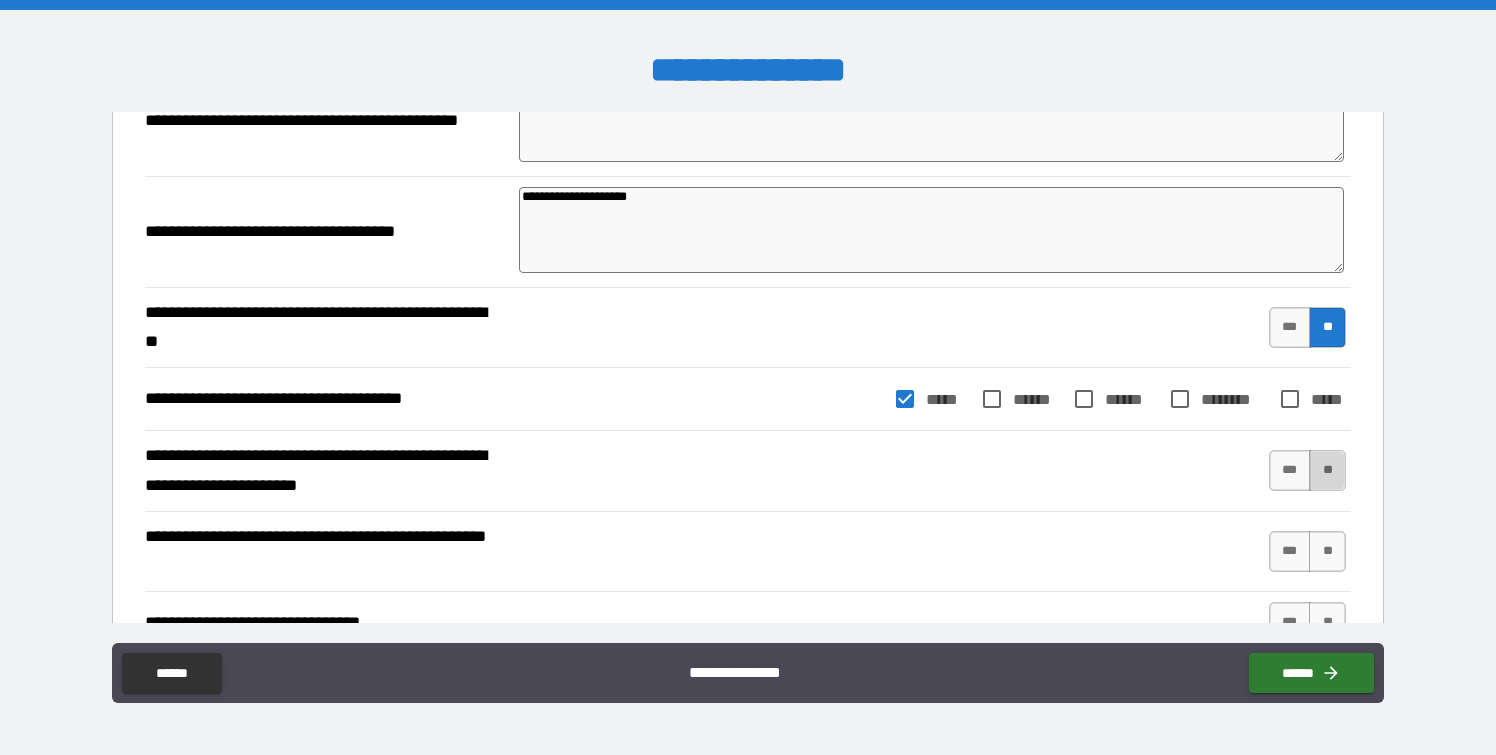 click on "**" at bounding box center [1327, 470] 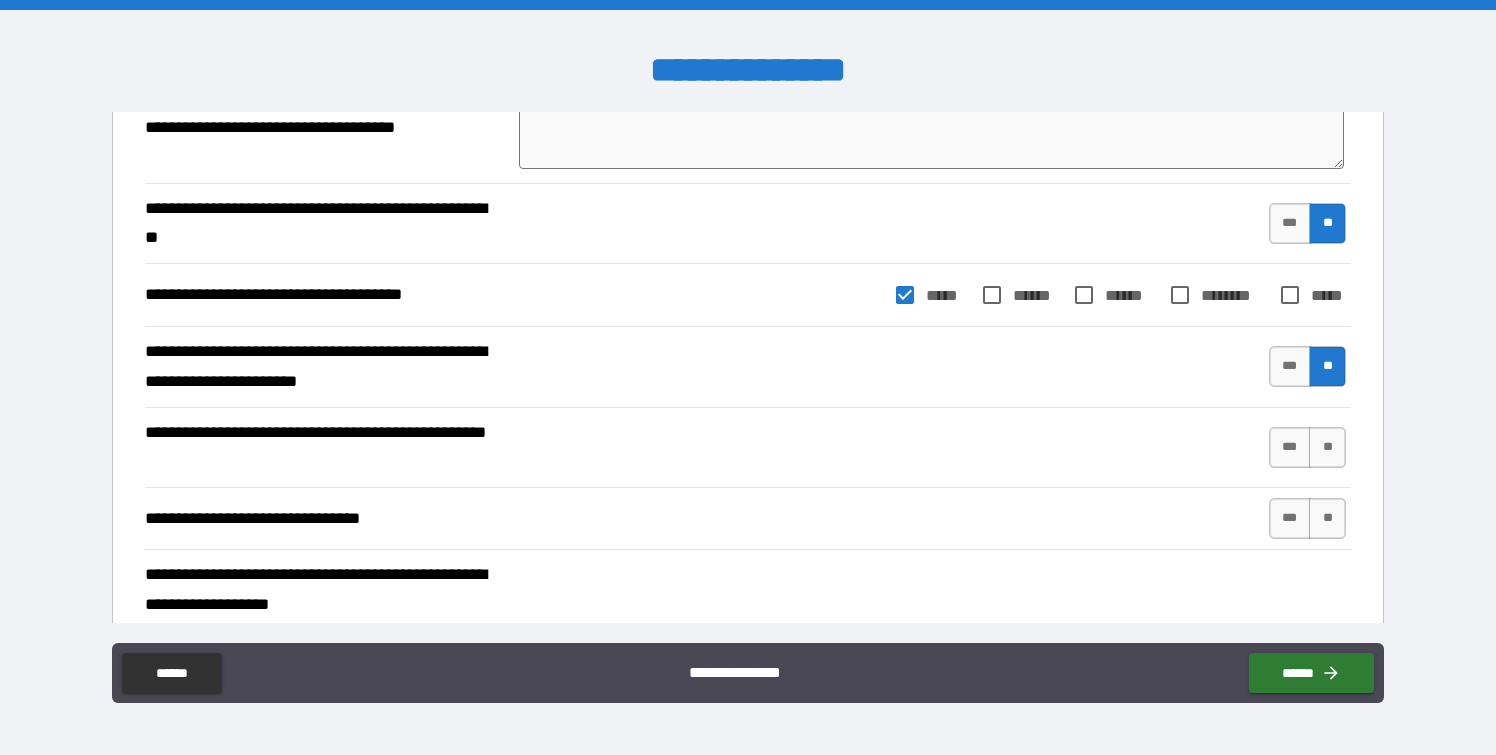 scroll, scrollTop: 1868, scrollLeft: 0, axis: vertical 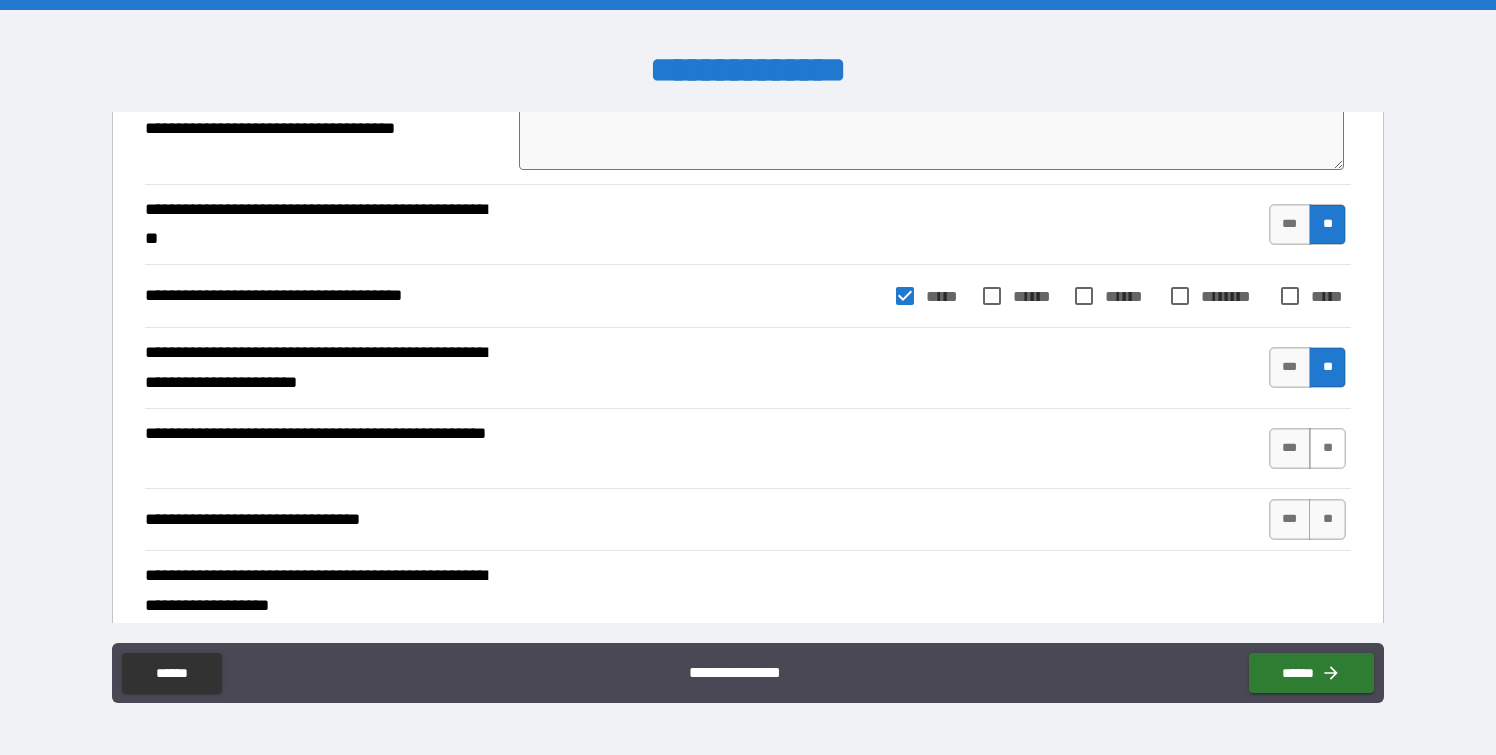 click on "**" at bounding box center [1327, 448] 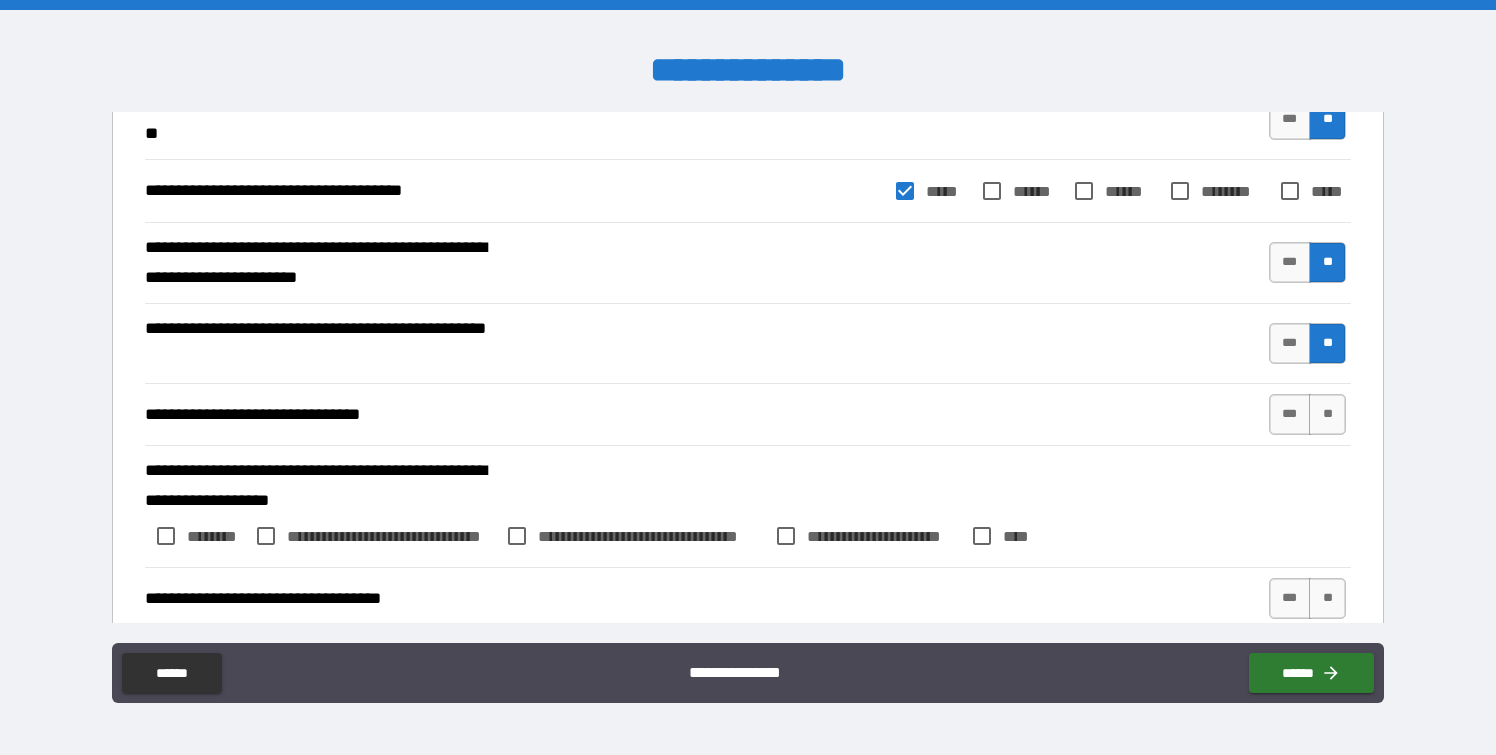 scroll, scrollTop: 1959, scrollLeft: 0, axis: vertical 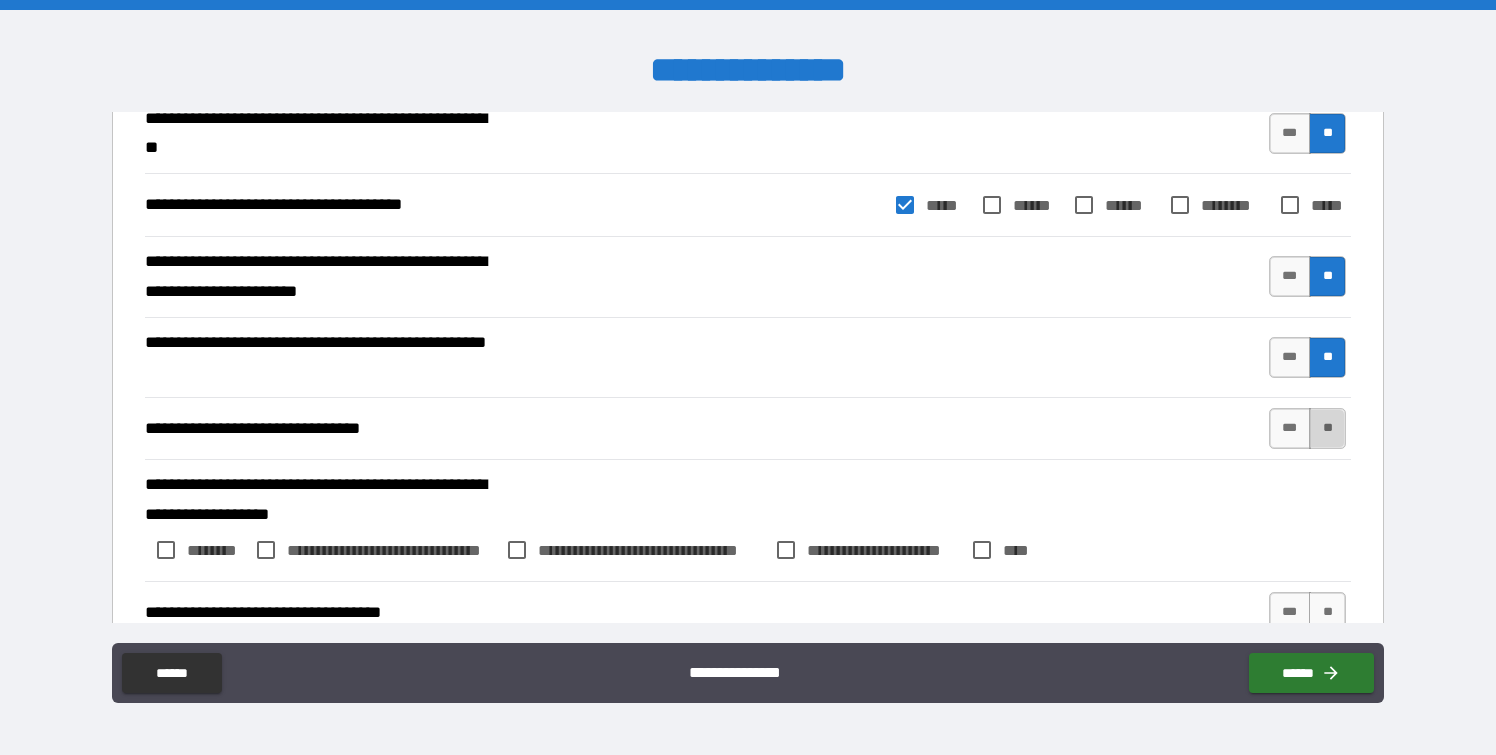 click on "**" at bounding box center (1327, 428) 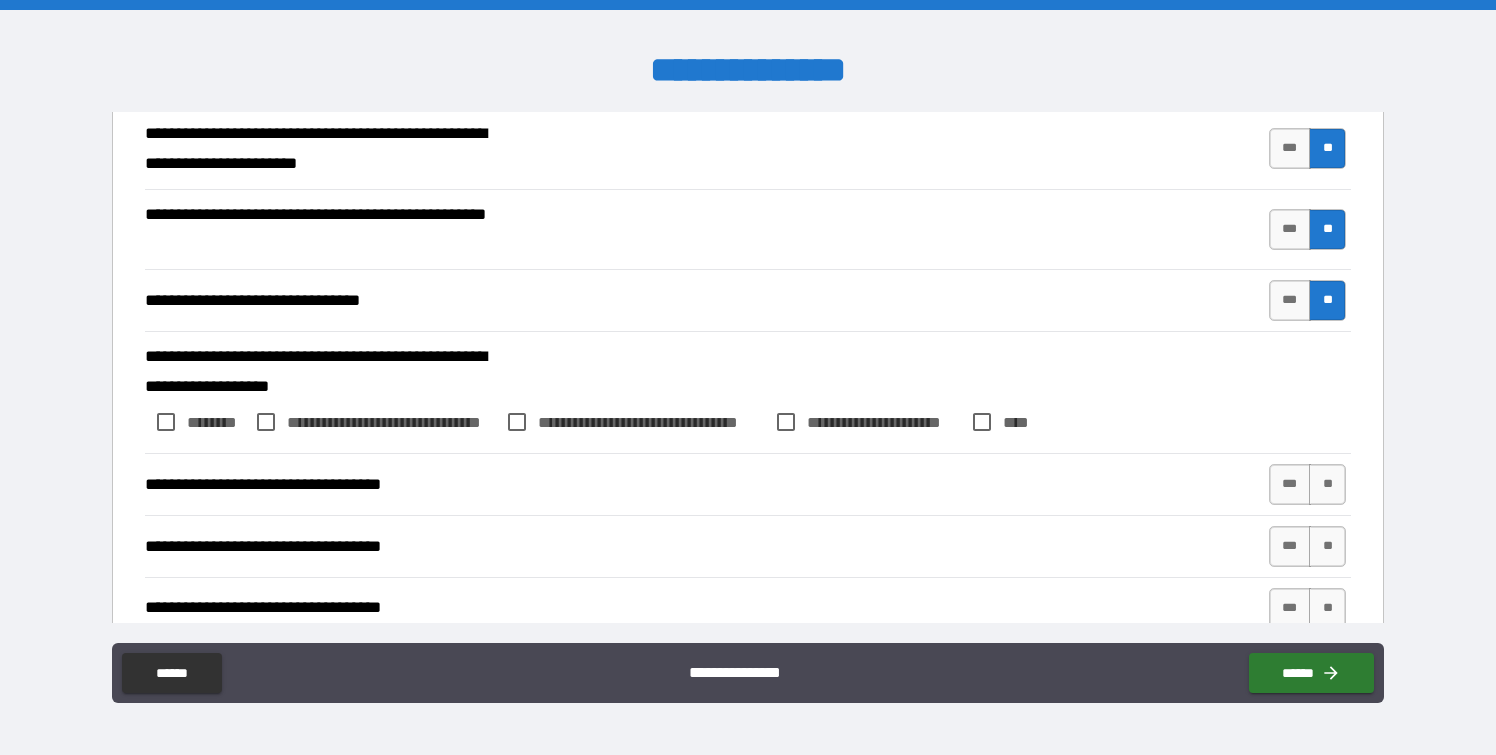 scroll, scrollTop: 2088, scrollLeft: 0, axis: vertical 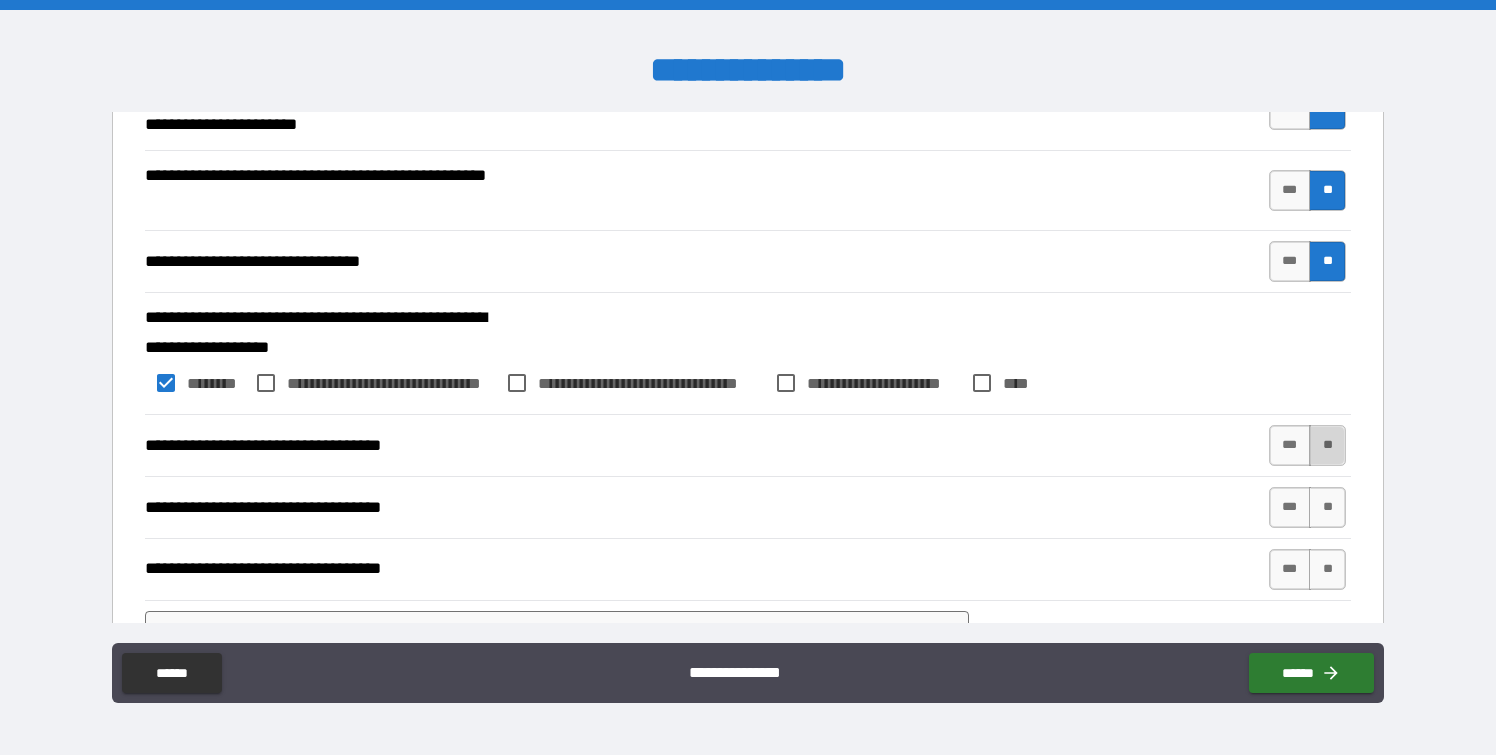 click on "**" at bounding box center (1327, 445) 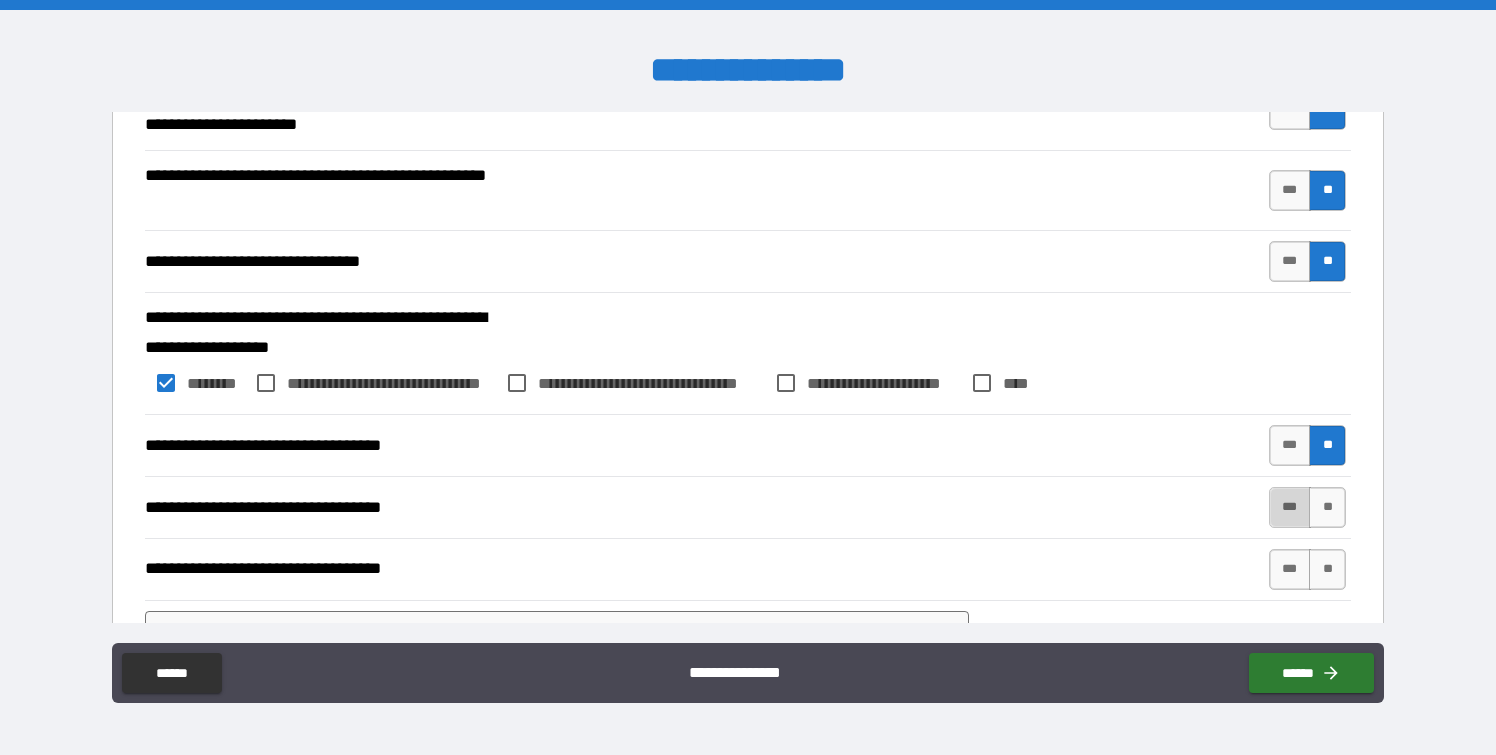 click on "***" at bounding box center [1290, 507] 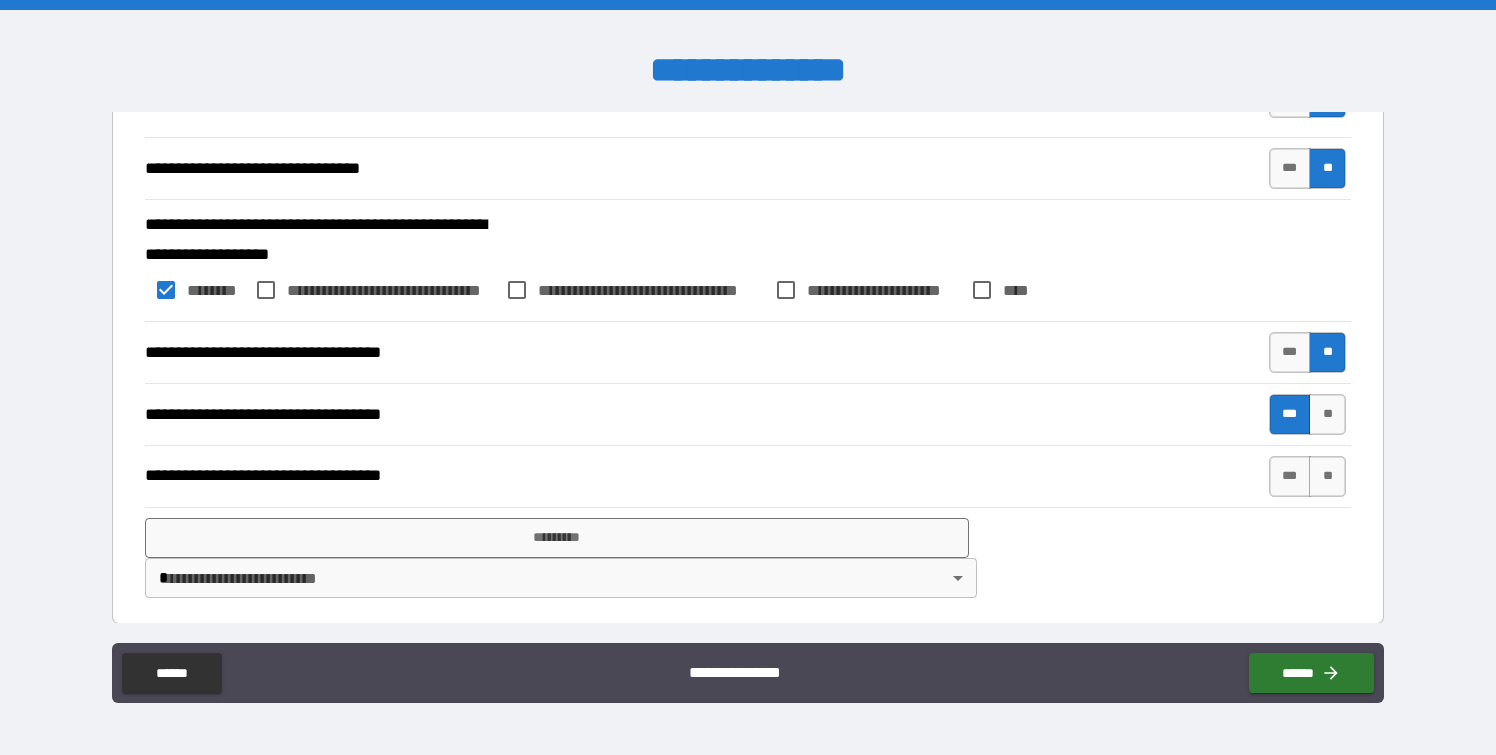 scroll, scrollTop: 2224, scrollLeft: 0, axis: vertical 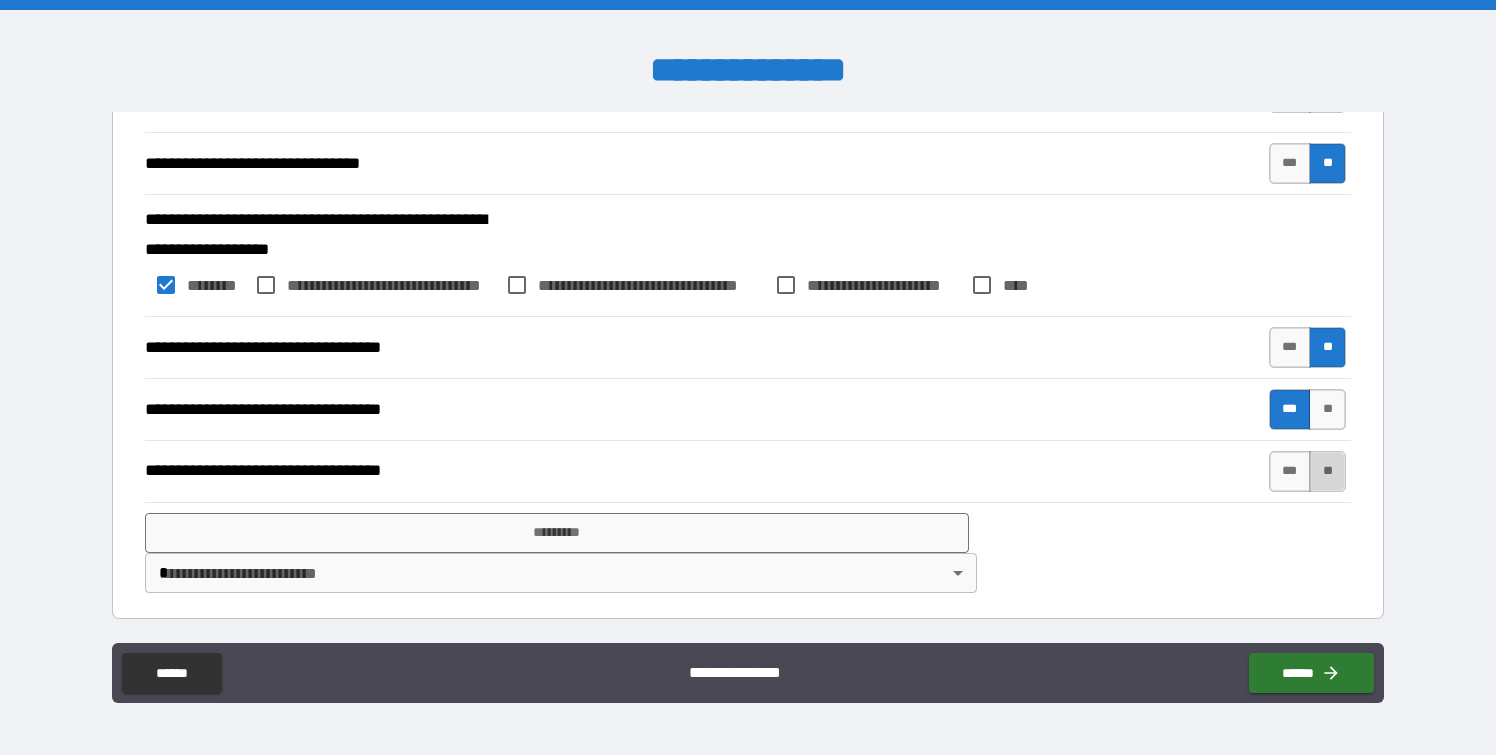 click on "**" at bounding box center [1327, 471] 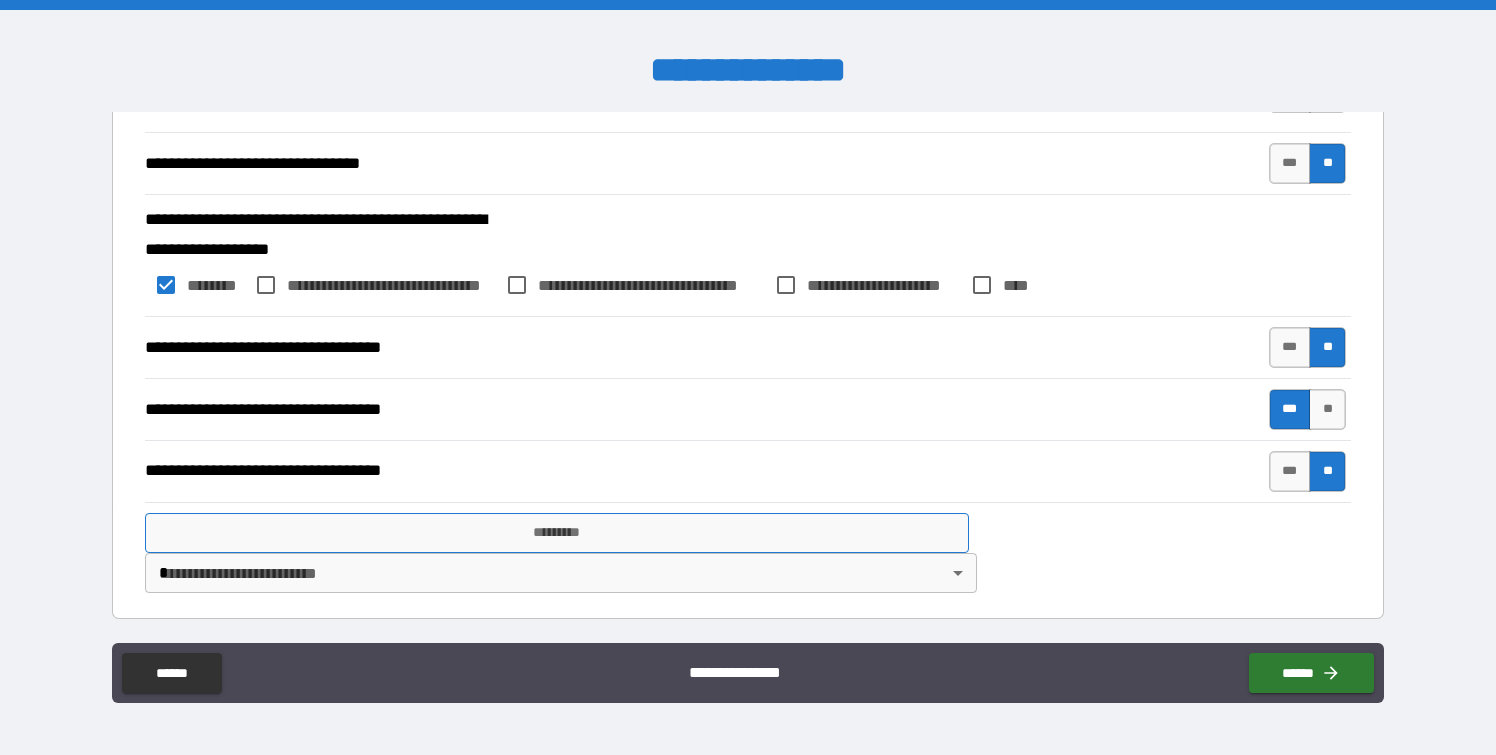 click on "*********" at bounding box center [557, 533] 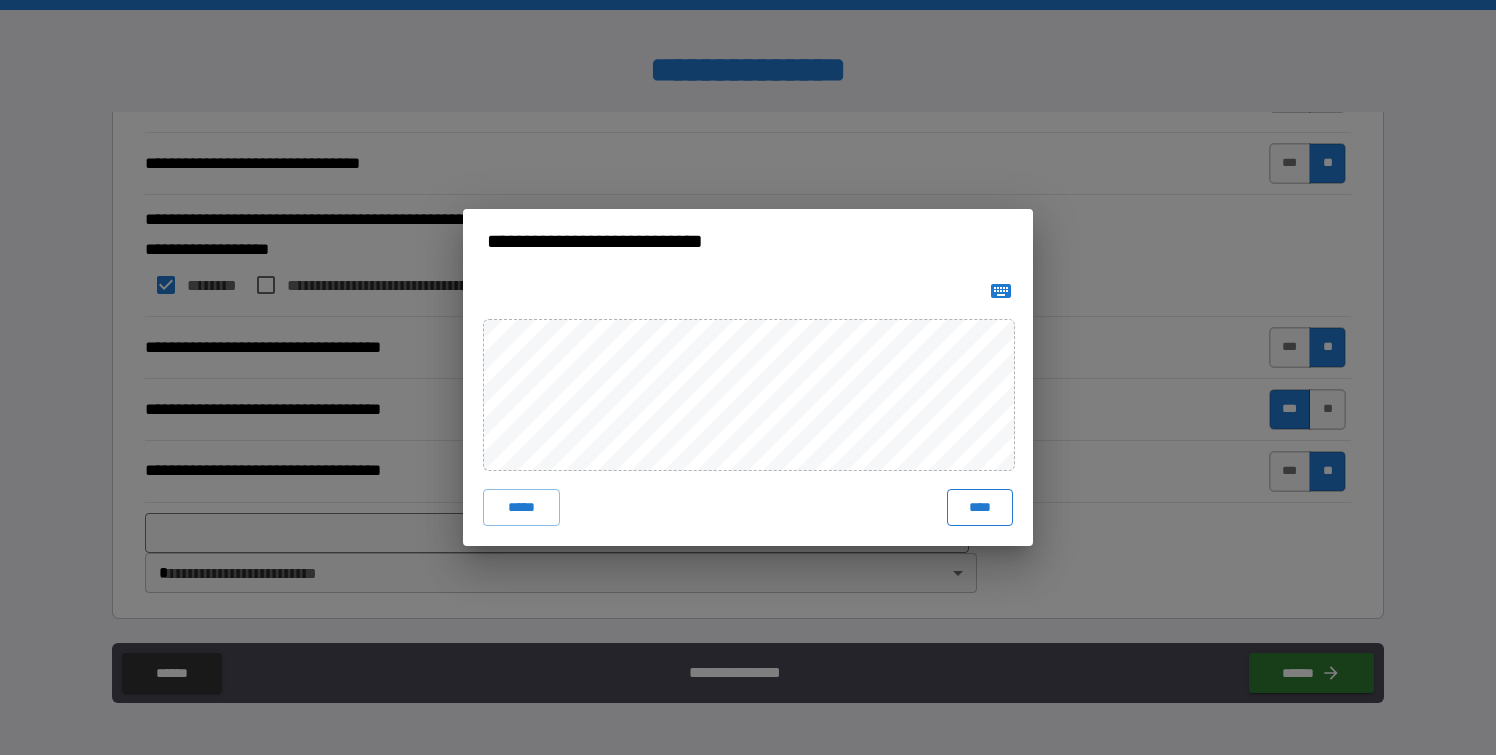 click on "****" at bounding box center (980, 507) 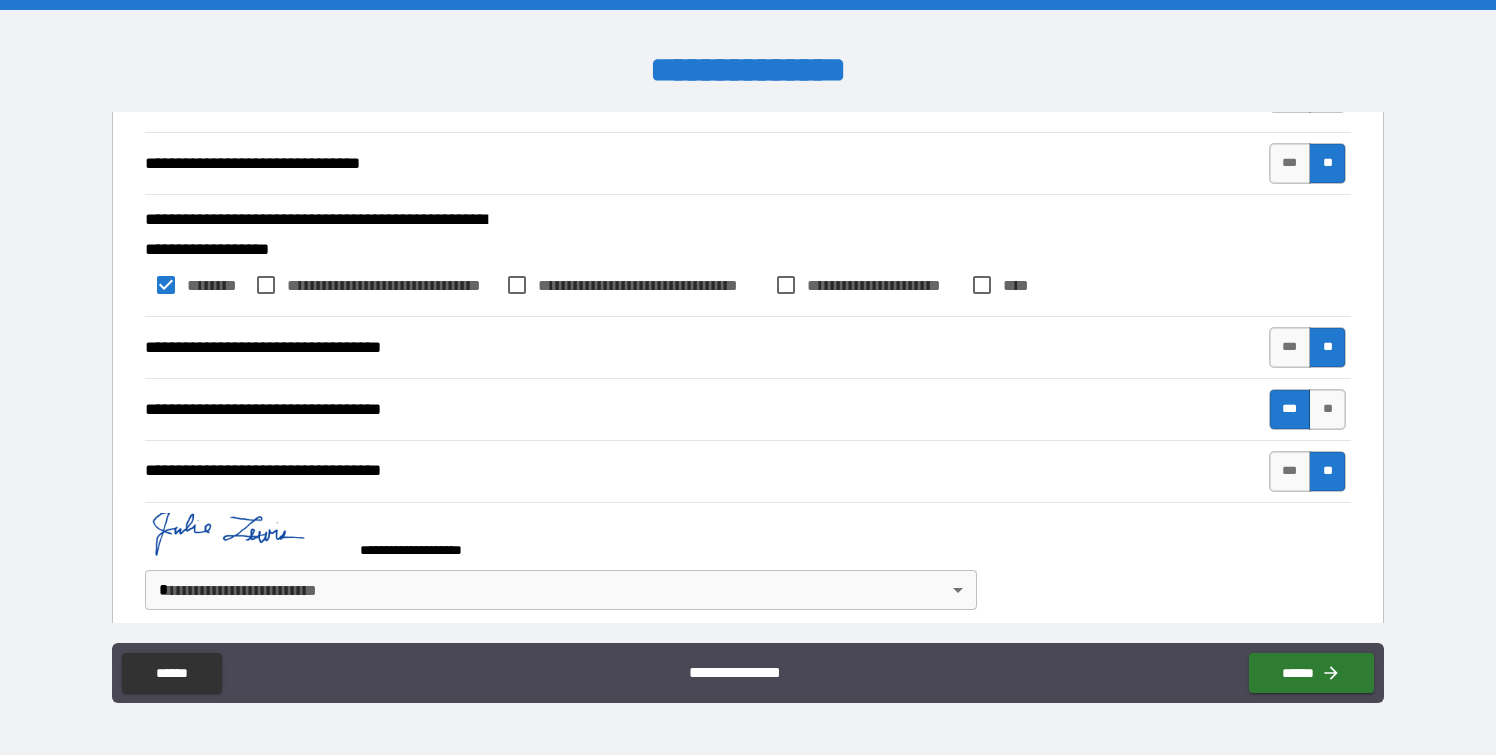 scroll, scrollTop: 2241, scrollLeft: 0, axis: vertical 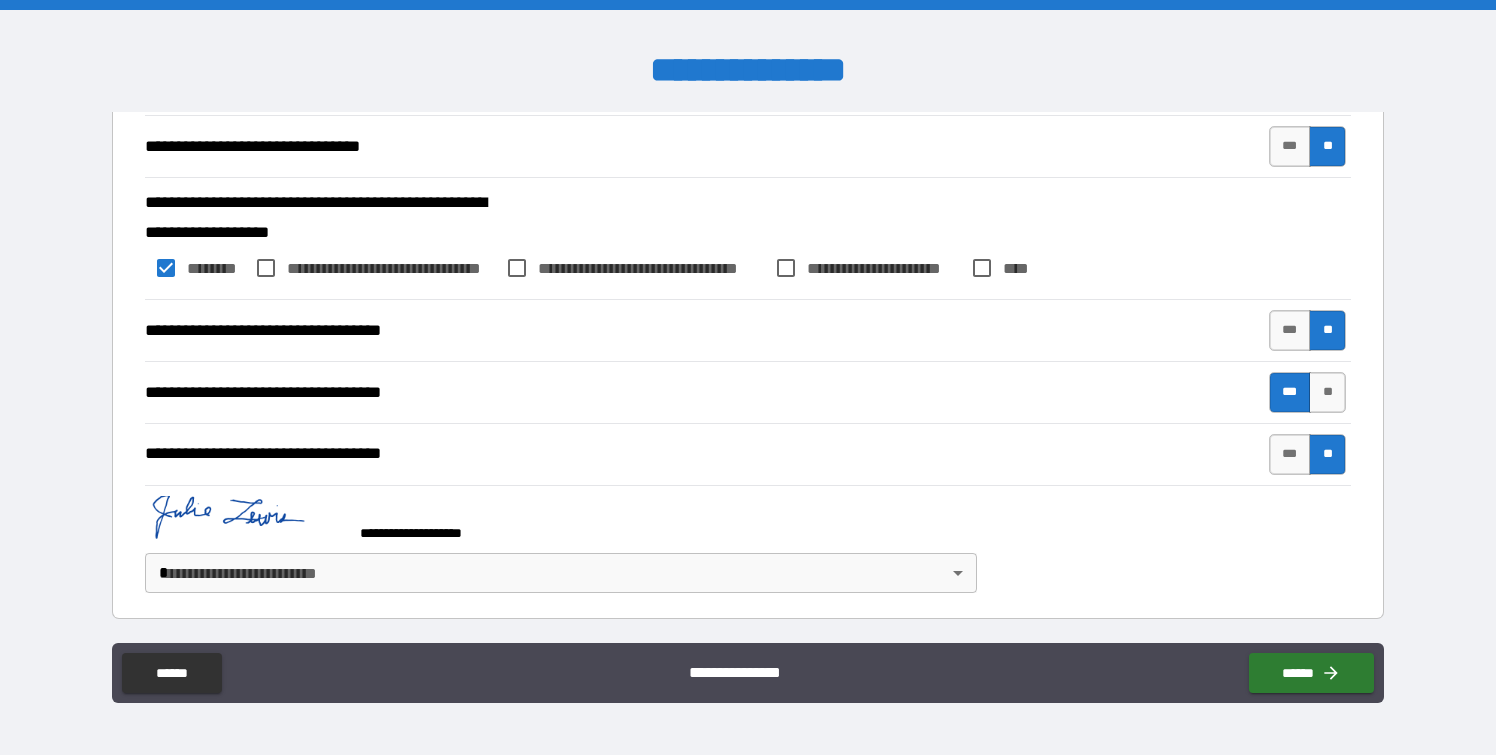 click on "**********" at bounding box center (748, 377) 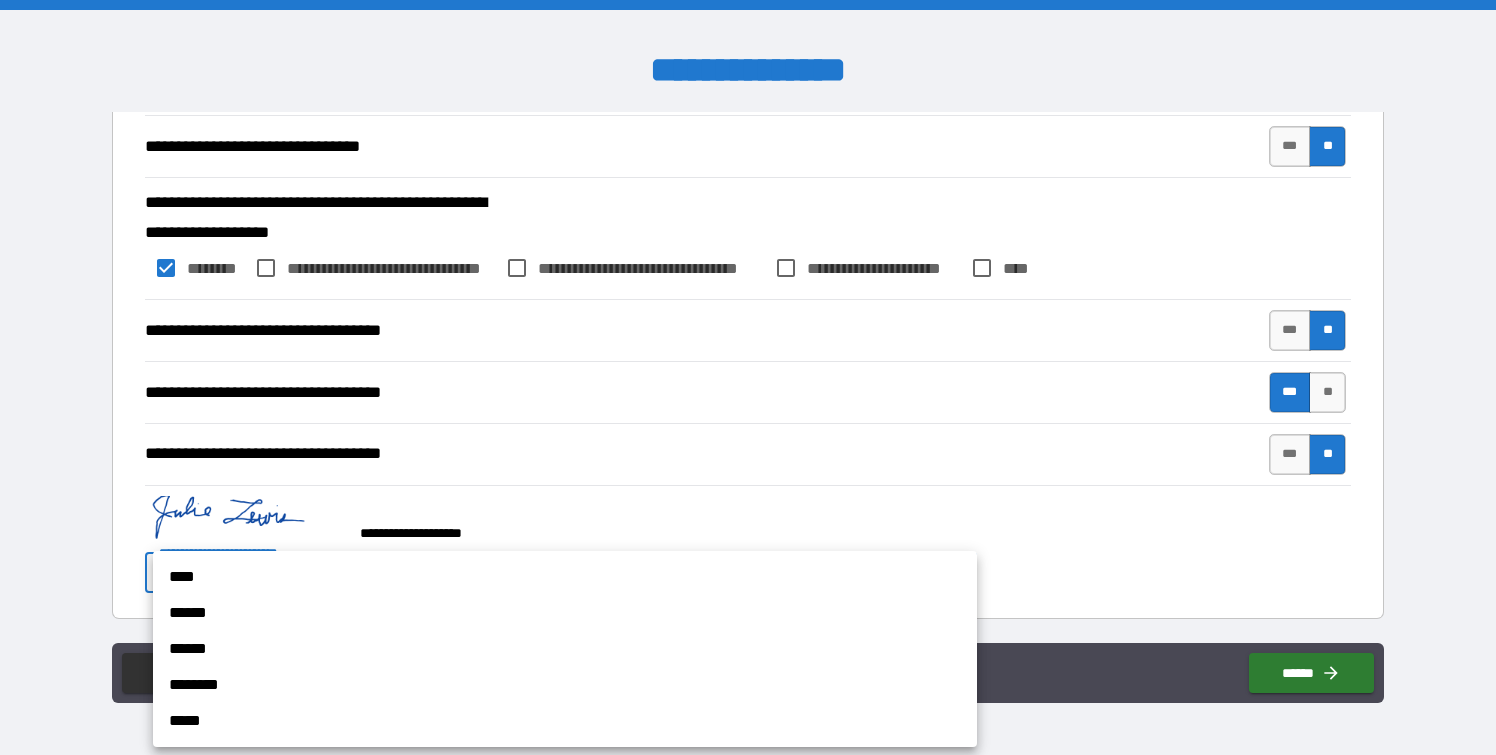 click on "****" at bounding box center [565, 577] 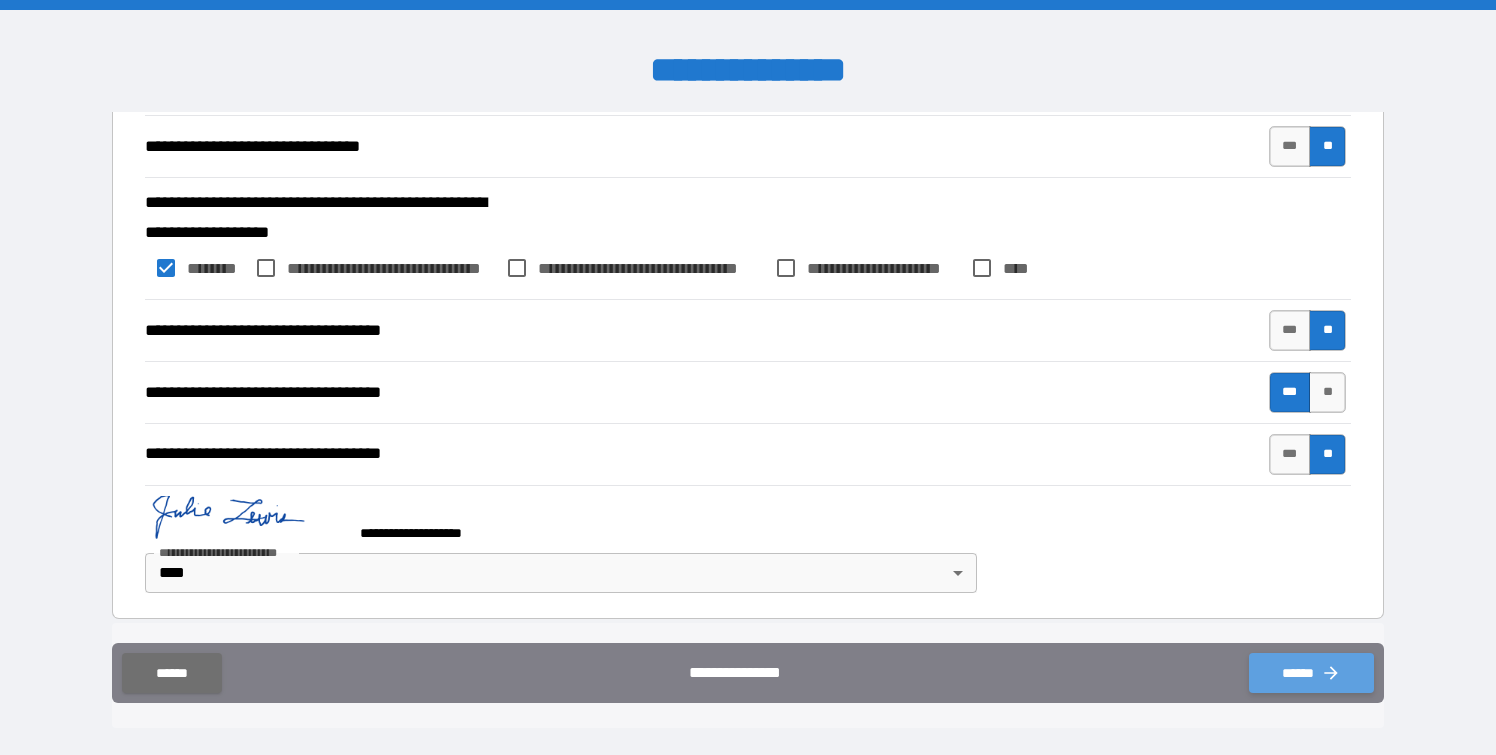 click 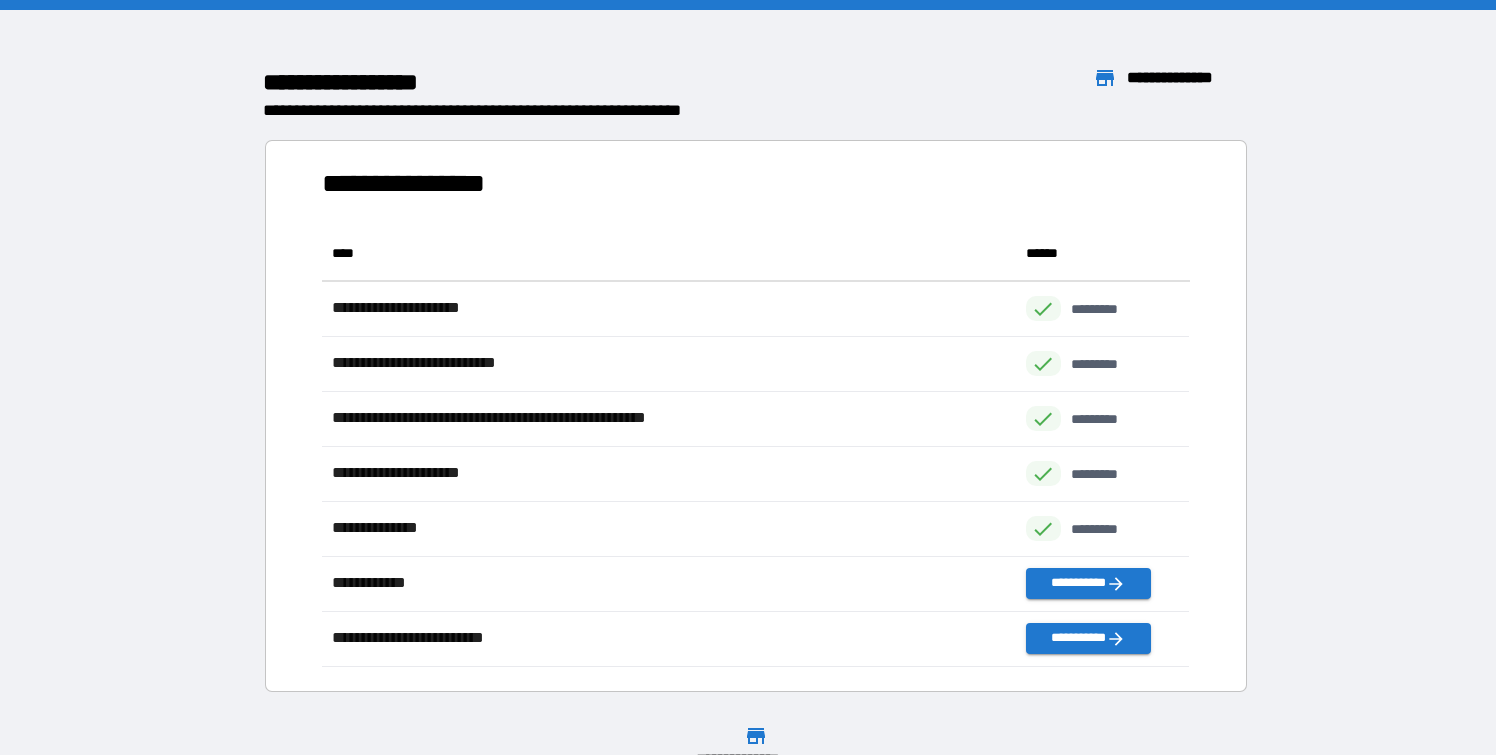scroll, scrollTop: 1, scrollLeft: 0, axis: vertical 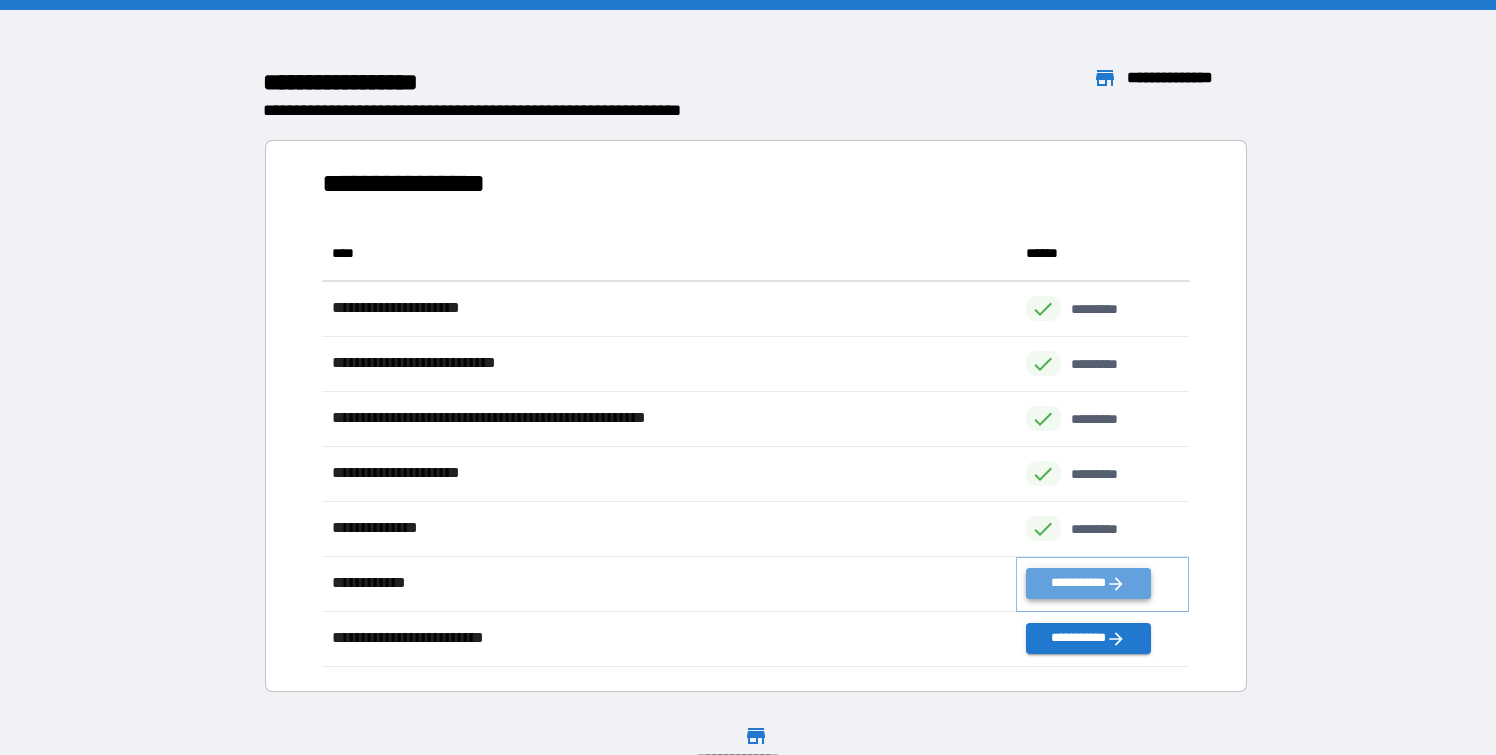 click on "**********" at bounding box center (1088, 583) 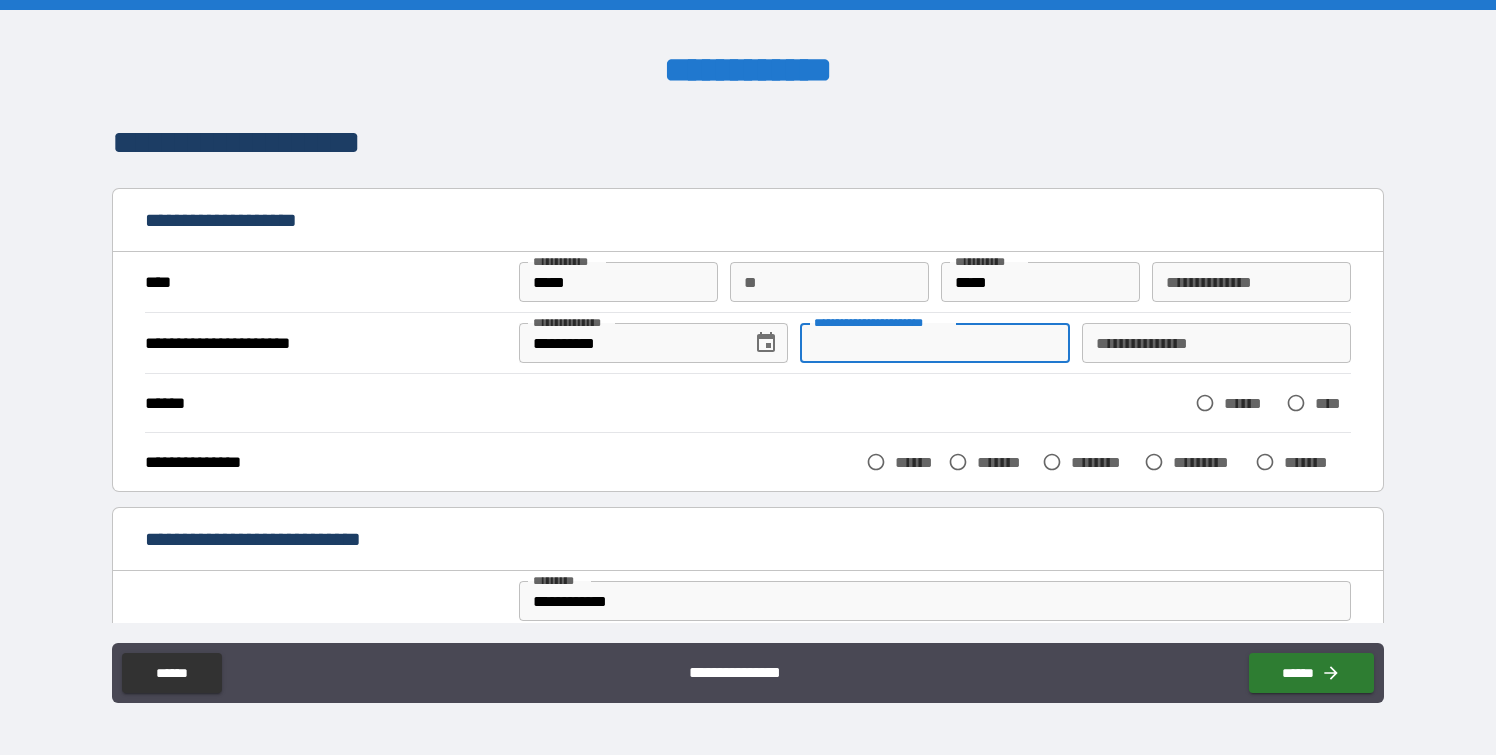 click on "**********" at bounding box center (934, 343) 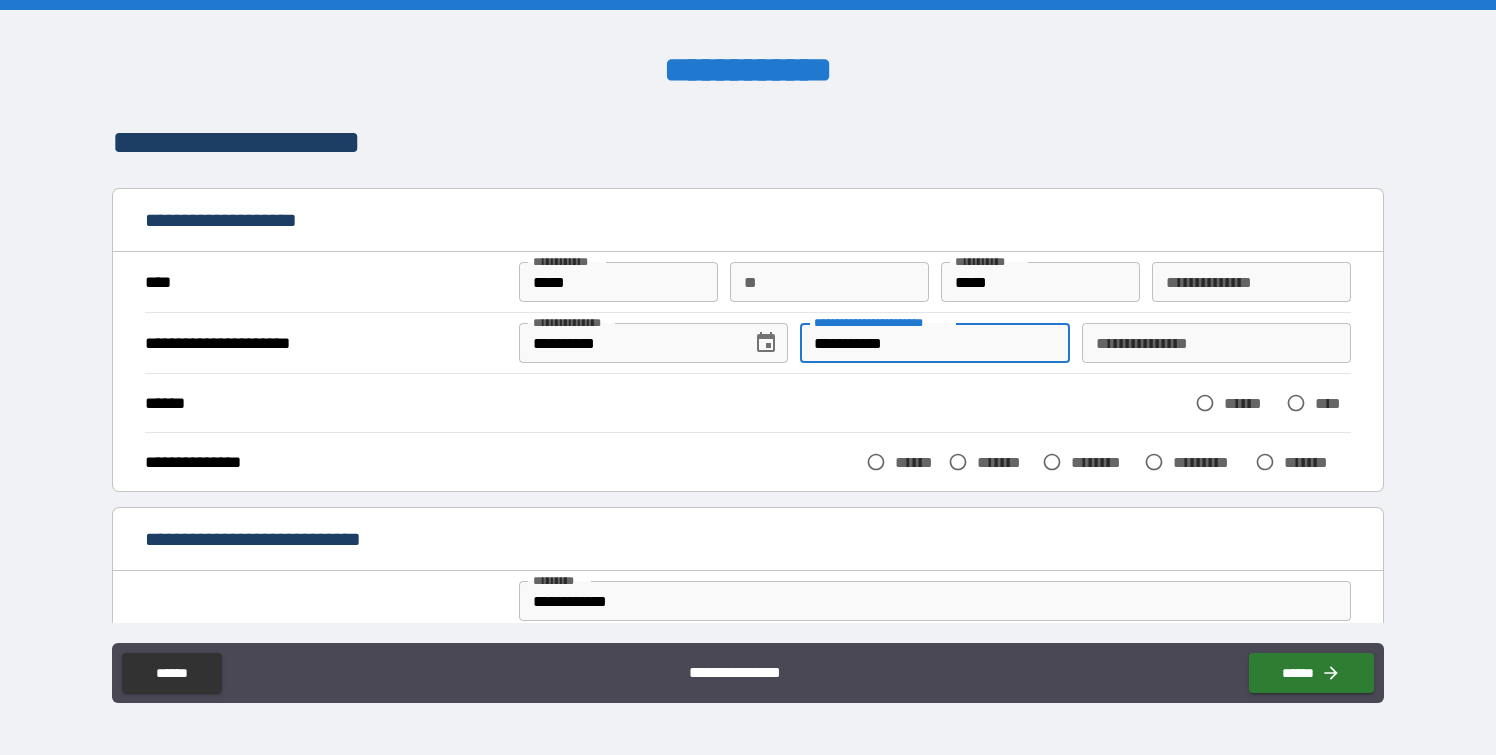 click on "**********" at bounding box center [1216, 343] 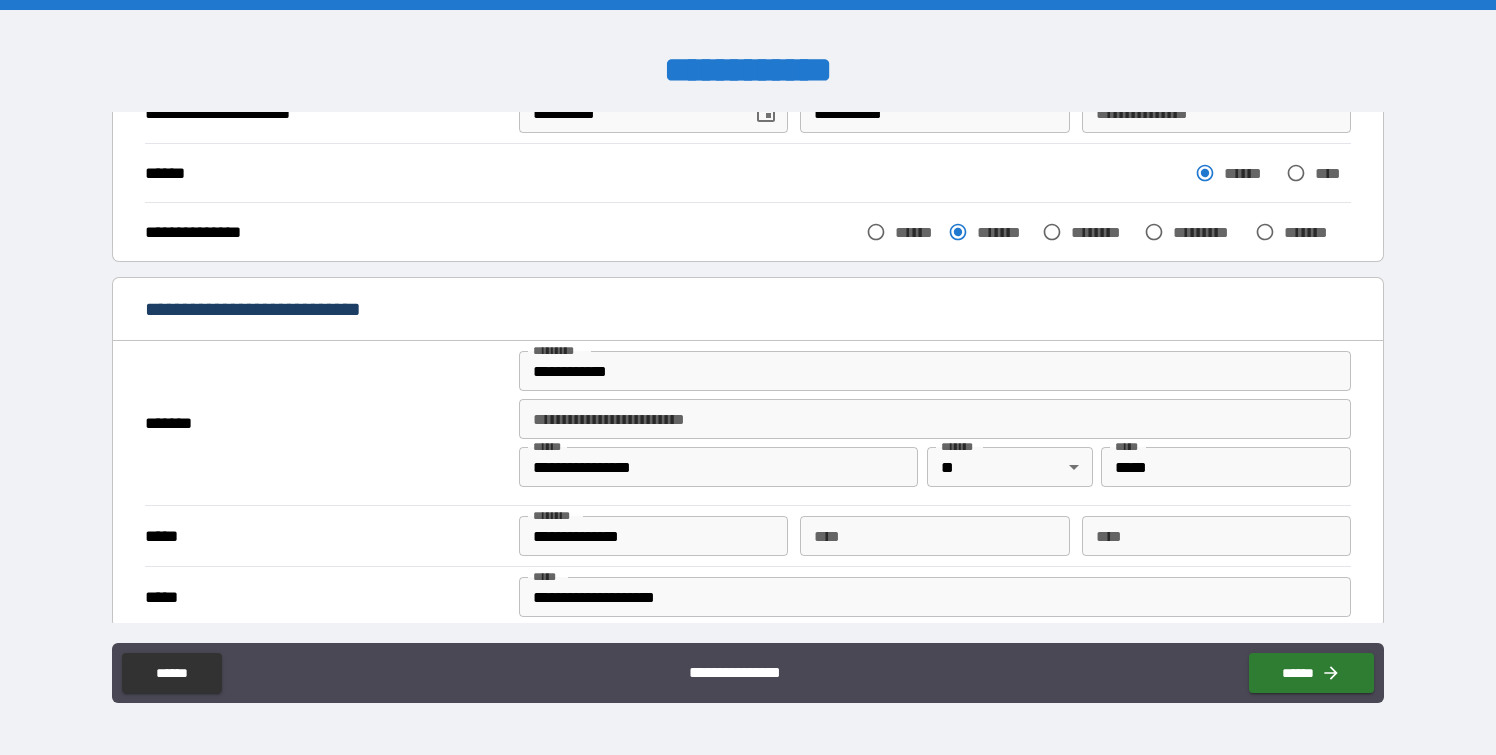 scroll, scrollTop: 272, scrollLeft: 0, axis: vertical 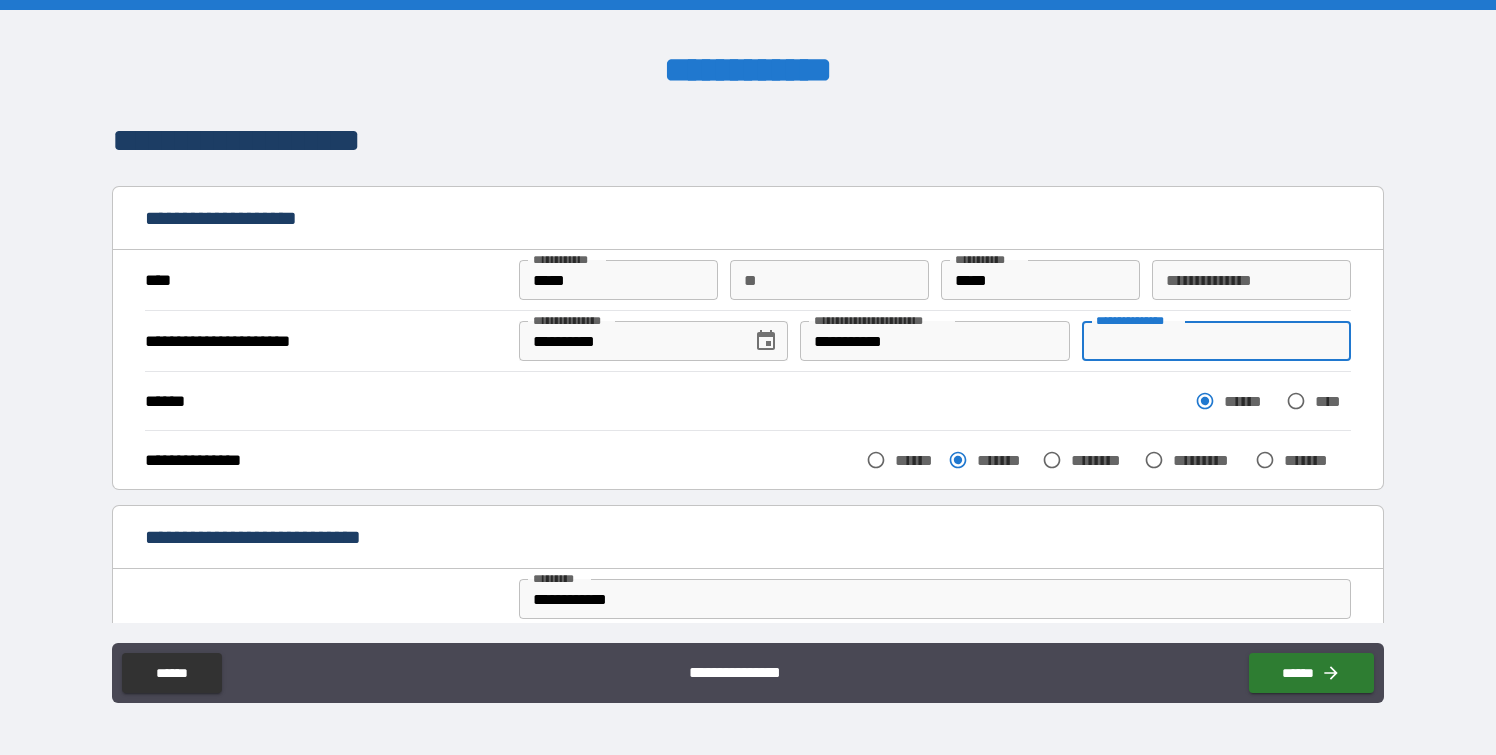 click on "**********" at bounding box center [1216, 341] 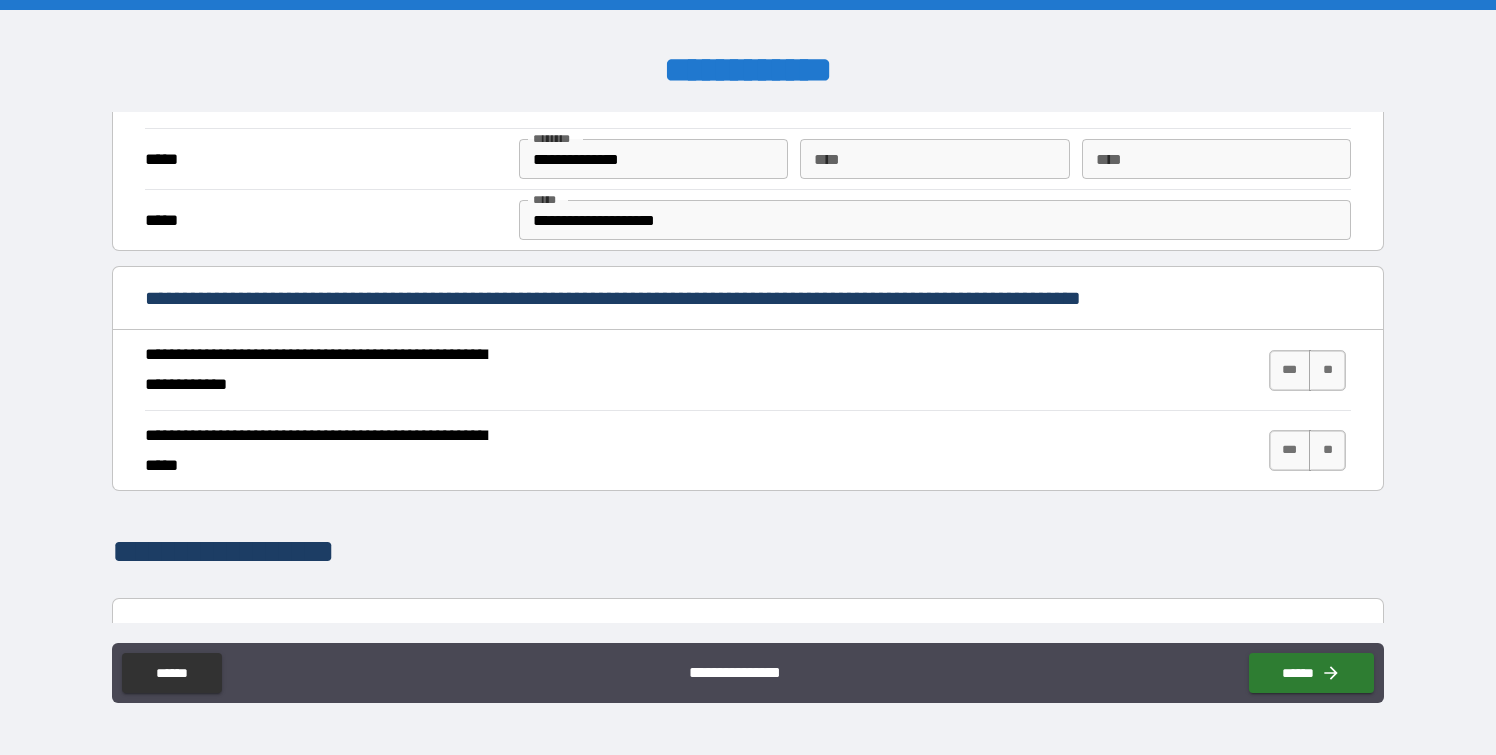 scroll, scrollTop: 600, scrollLeft: 0, axis: vertical 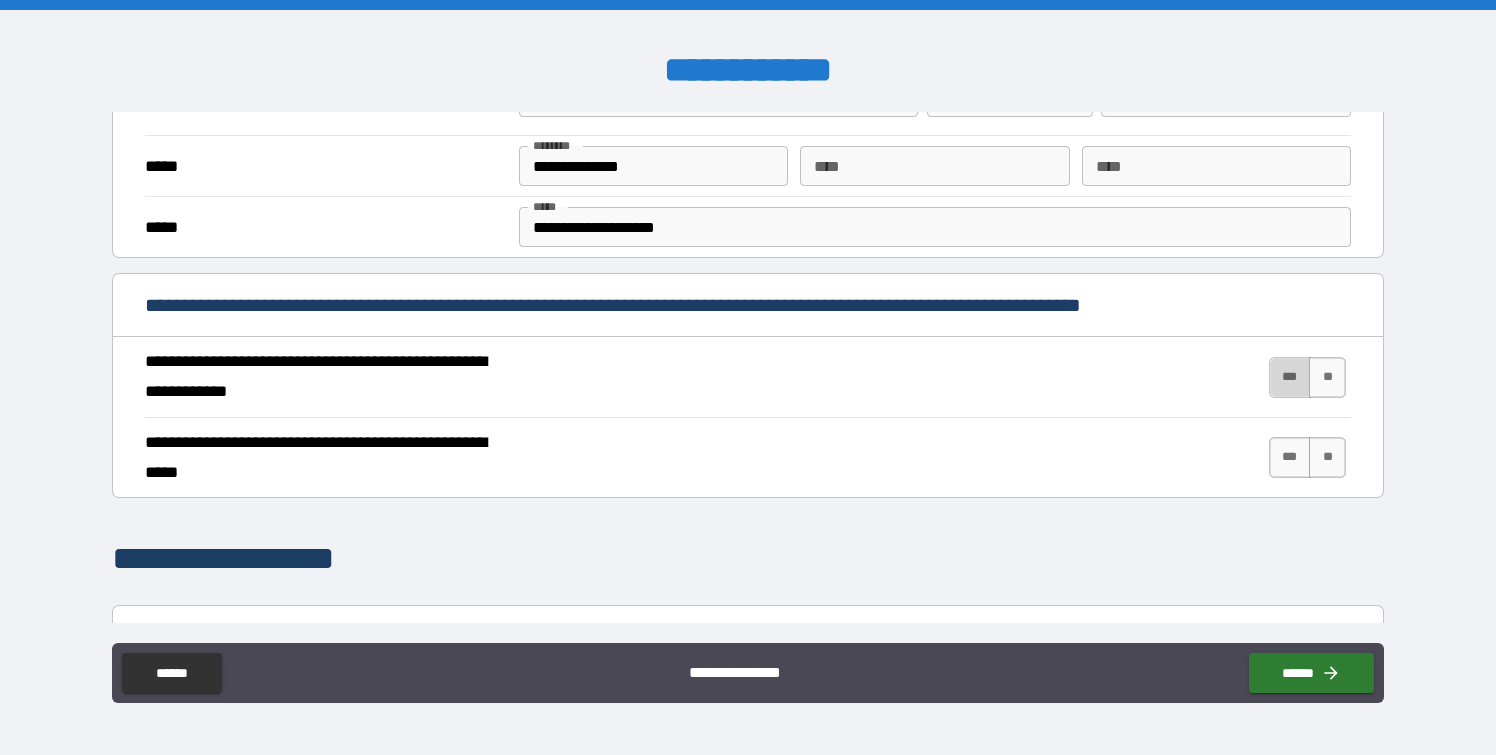 click on "***" at bounding box center (1290, 377) 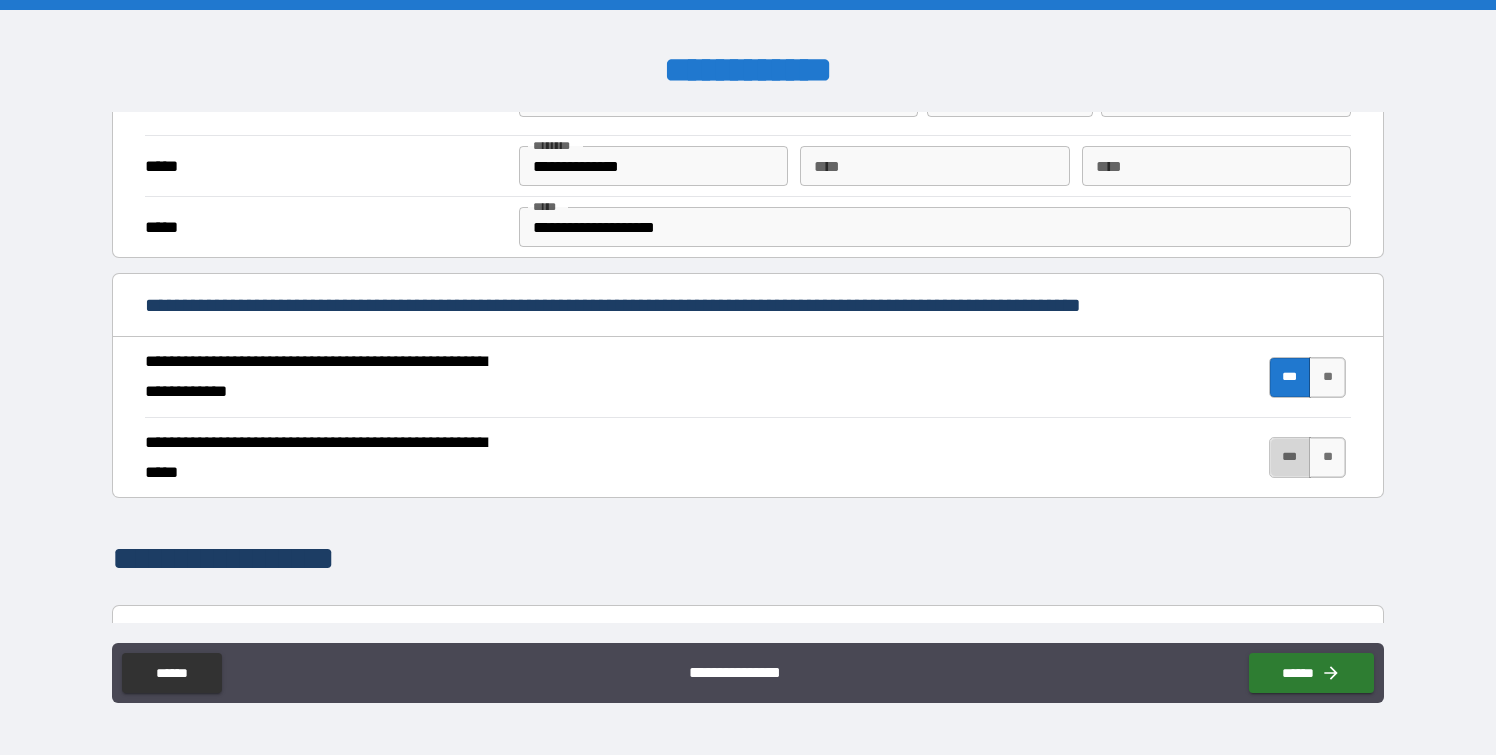 click on "***" at bounding box center [1290, 457] 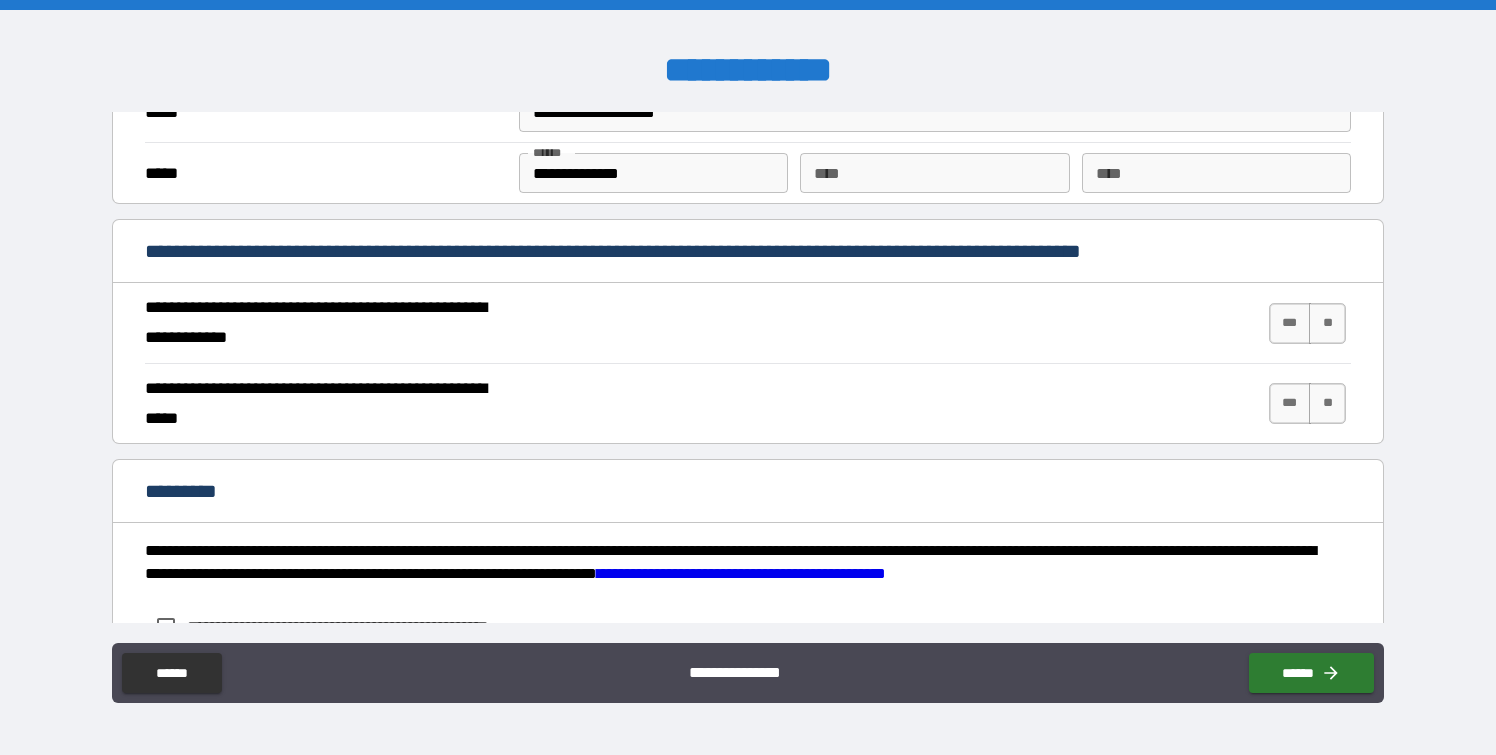 scroll, scrollTop: 1688, scrollLeft: 0, axis: vertical 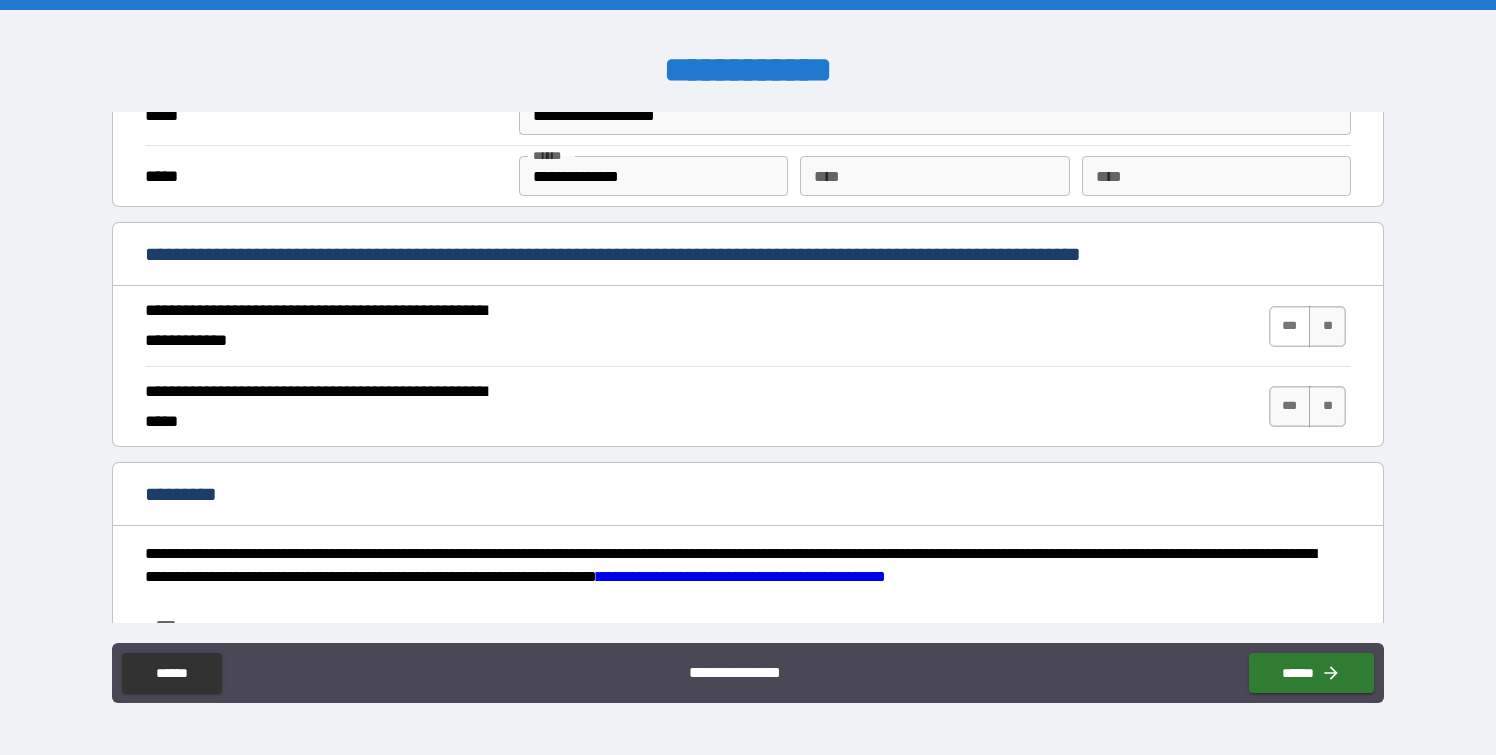 click on "***" at bounding box center [1290, 326] 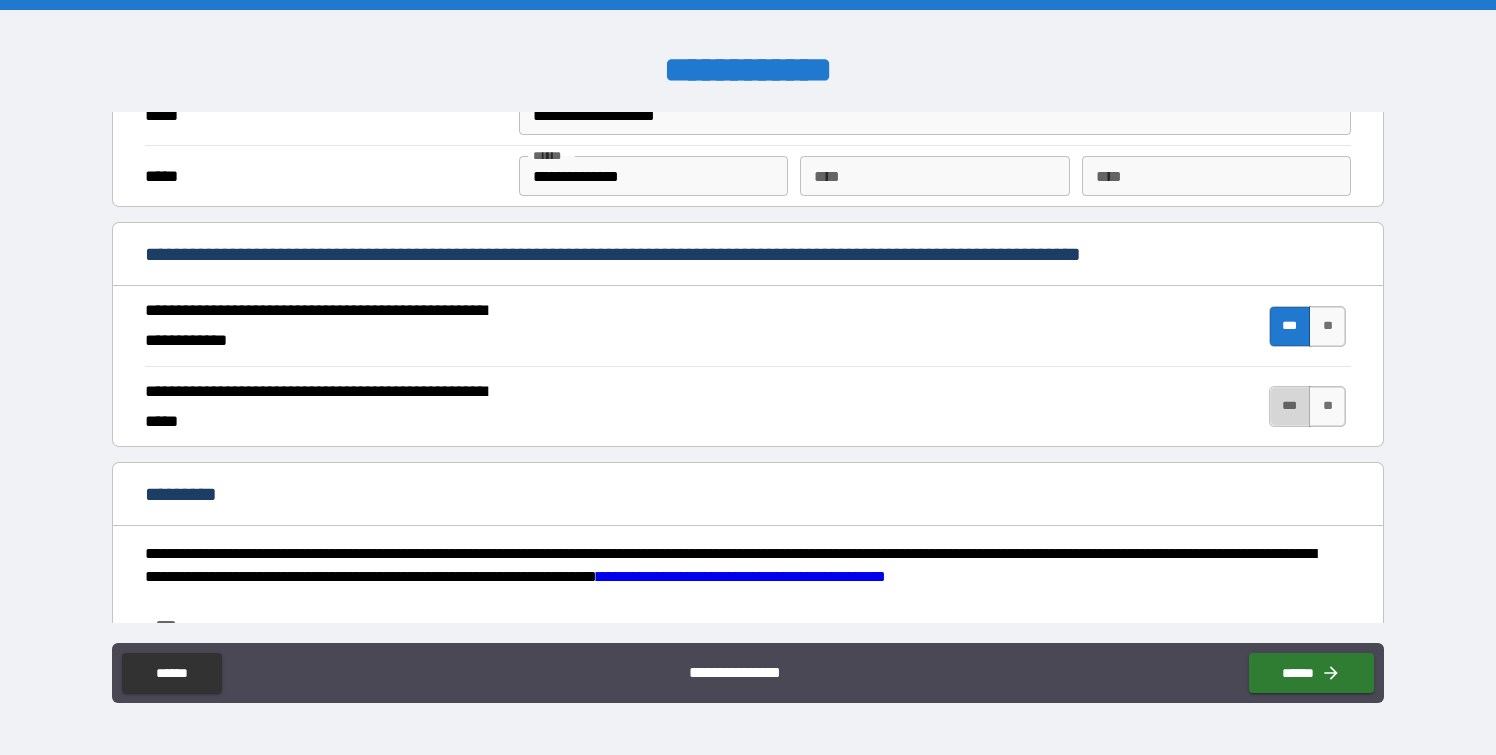 click on "***" at bounding box center [1290, 406] 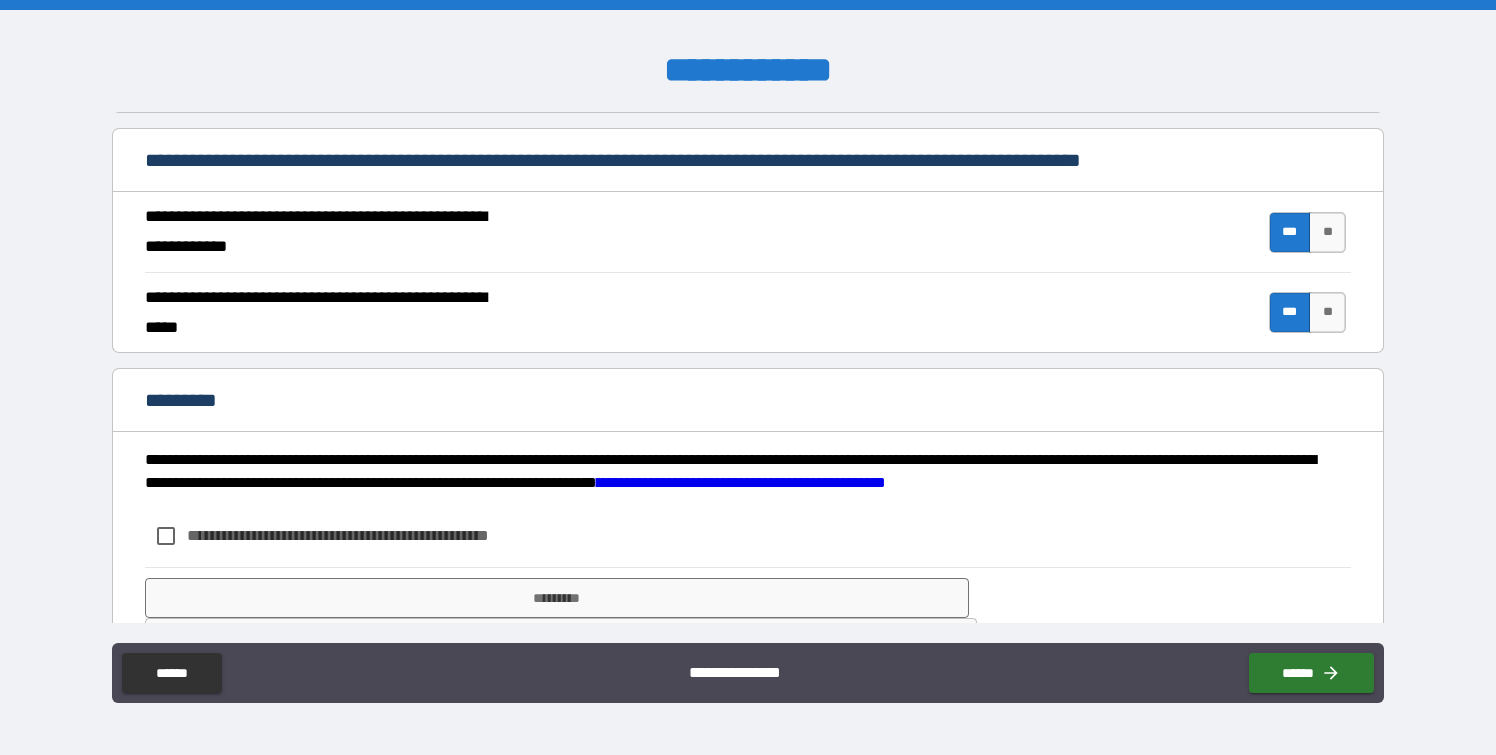 scroll, scrollTop: 1848, scrollLeft: 0, axis: vertical 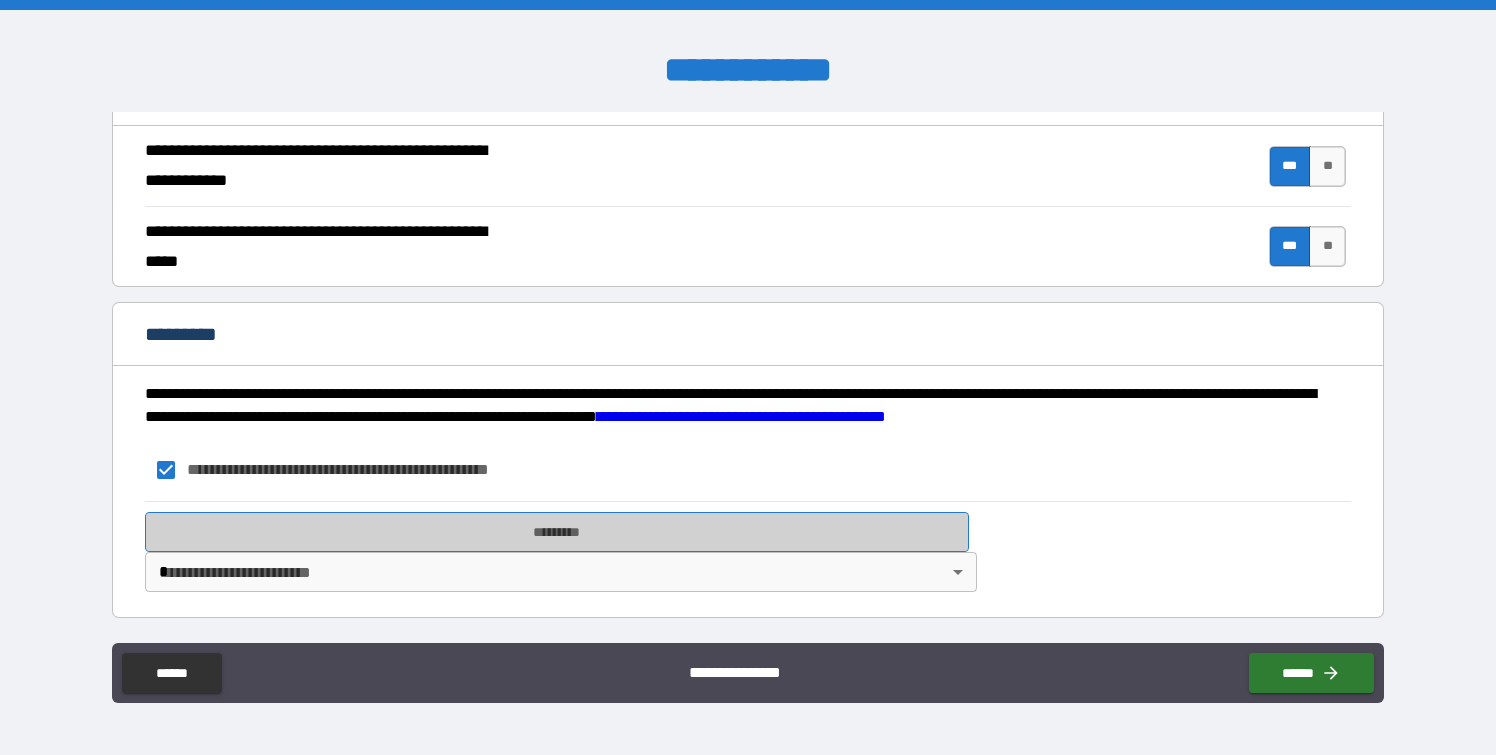 click on "*********" at bounding box center [557, 532] 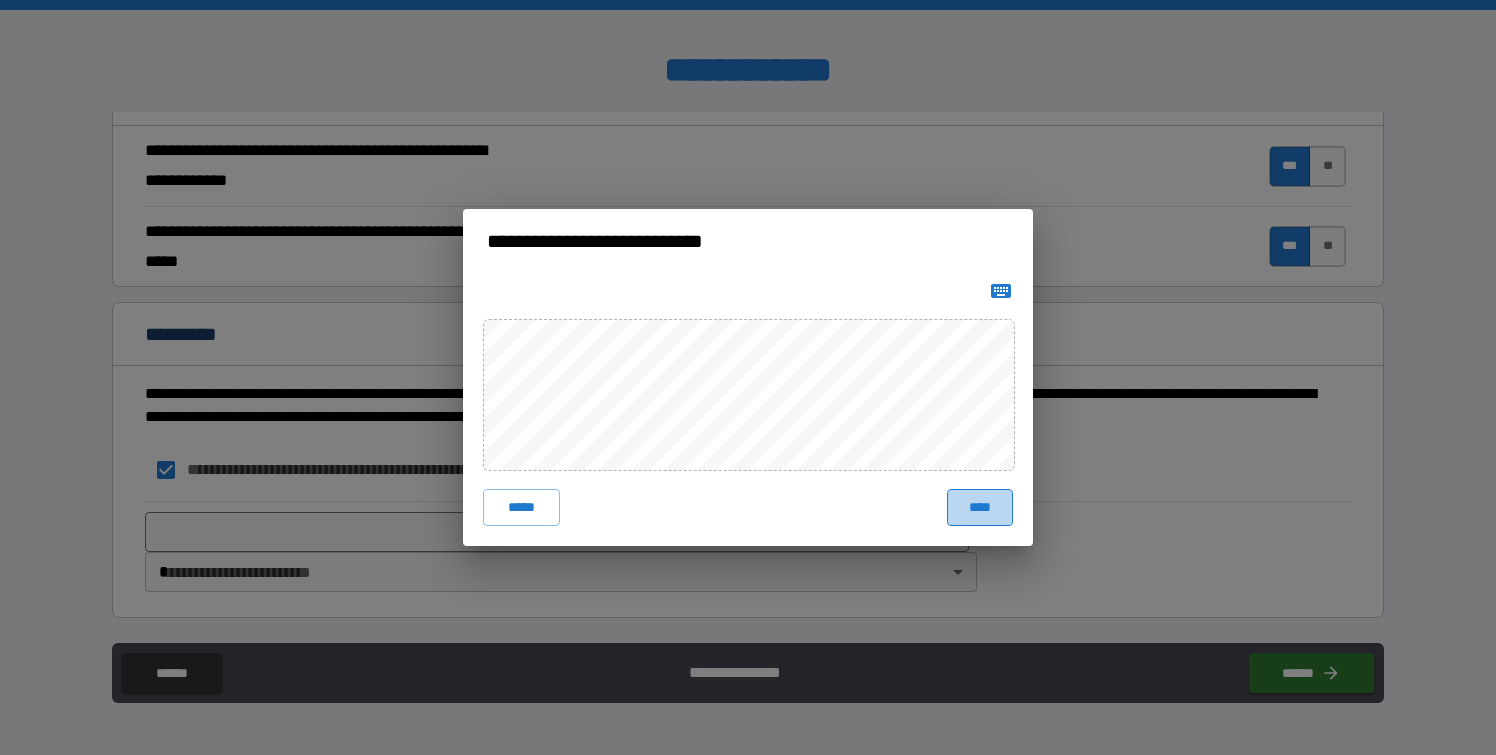 click on "****" at bounding box center [980, 507] 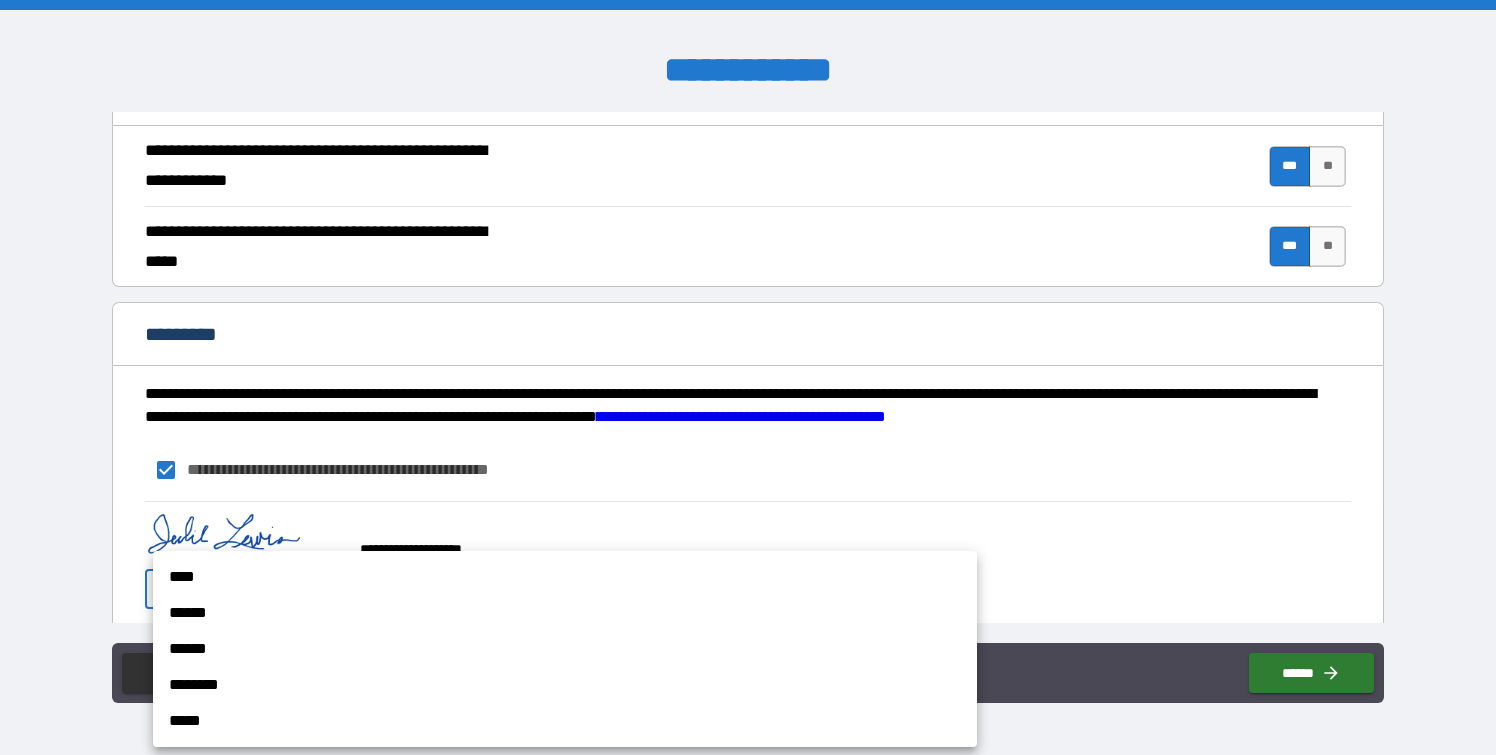 click on "**********" at bounding box center (748, 377) 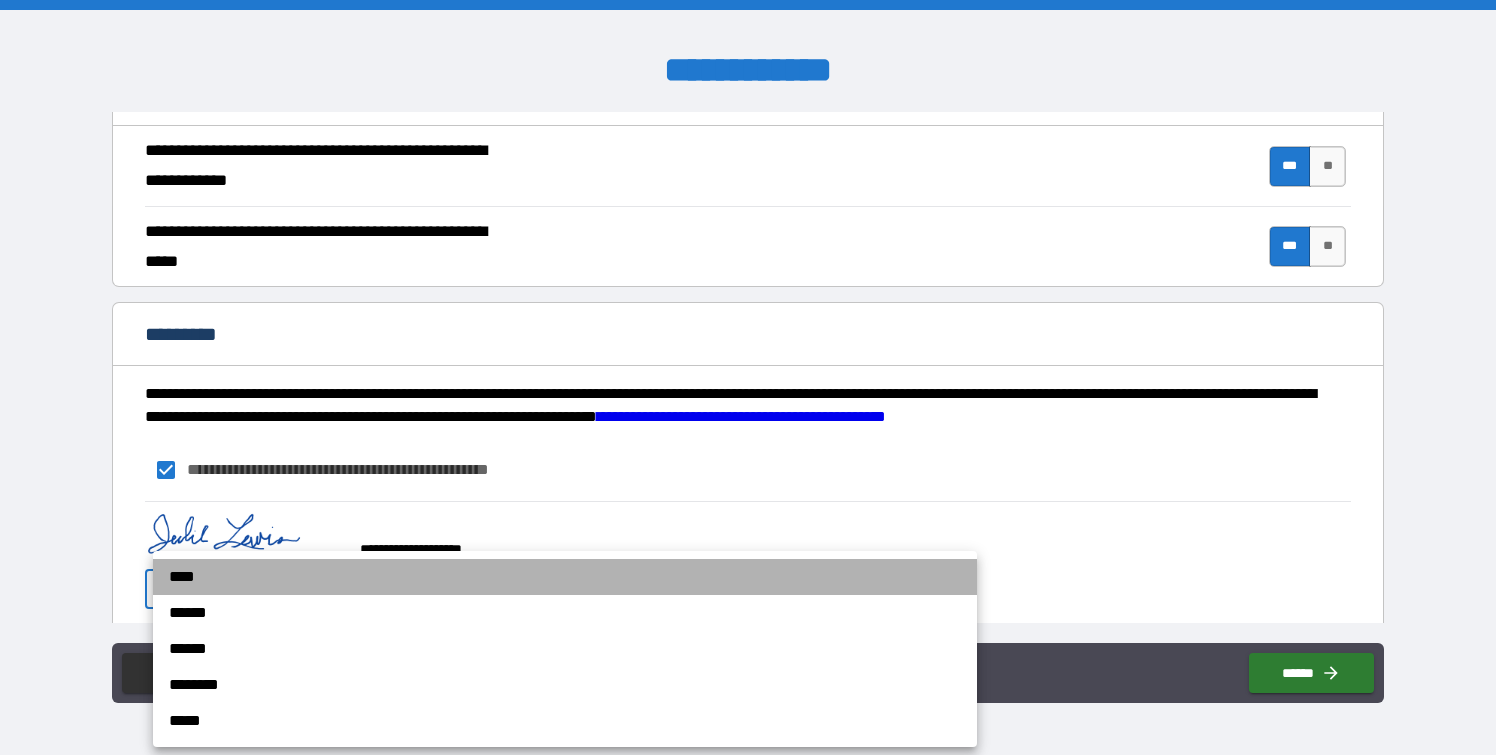 click on "****" at bounding box center (565, 577) 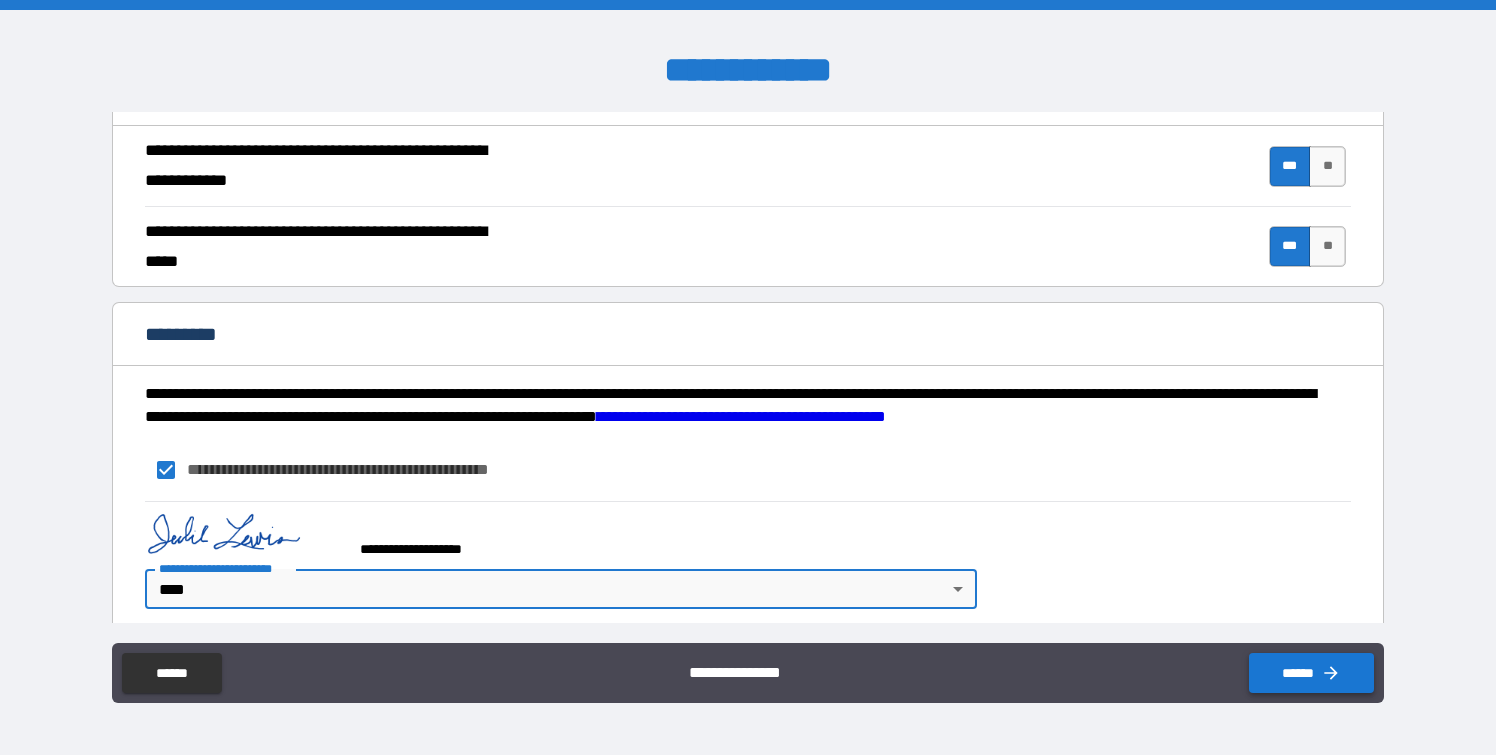 click on "******" at bounding box center (1311, 673) 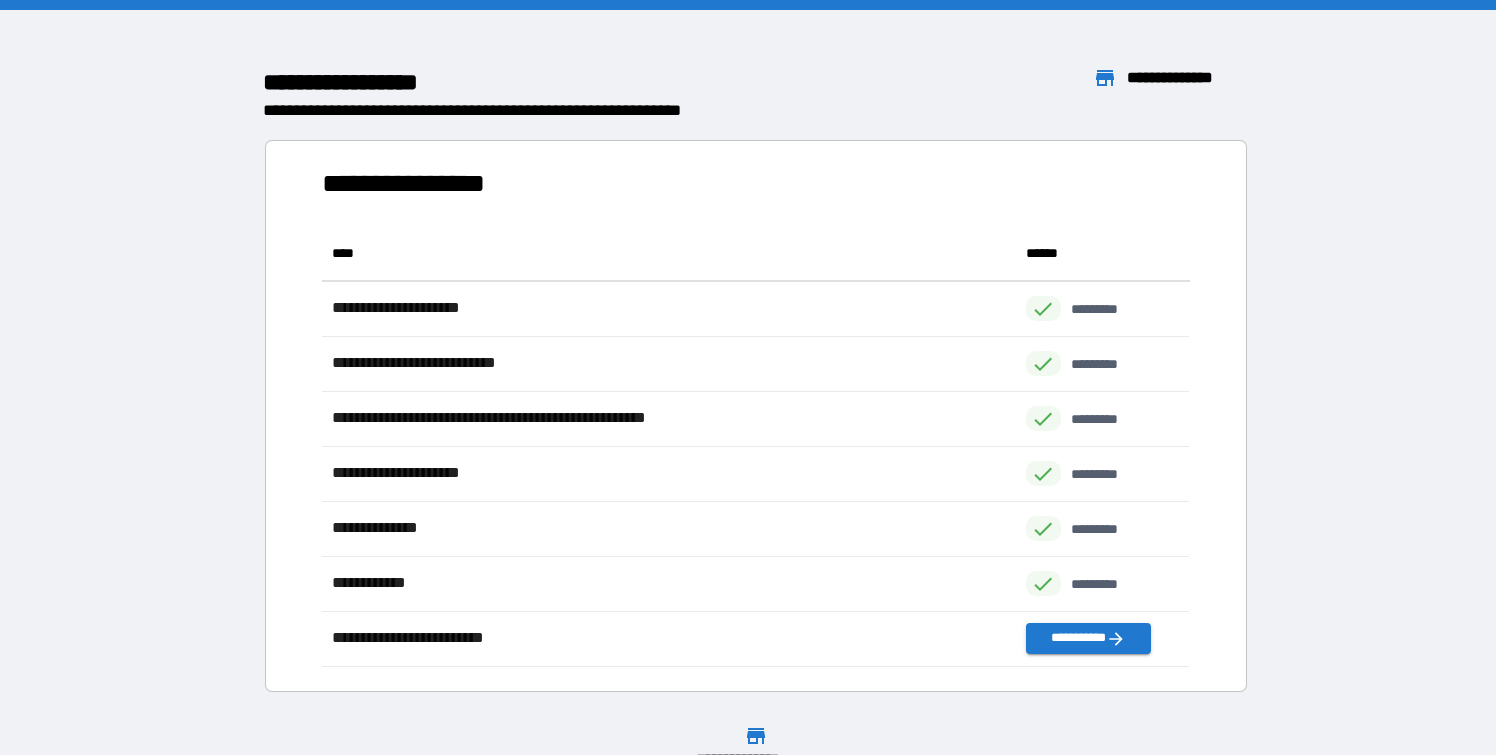 scroll, scrollTop: 1, scrollLeft: 0, axis: vertical 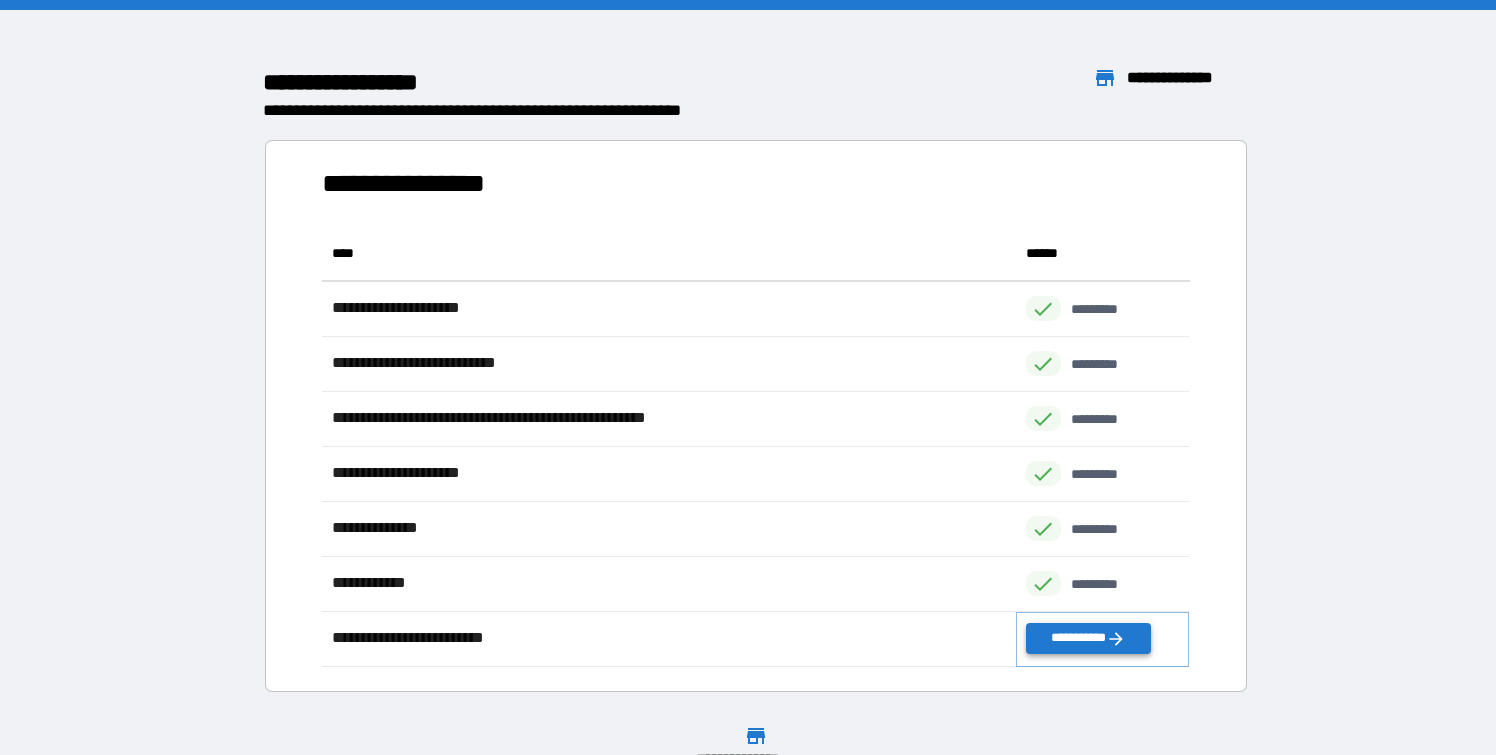 click on "**********" at bounding box center (1088, 638) 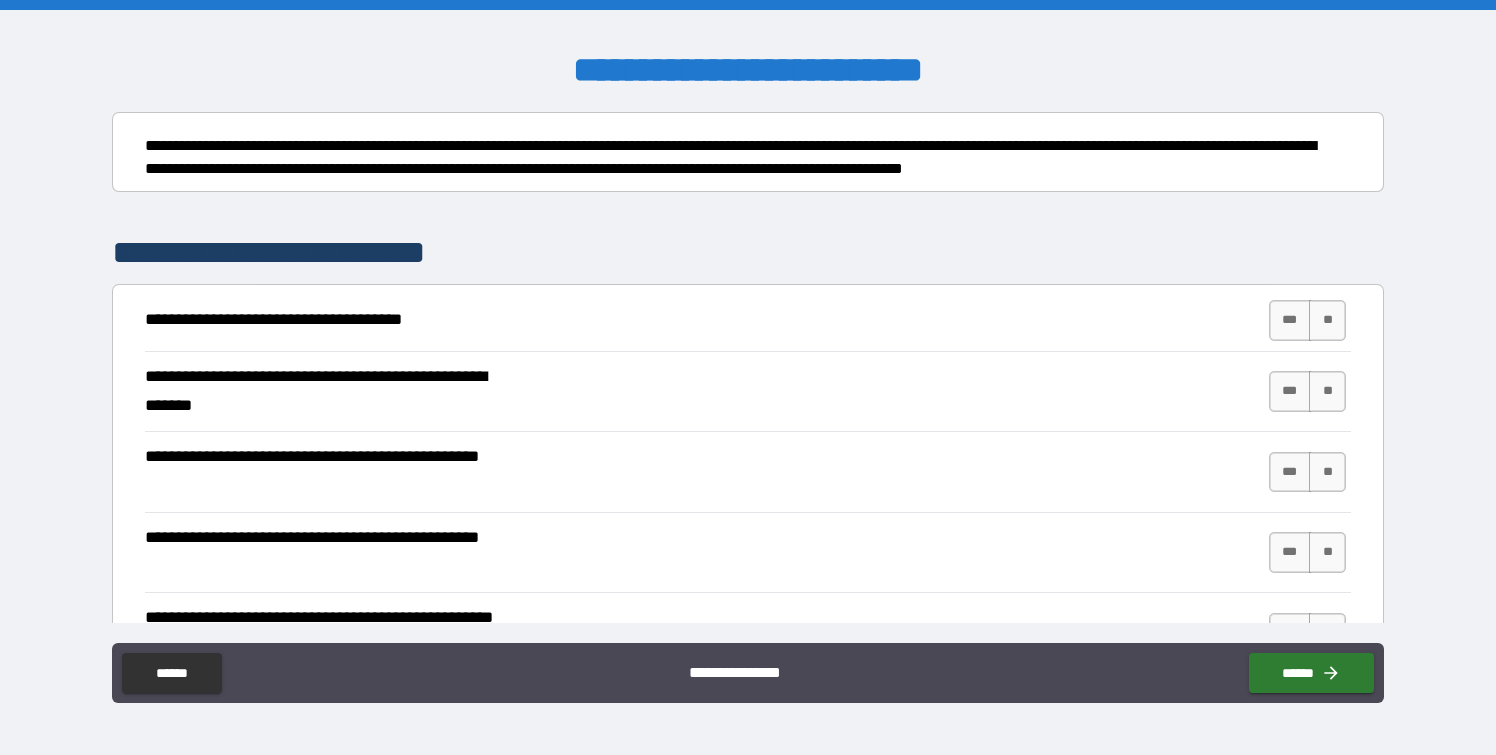 scroll, scrollTop: 214, scrollLeft: 0, axis: vertical 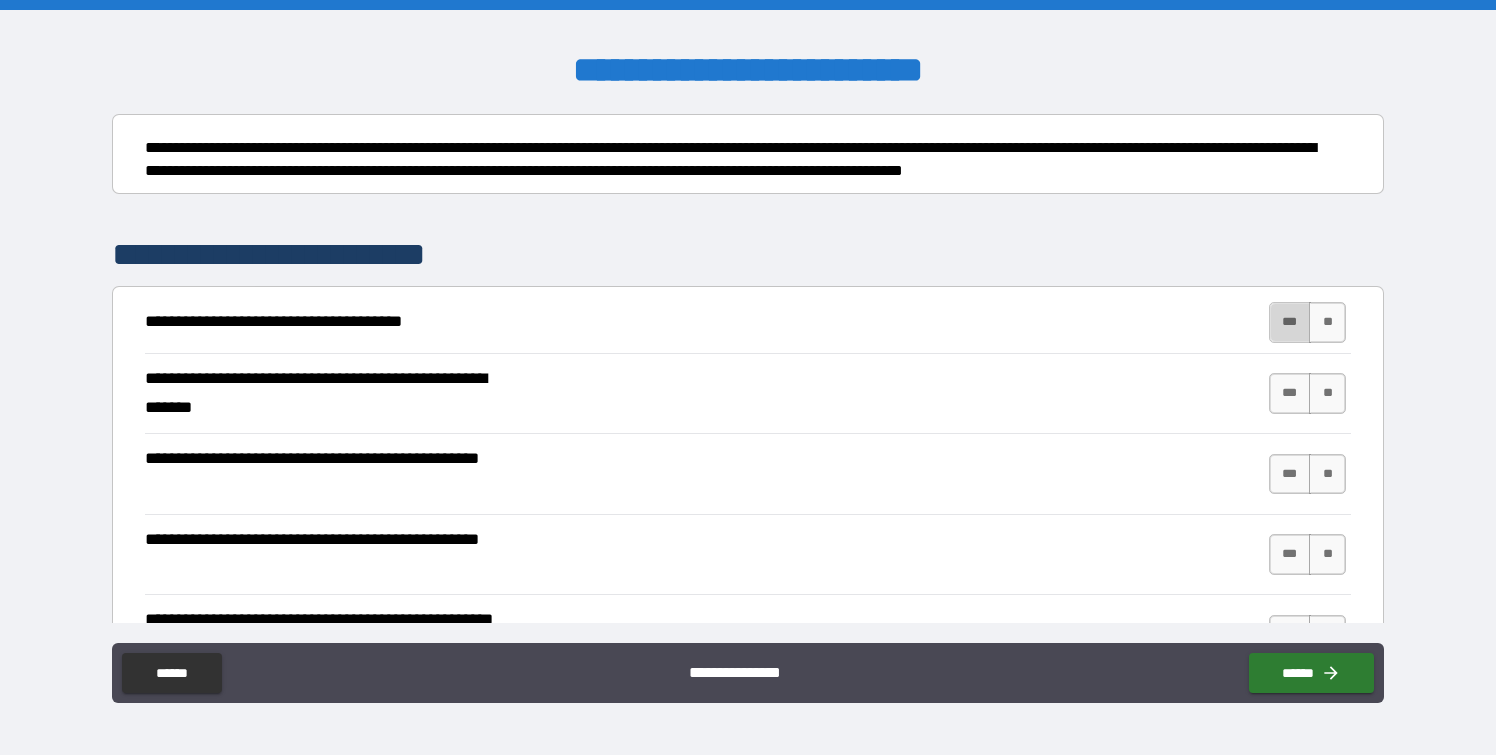 click on "***" at bounding box center (1290, 322) 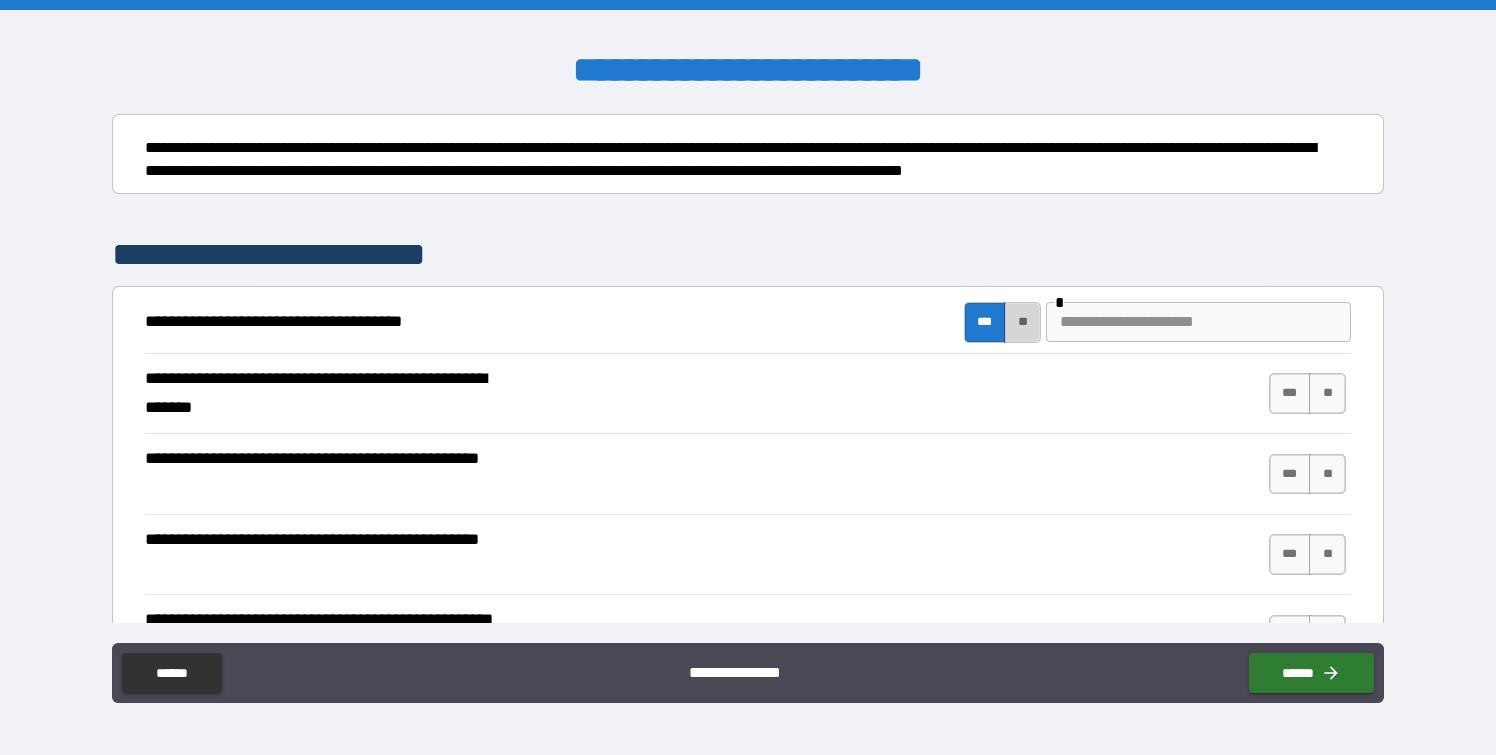 click on "**" at bounding box center [1022, 322] 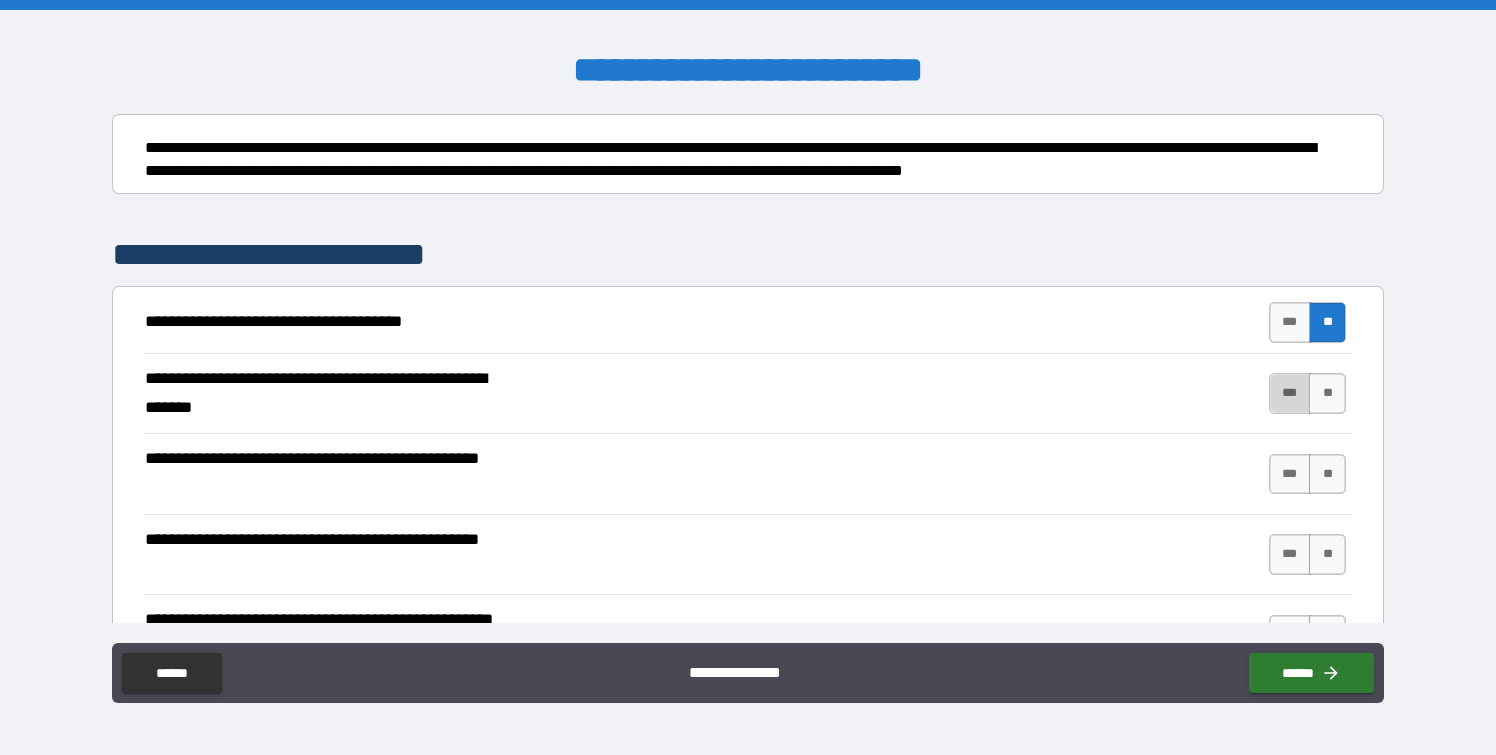 click on "***" at bounding box center [1290, 393] 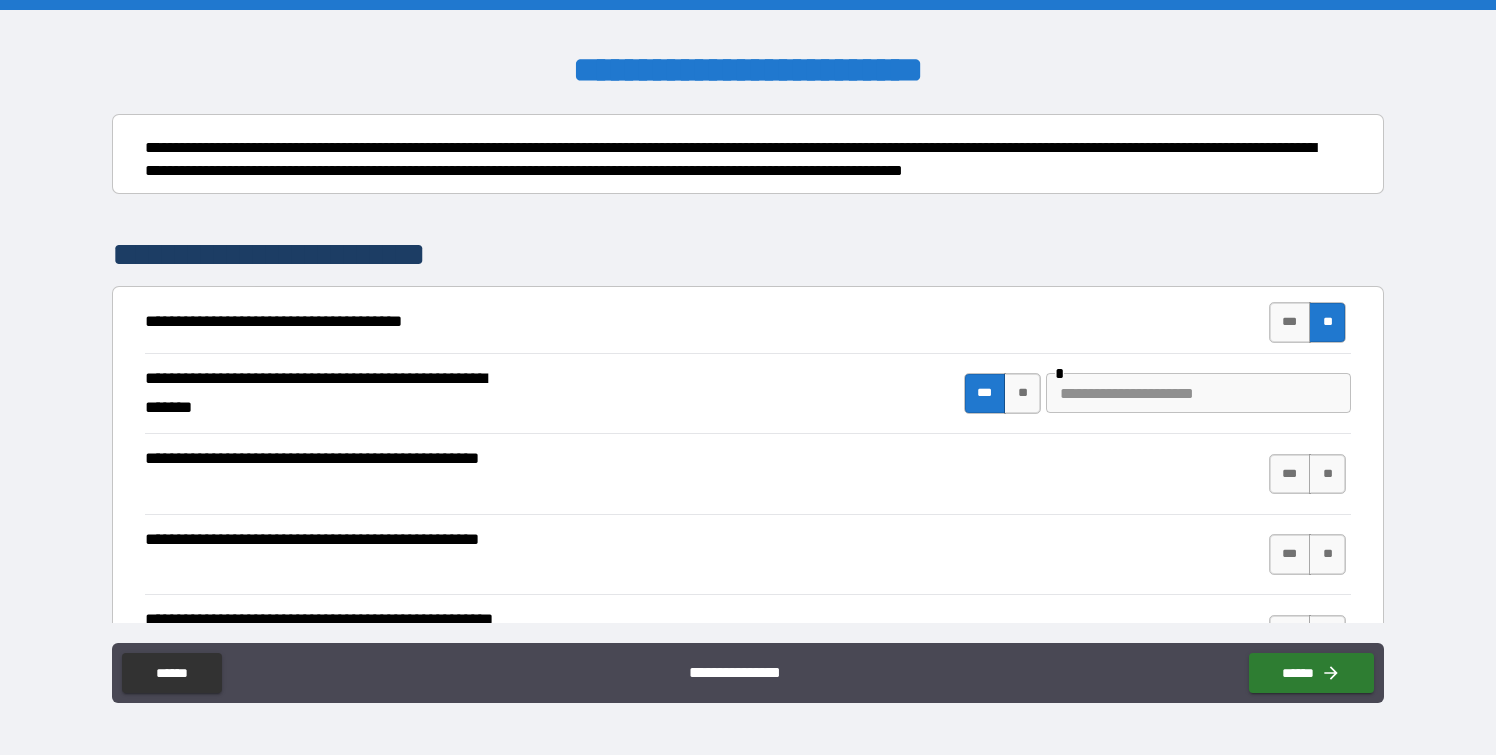 click at bounding box center [1198, 393] 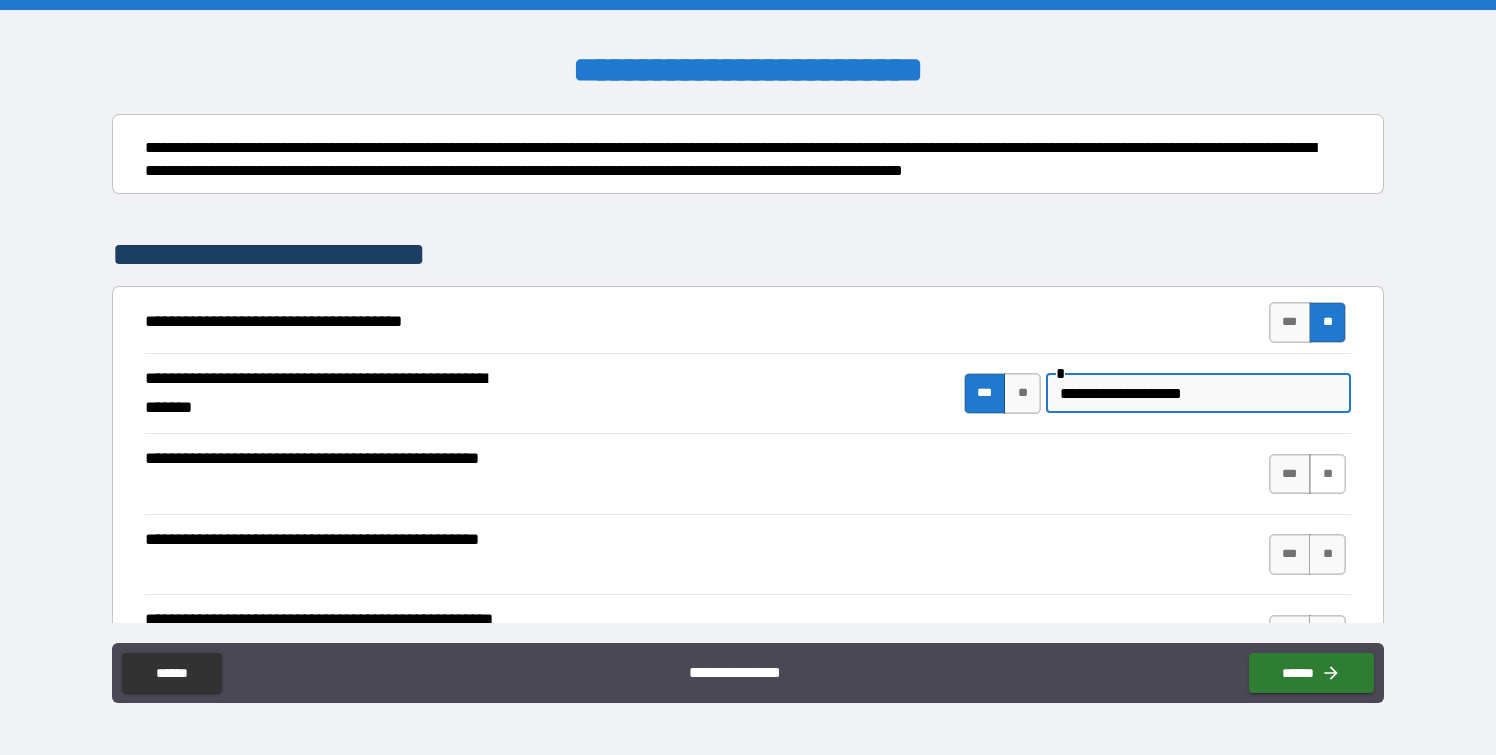 click on "**" at bounding box center [1327, 474] 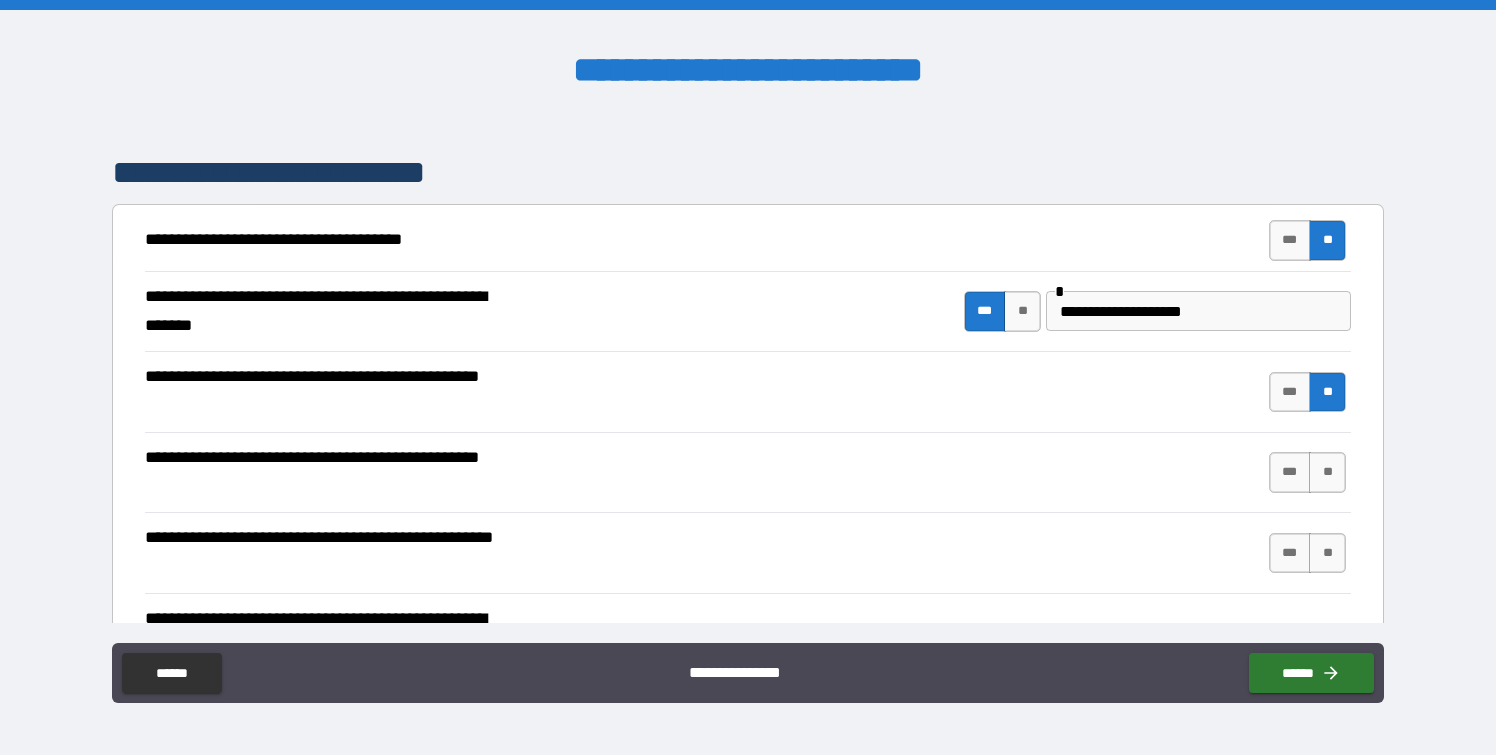 scroll, scrollTop: 294, scrollLeft: 0, axis: vertical 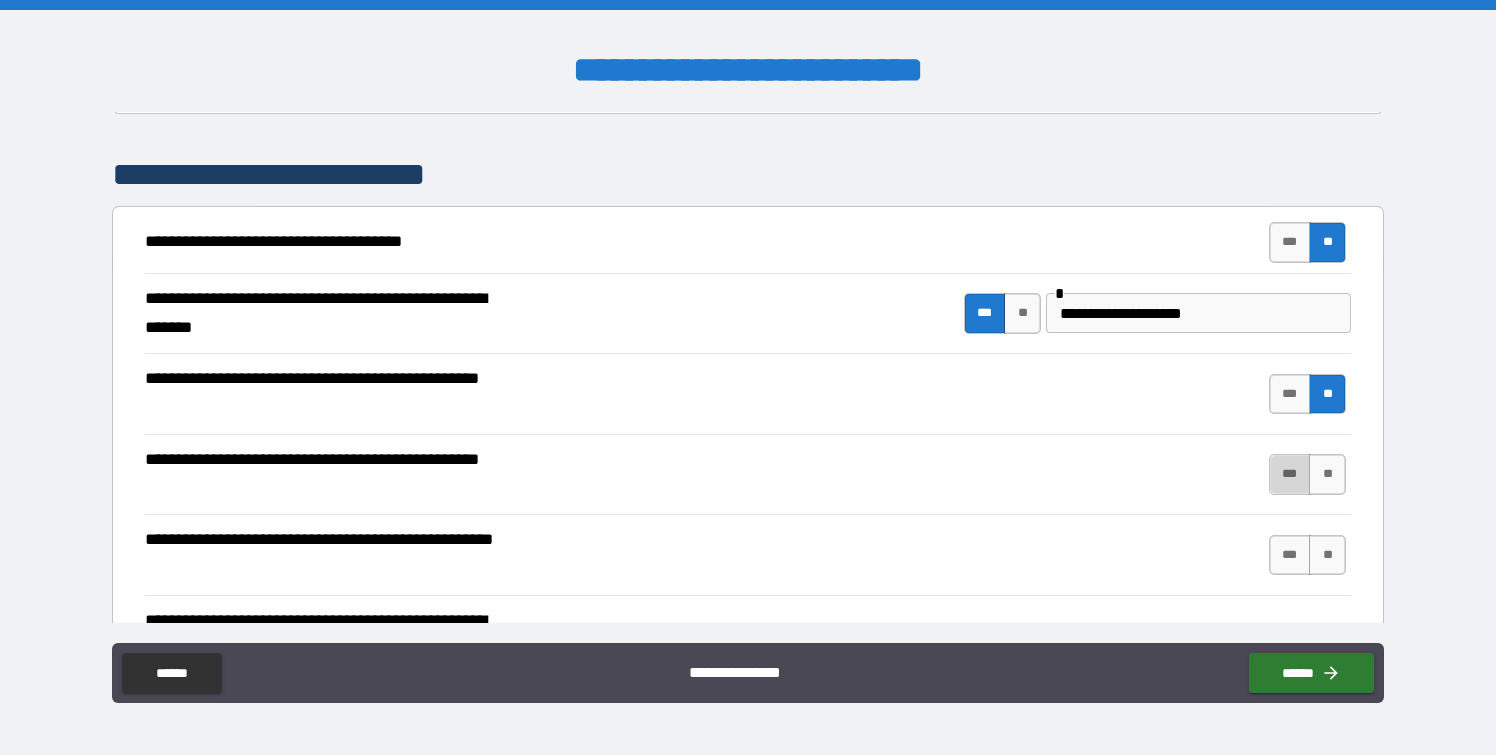 click on "***" at bounding box center [1290, 474] 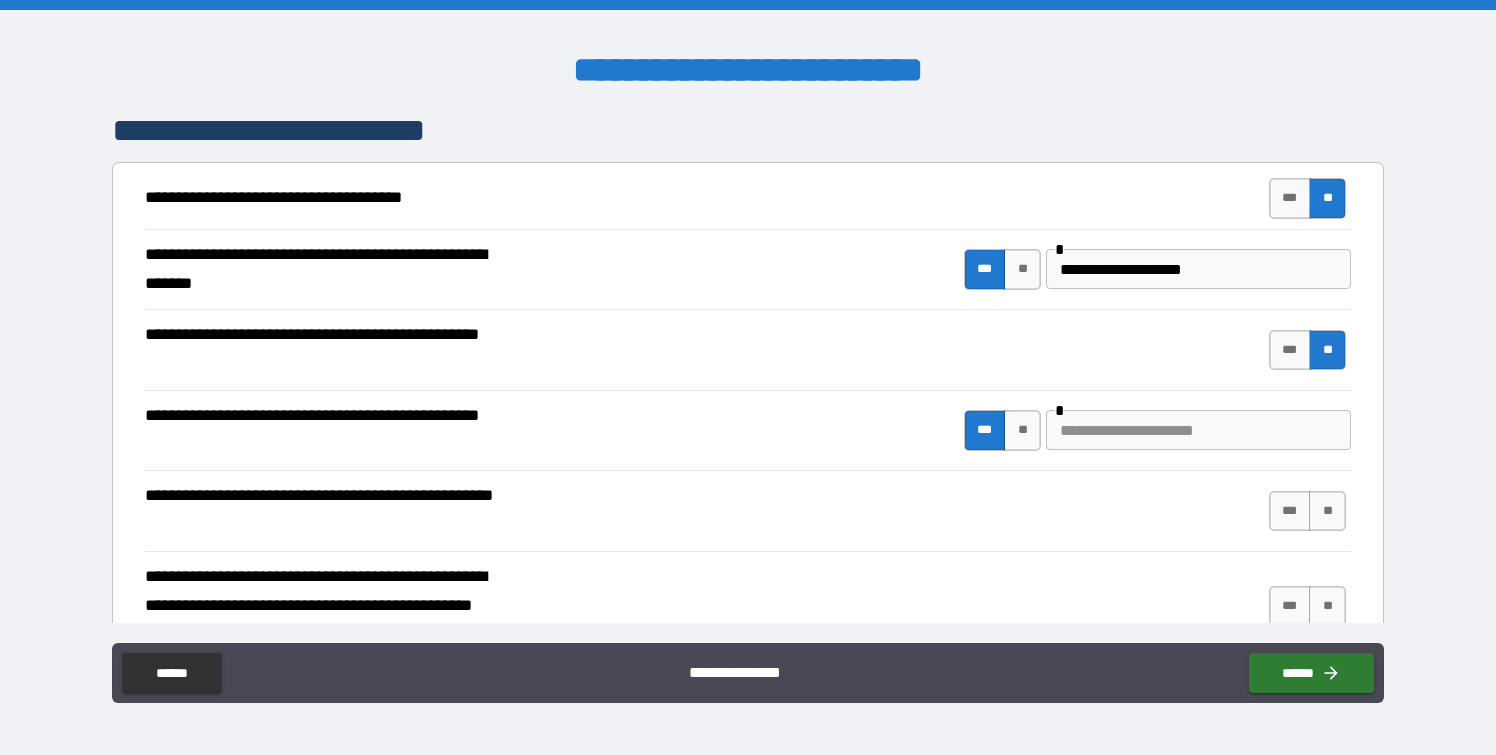 scroll, scrollTop: 327, scrollLeft: 0, axis: vertical 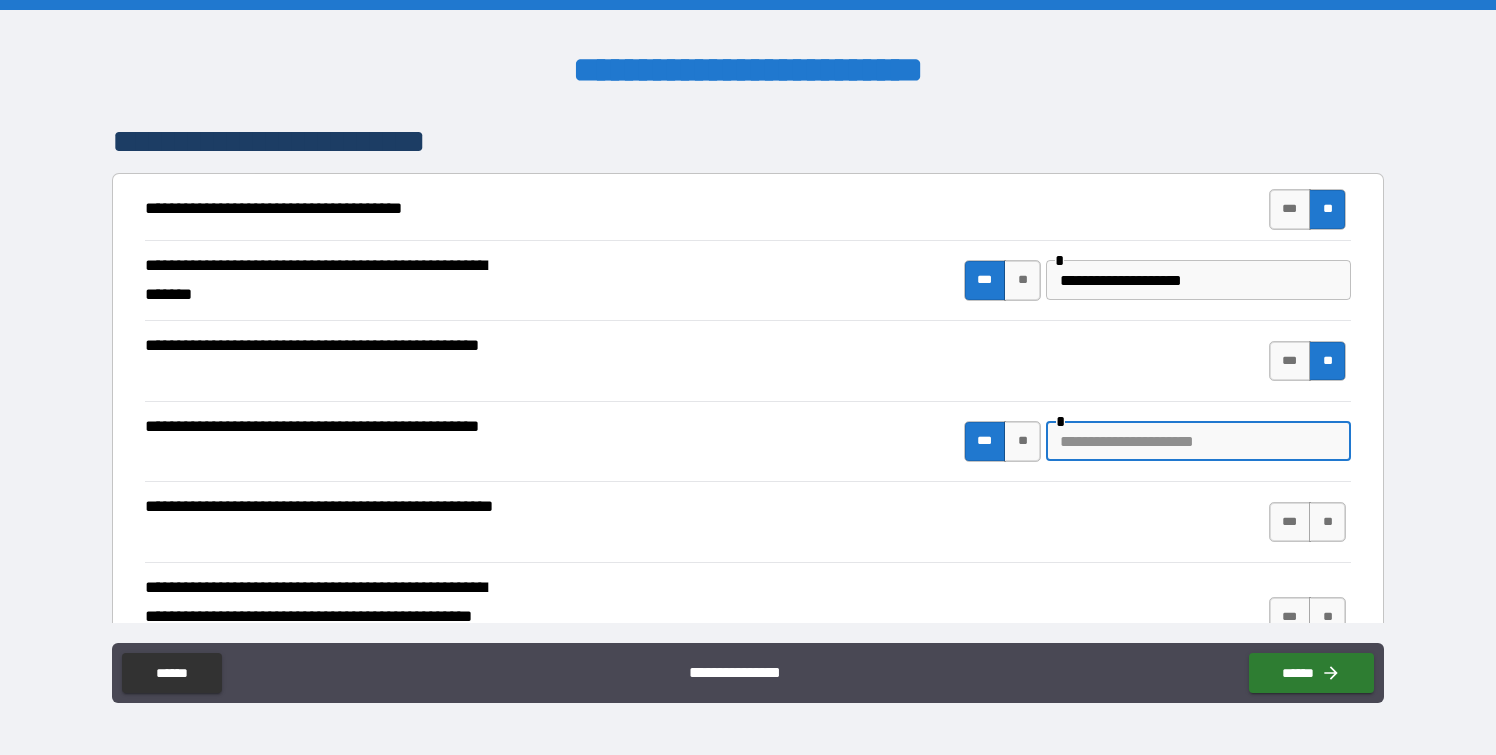 click at bounding box center [1198, 441] 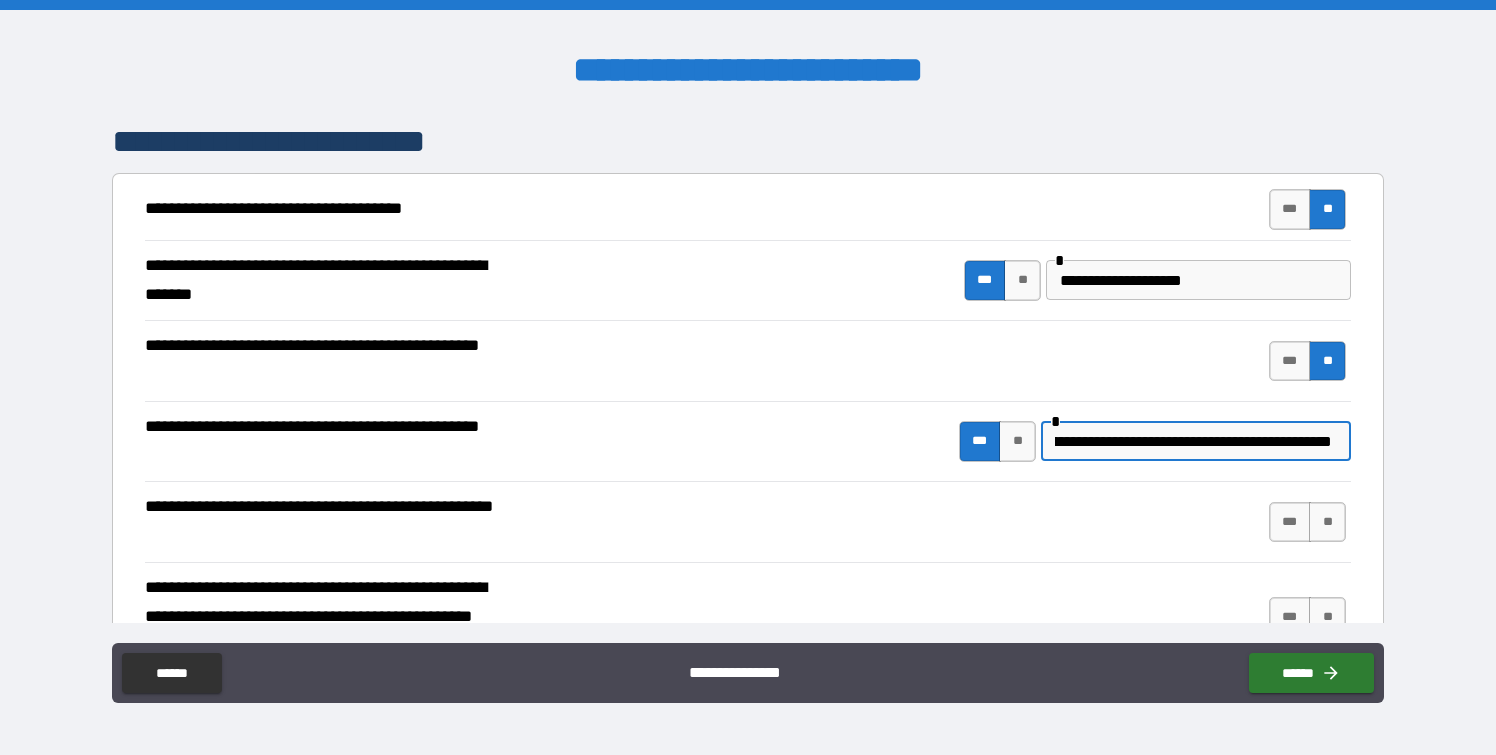 scroll, scrollTop: 0, scrollLeft: 145, axis: horizontal 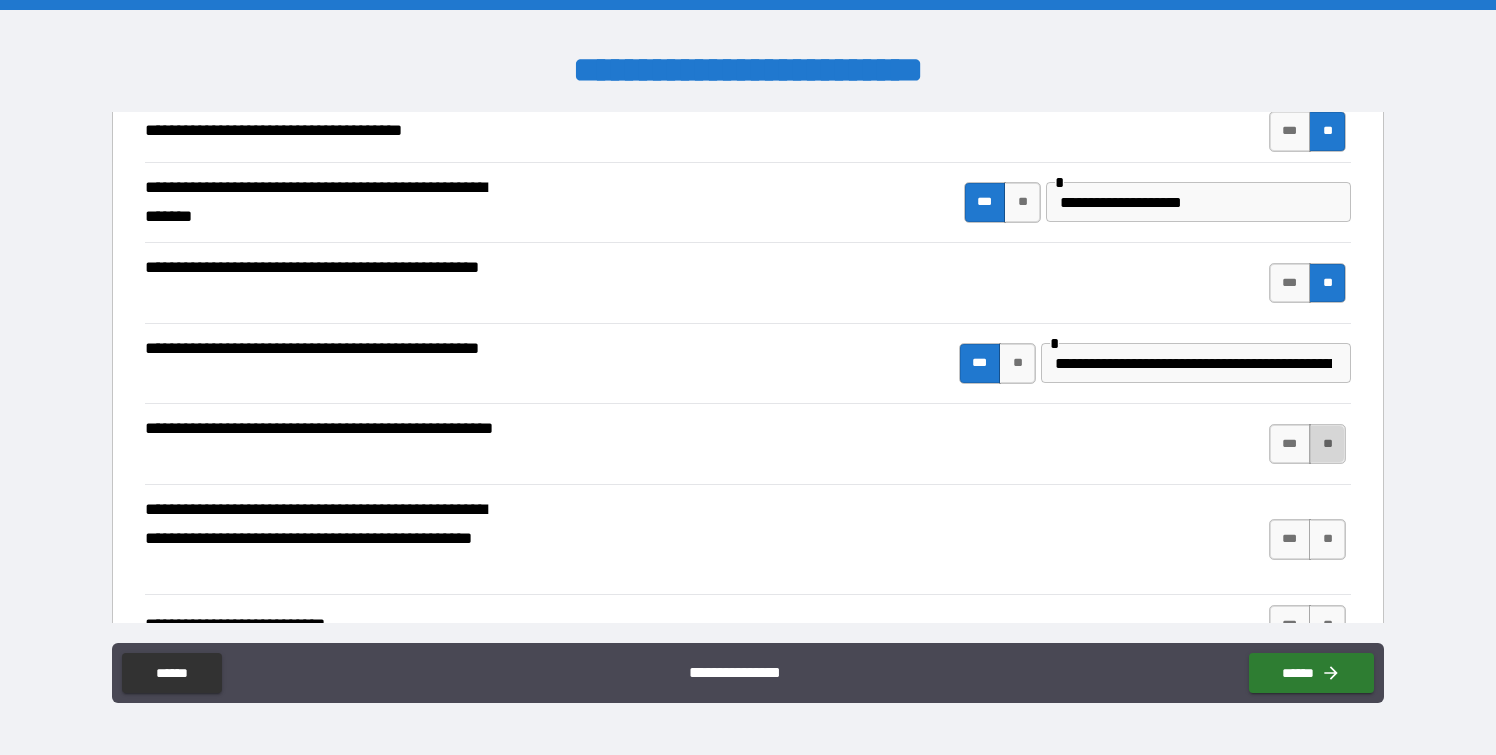 click on "**" at bounding box center (1327, 444) 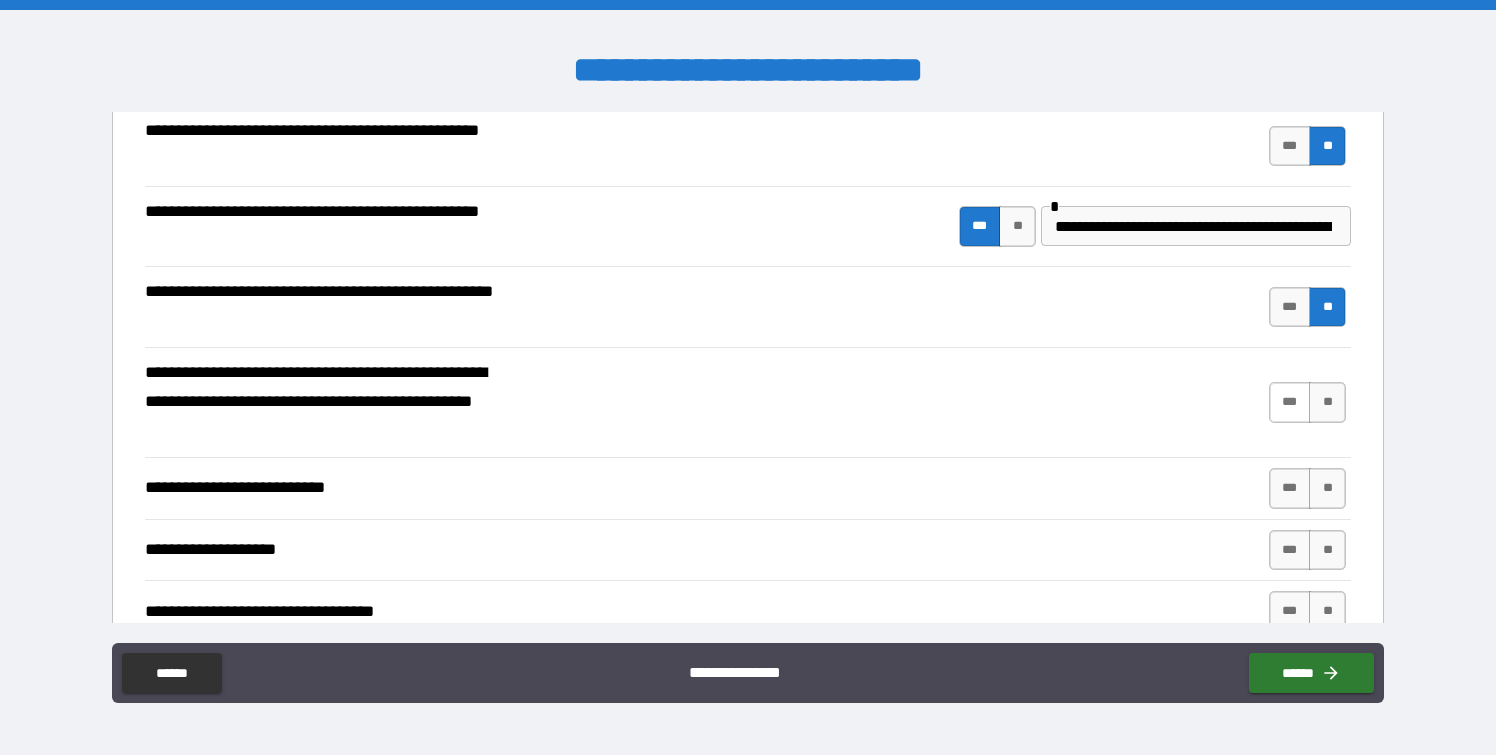 scroll, scrollTop: 541, scrollLeft: 0, axis: vertical 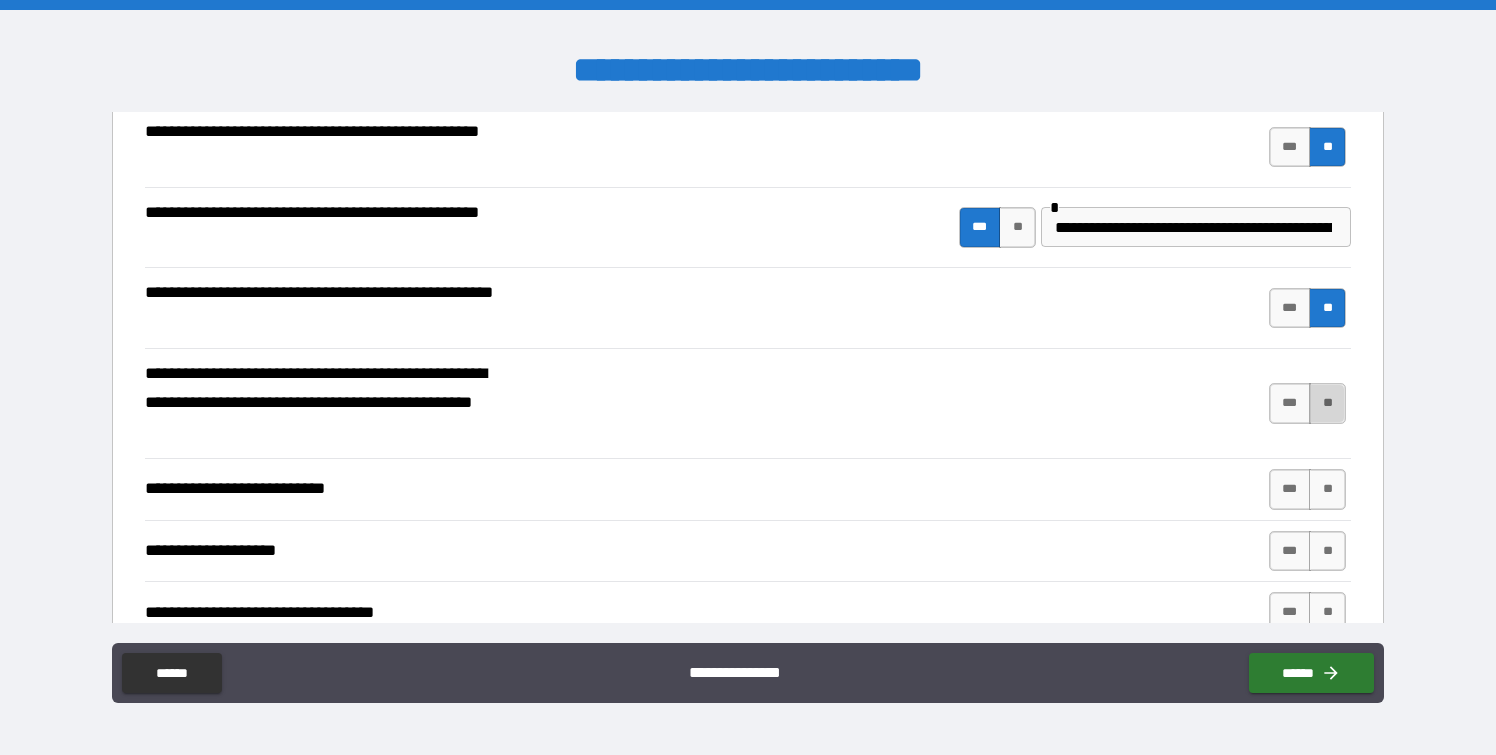 click on "**" at bounding box center [1327, 403] 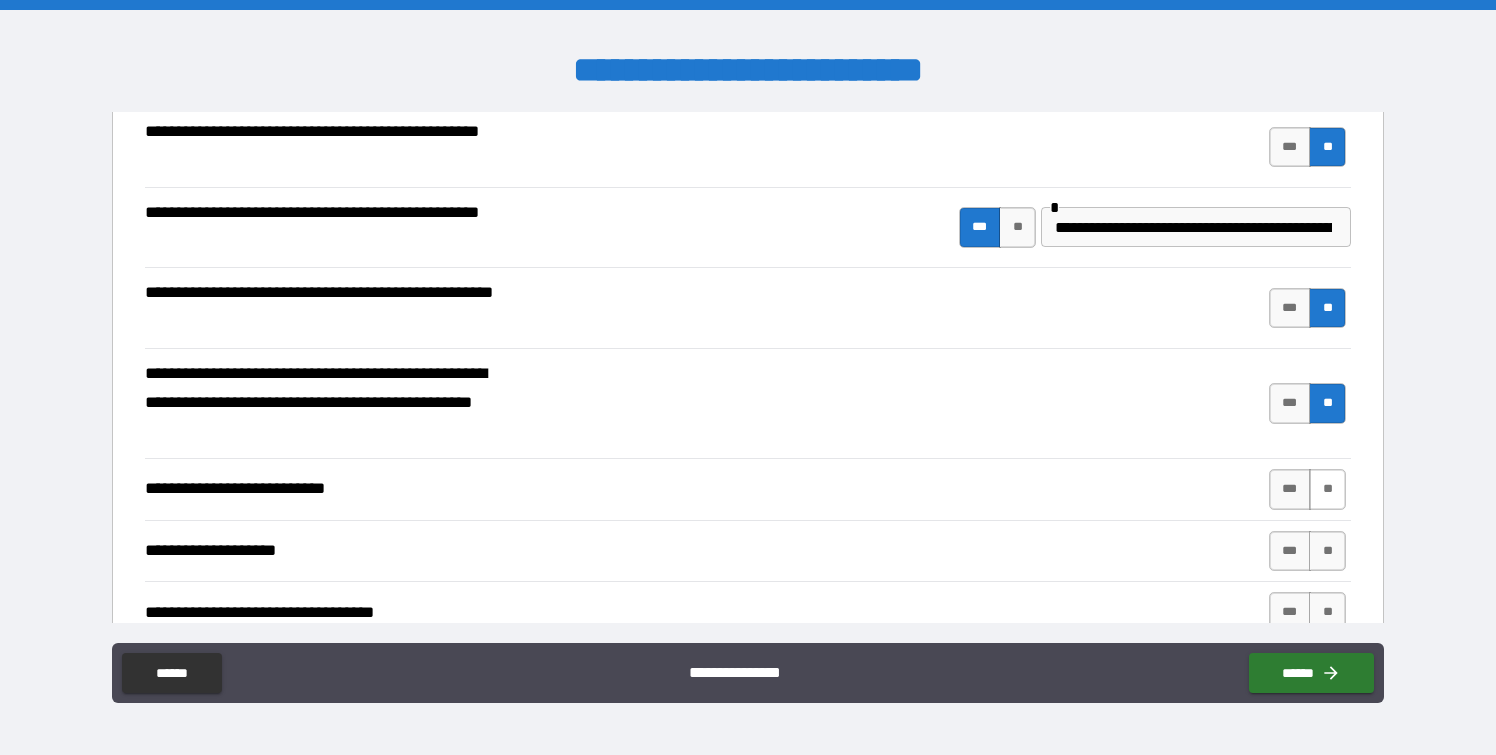 click on "**" at bounding box center [1327, 489] 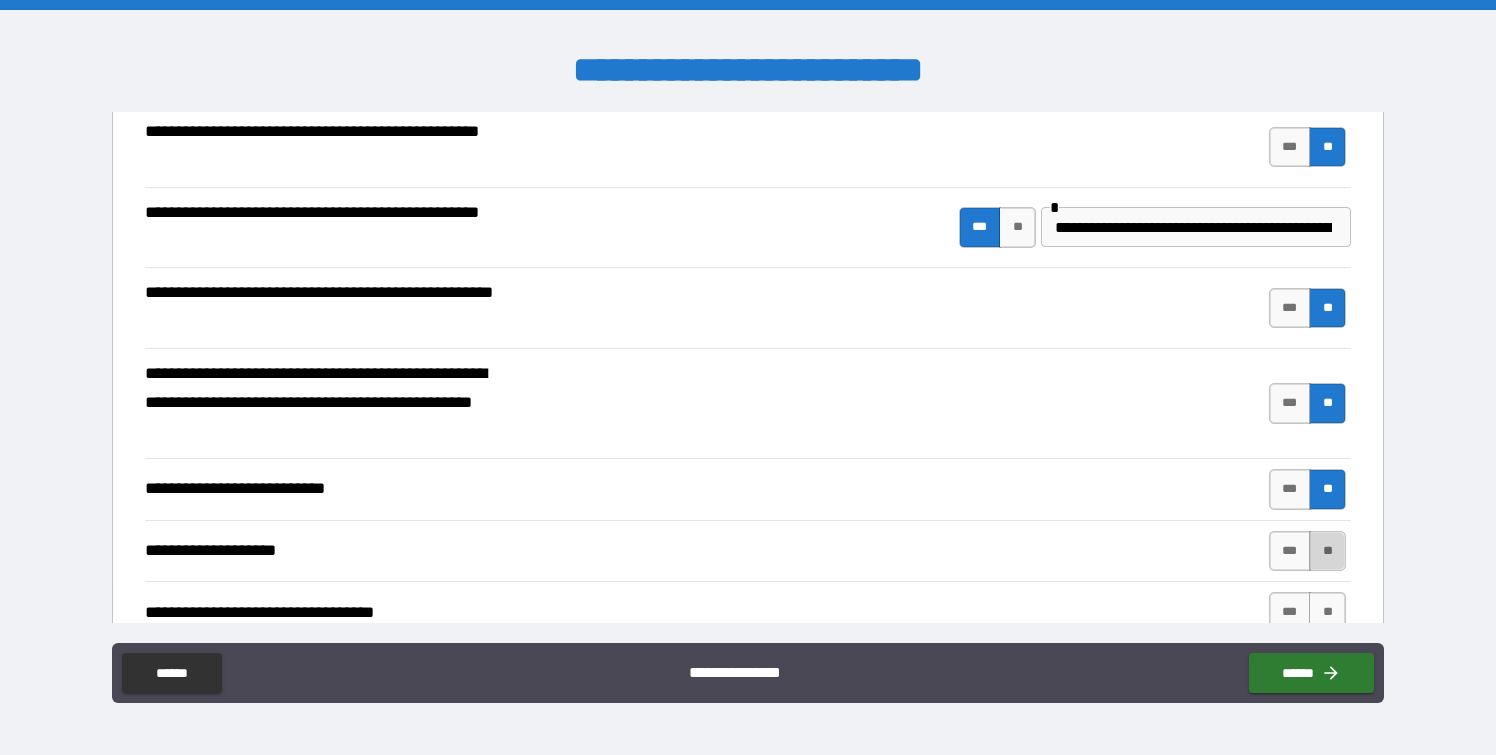 click on "**" at bounding box center [1327, 551] 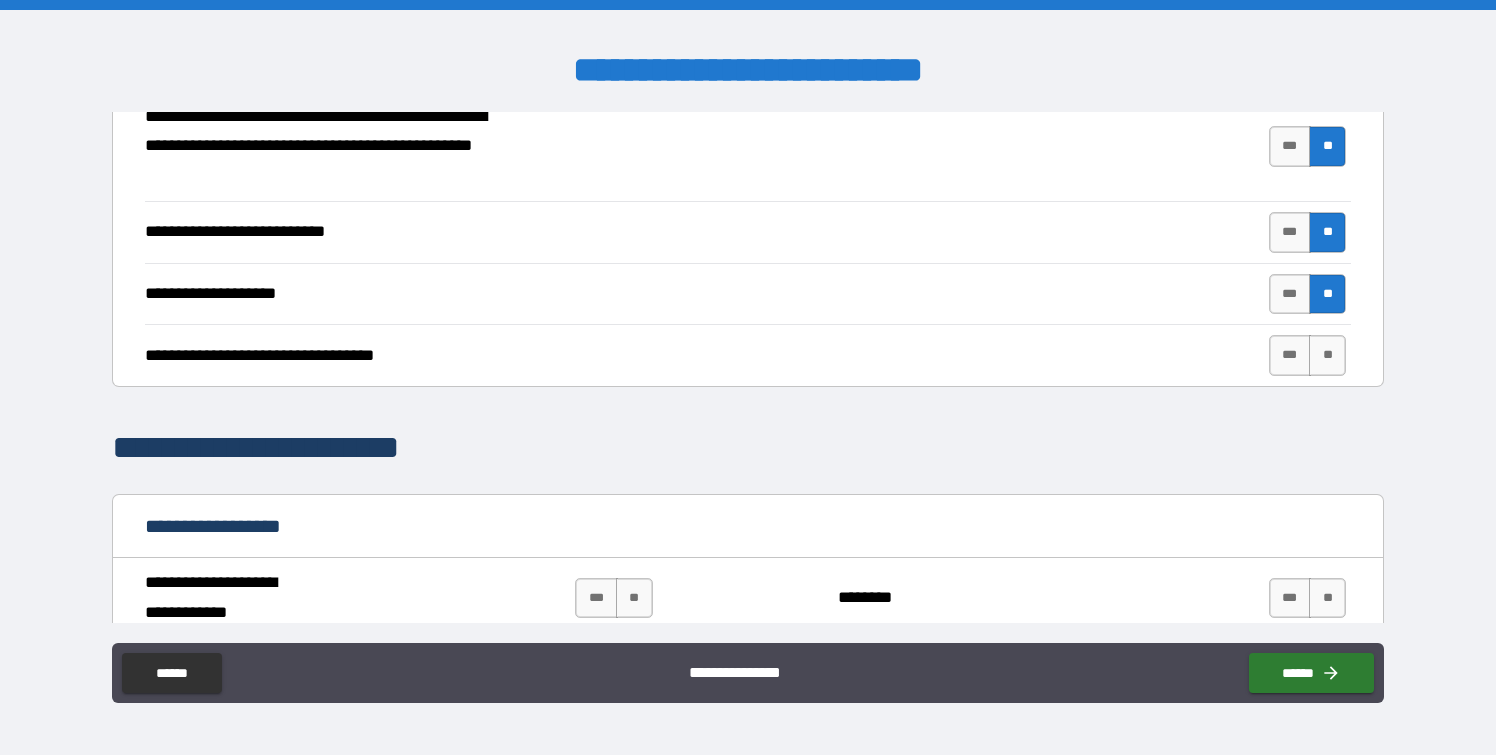 scroll, scrollTop: 812, scrollLeft: 0, axis: vertical 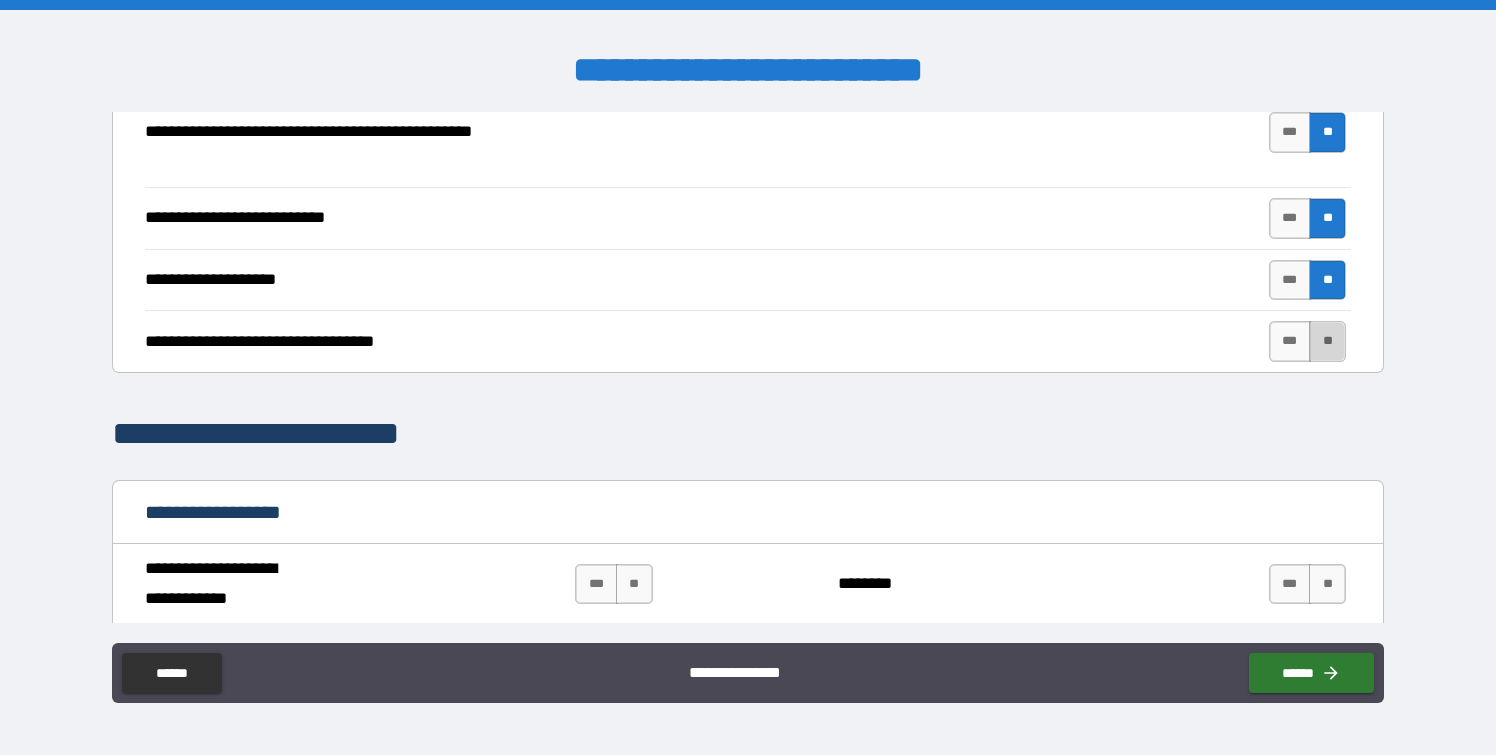 click on "**" at bounding box center [1327, 341] 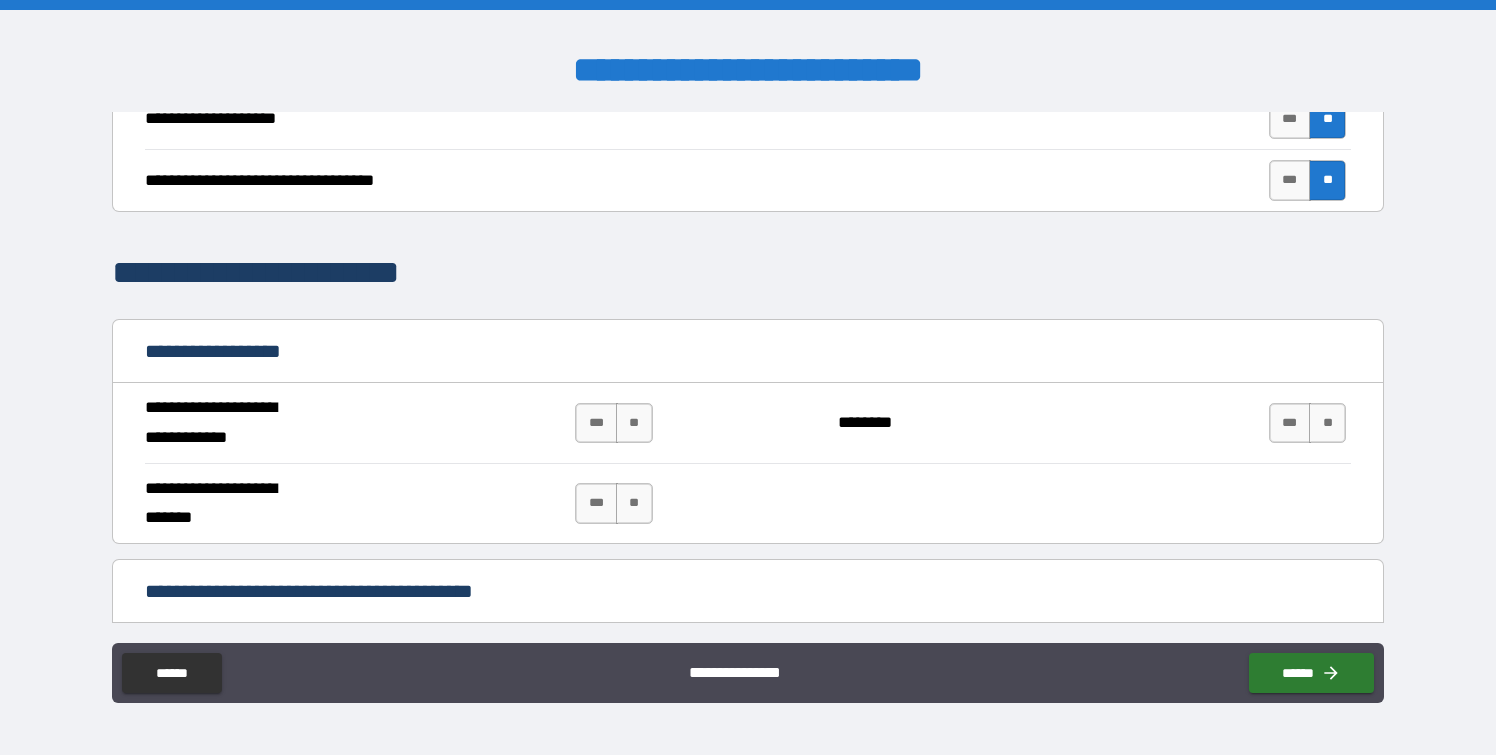 scroll, scrollTop: 1018, scrollLeft: 0, axis: vertical 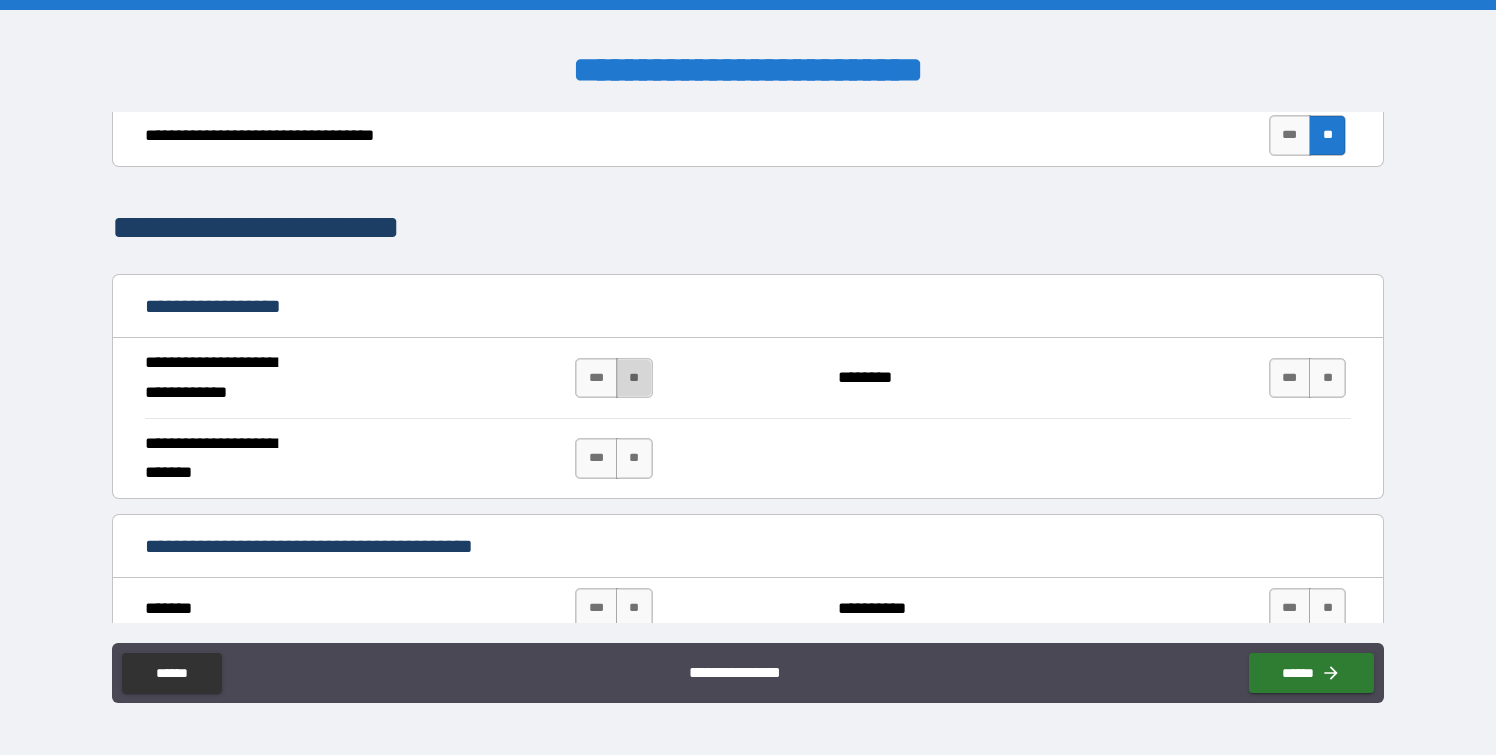 click on "**" at bounding box center (634, 378) 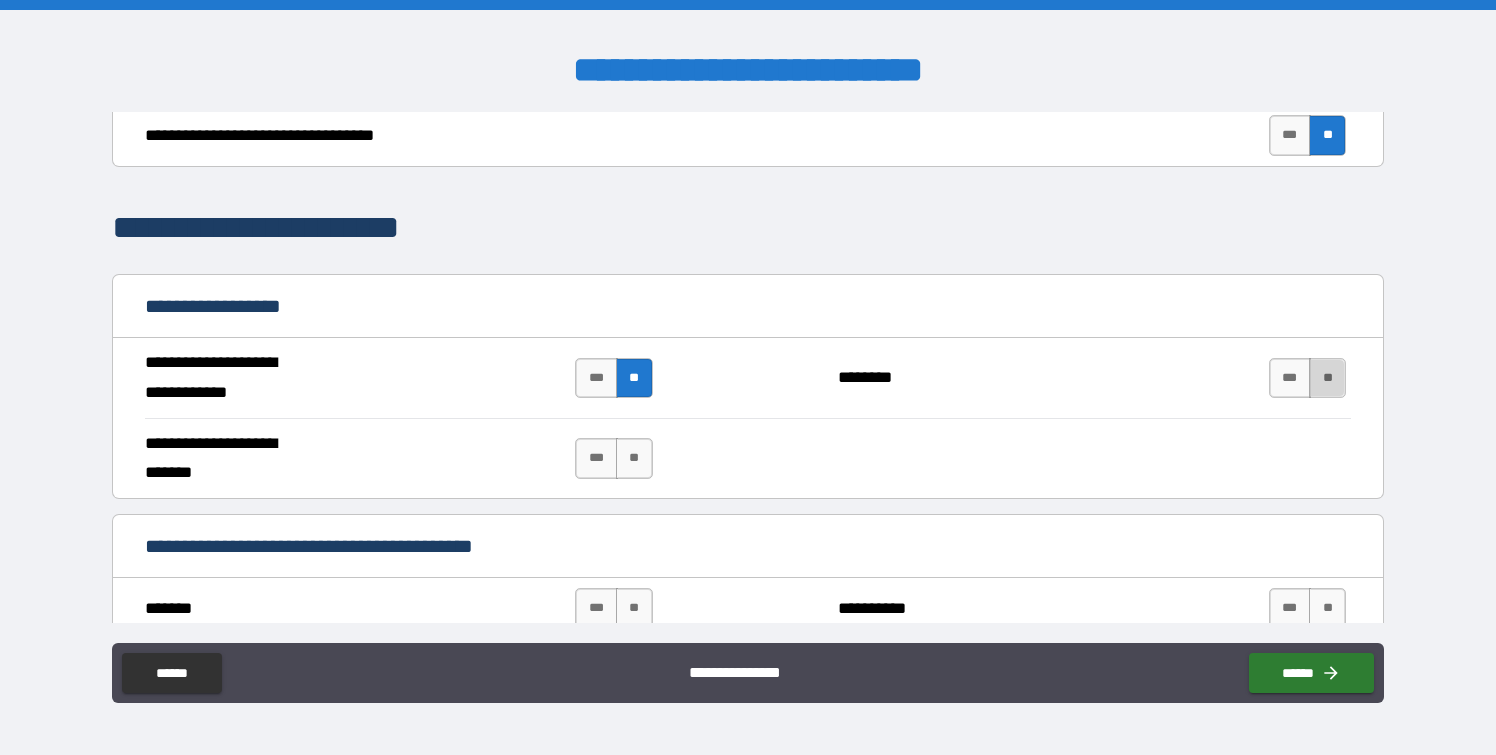 click on "**" at bounding box center (1327, 378) 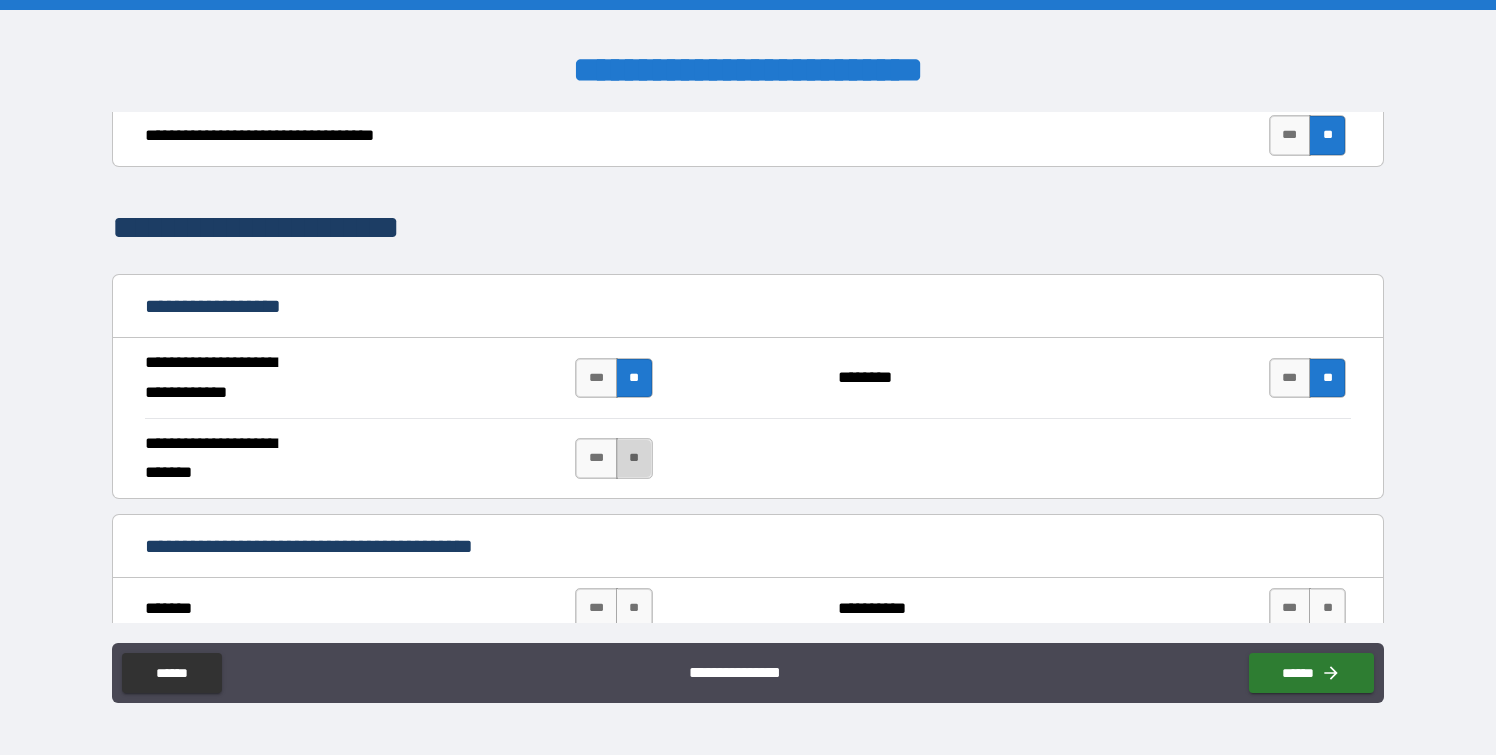 click on "**" at bounding box center (634, 458) 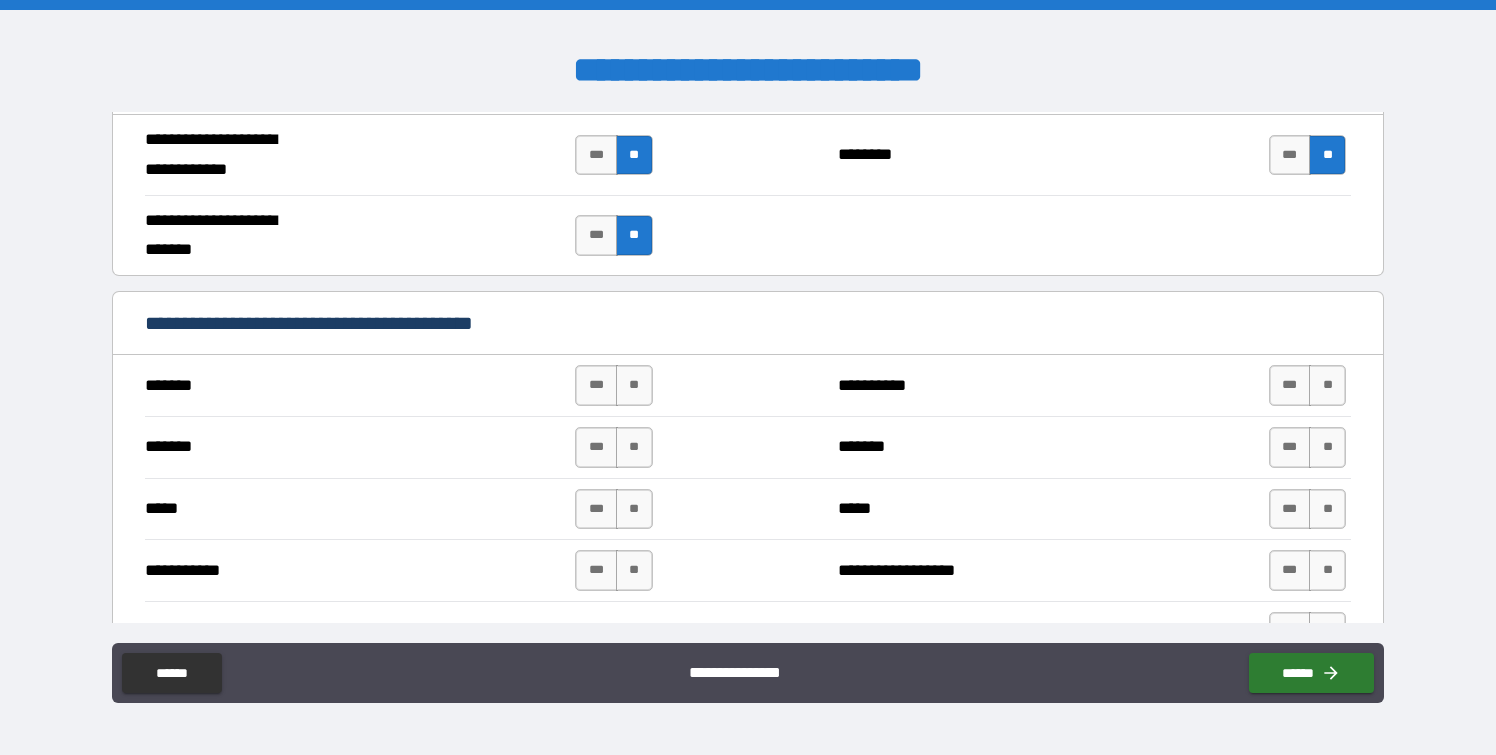 scroll, scrollTop: 1275, scrollLeft: 0, axis: vertical 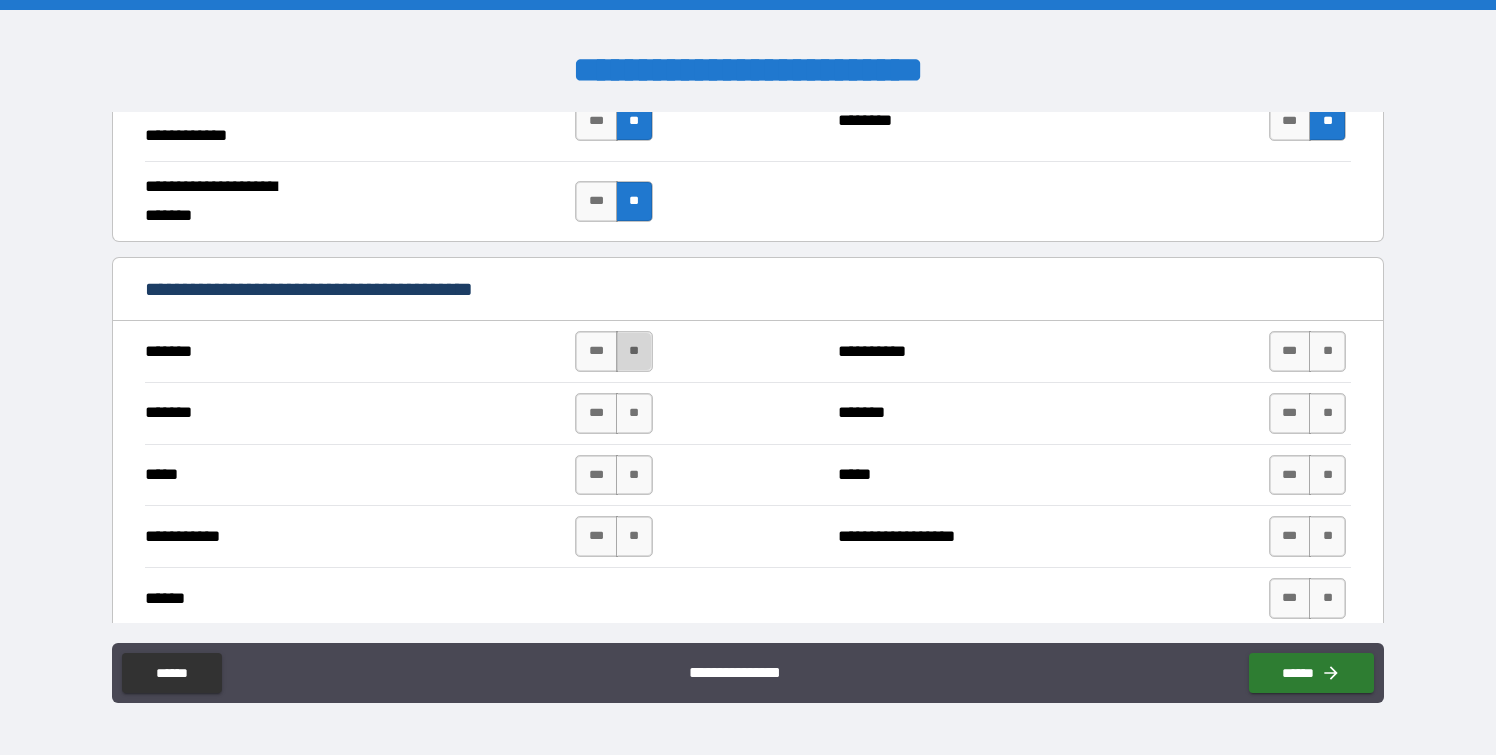 click on "**" at bounding box center [634, 351] 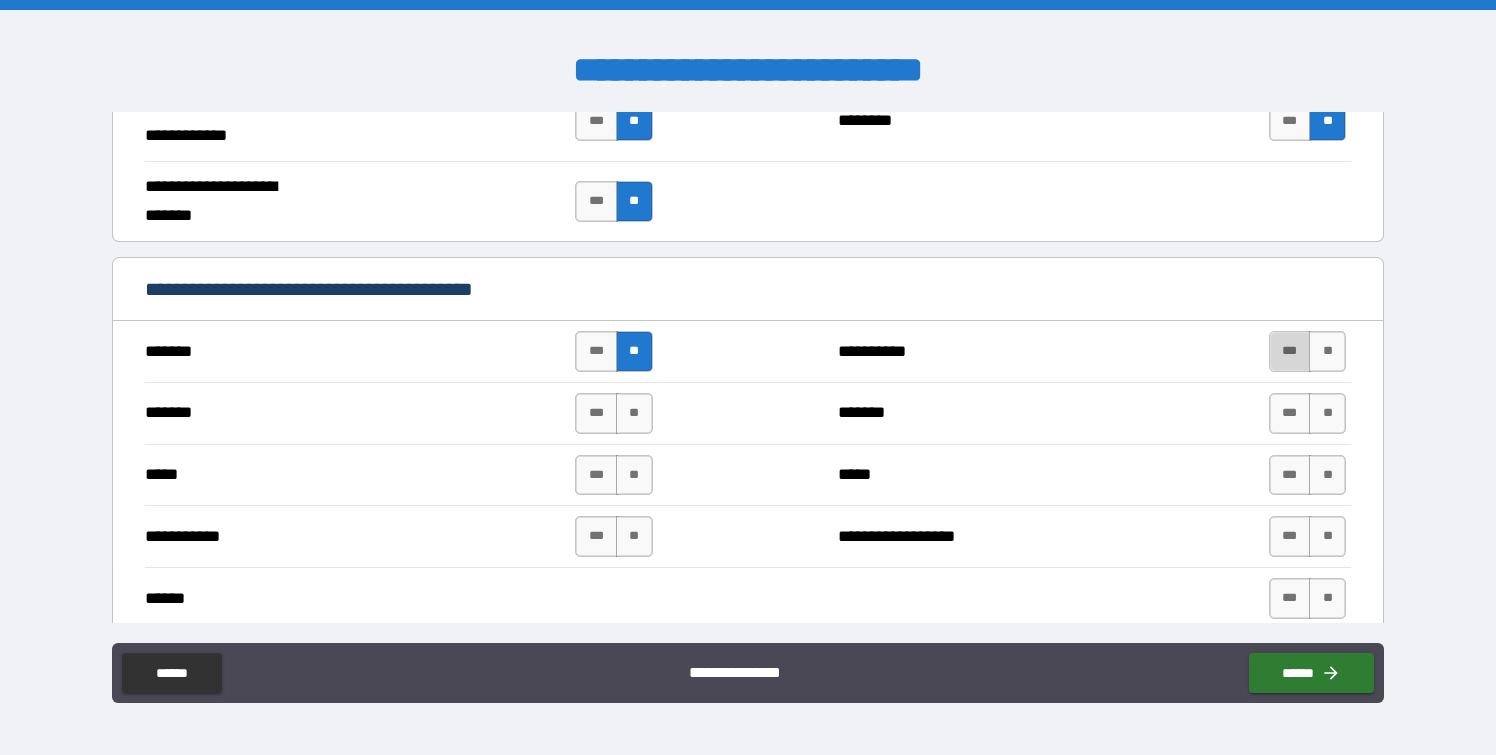 click on "***" at bounding box center (1290, 351) 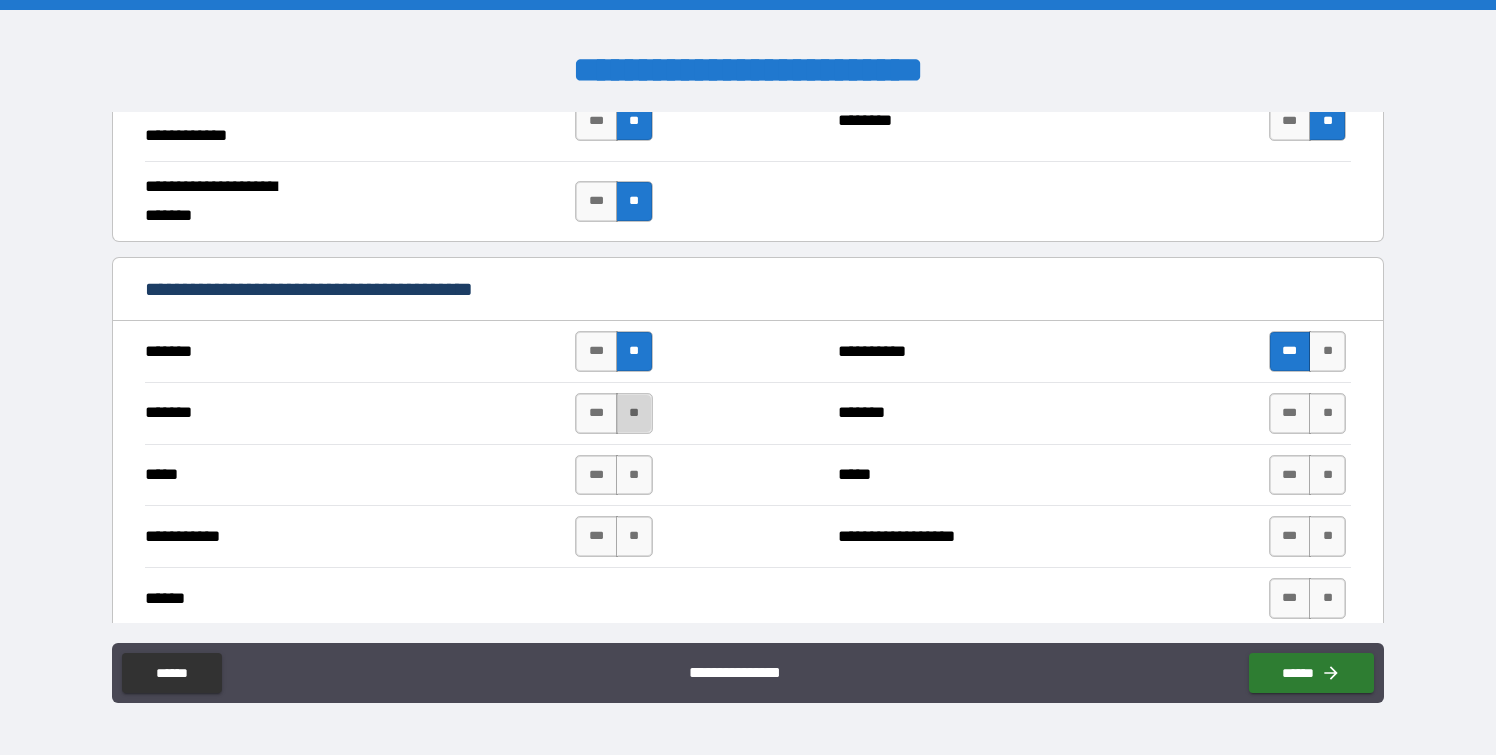 click on "**" at bounding box center [634, 413] 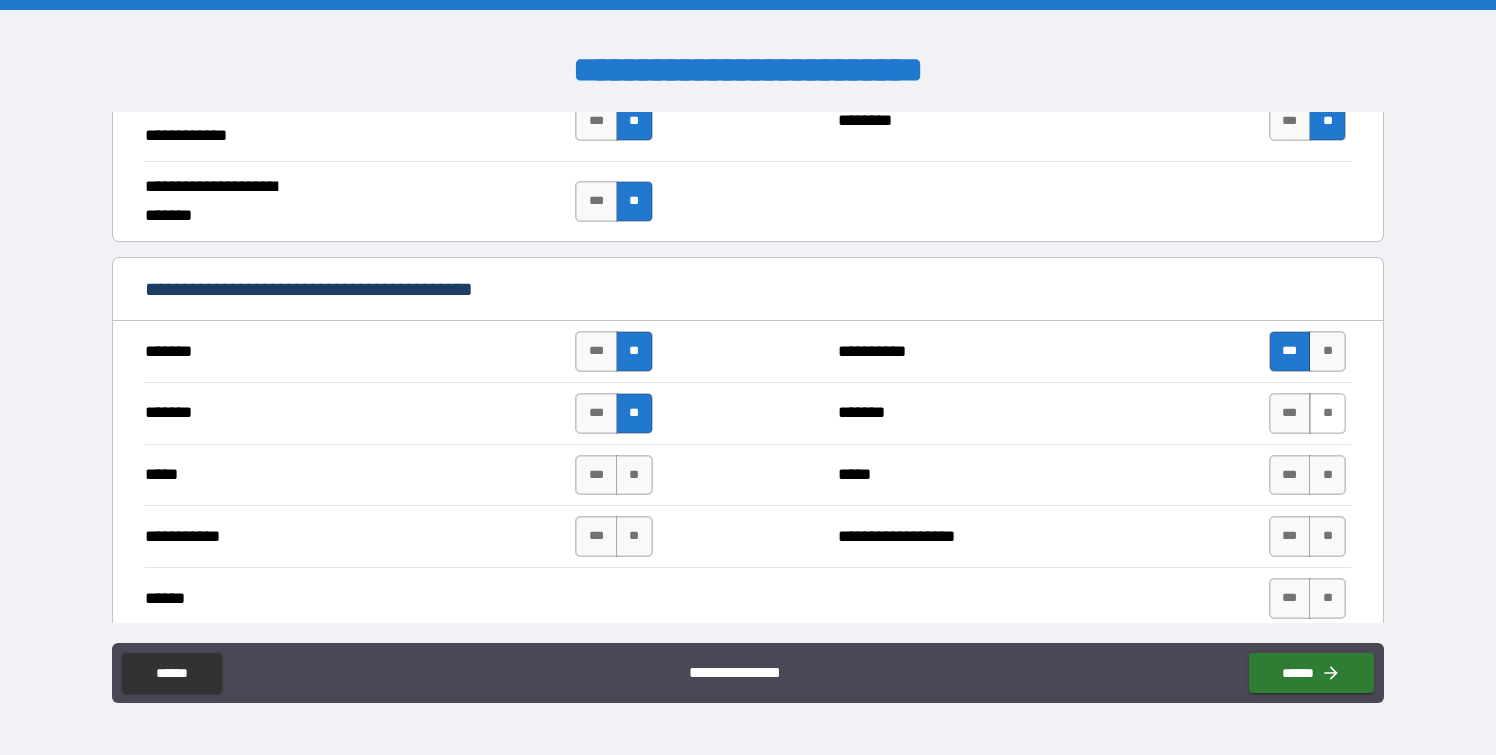 click on "**" at bounding box center (1327, 413) 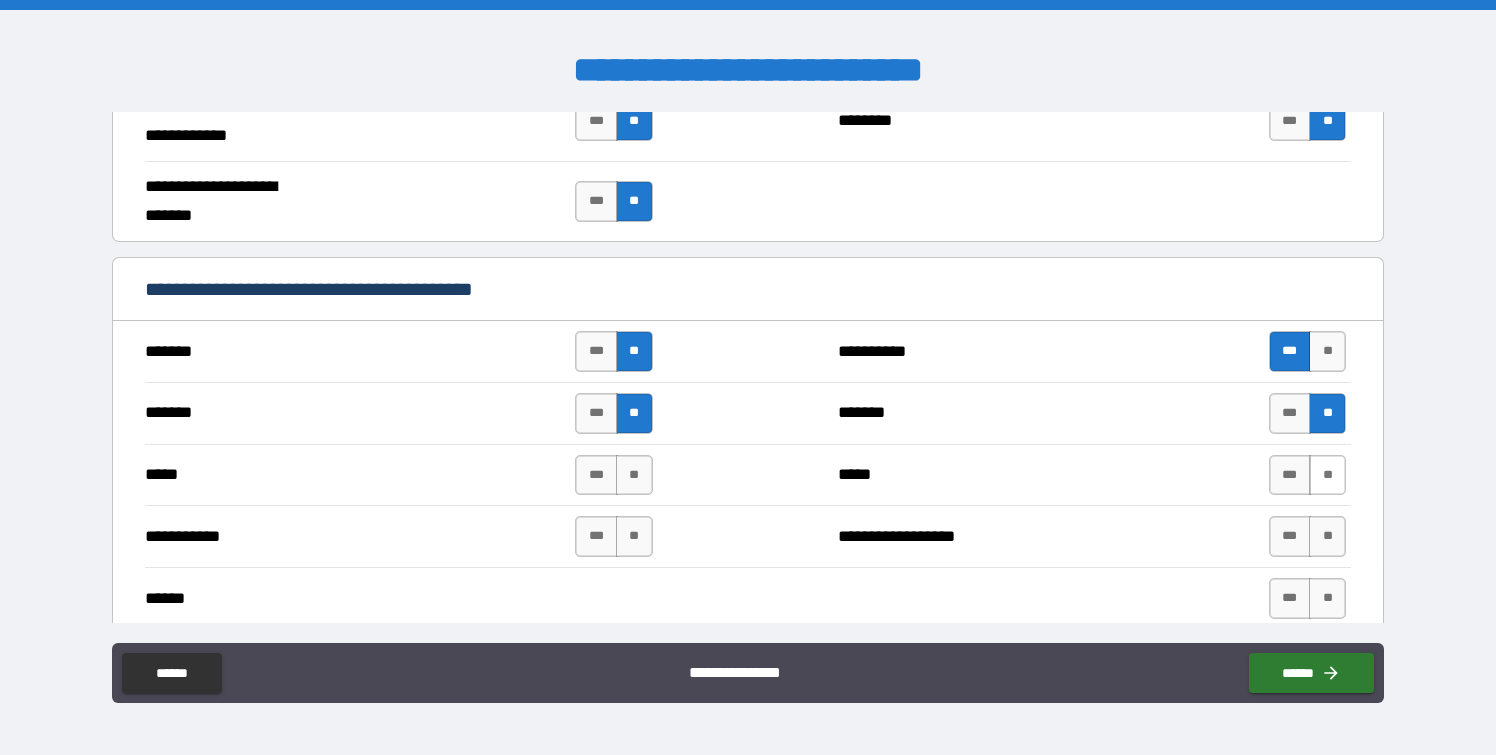 click on "**" at bounding box center (1327, 475) 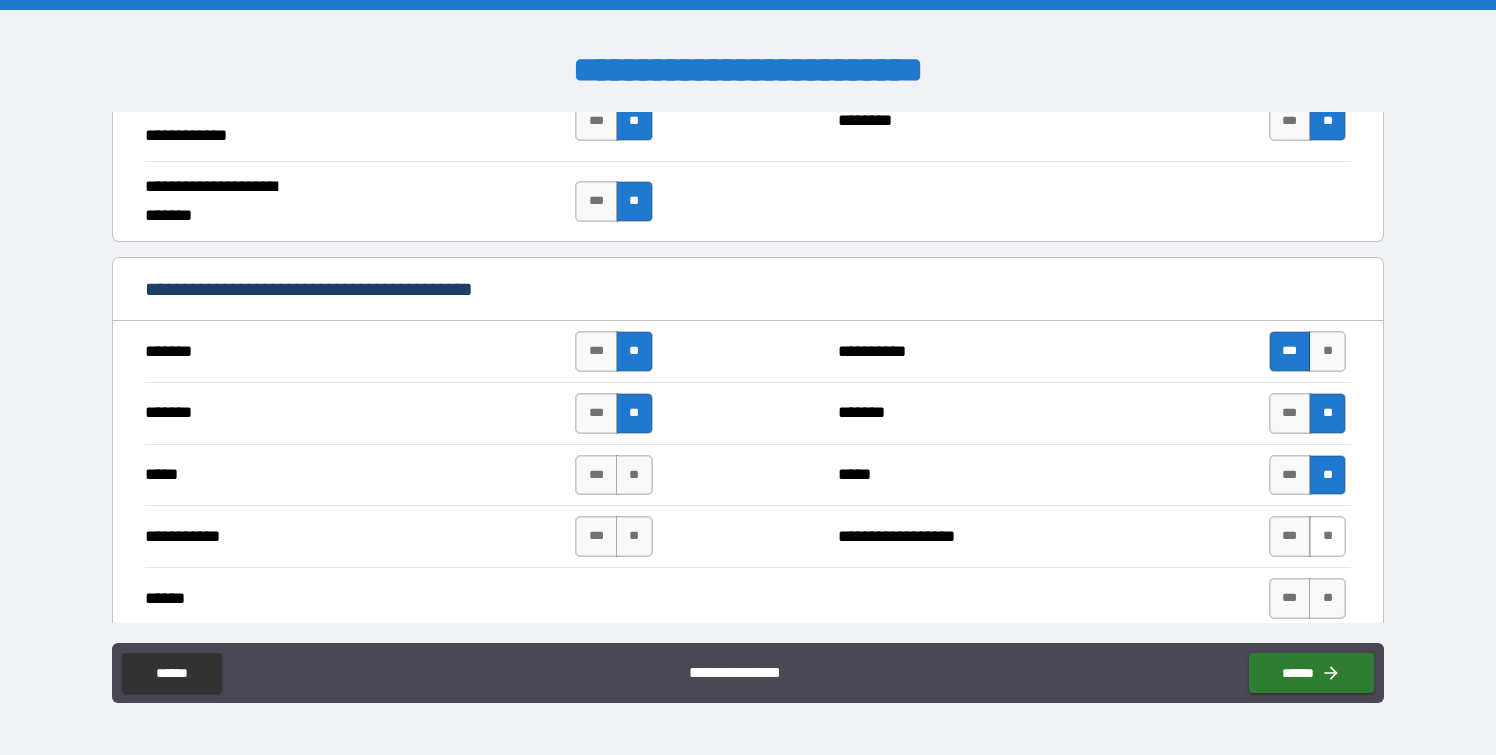 click on "**" at bounding box center (1327, 536) 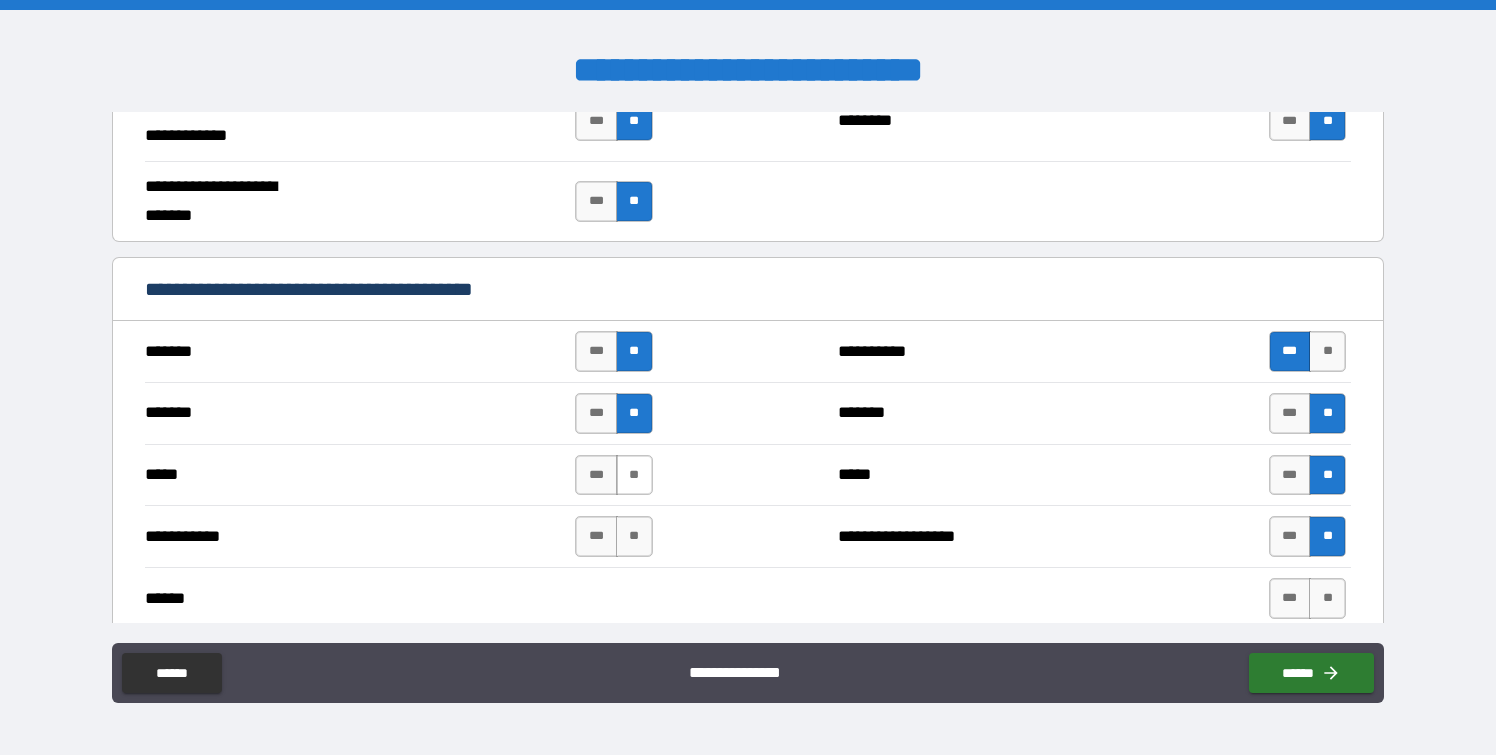 click on "**" at bounding box center [634, 475] 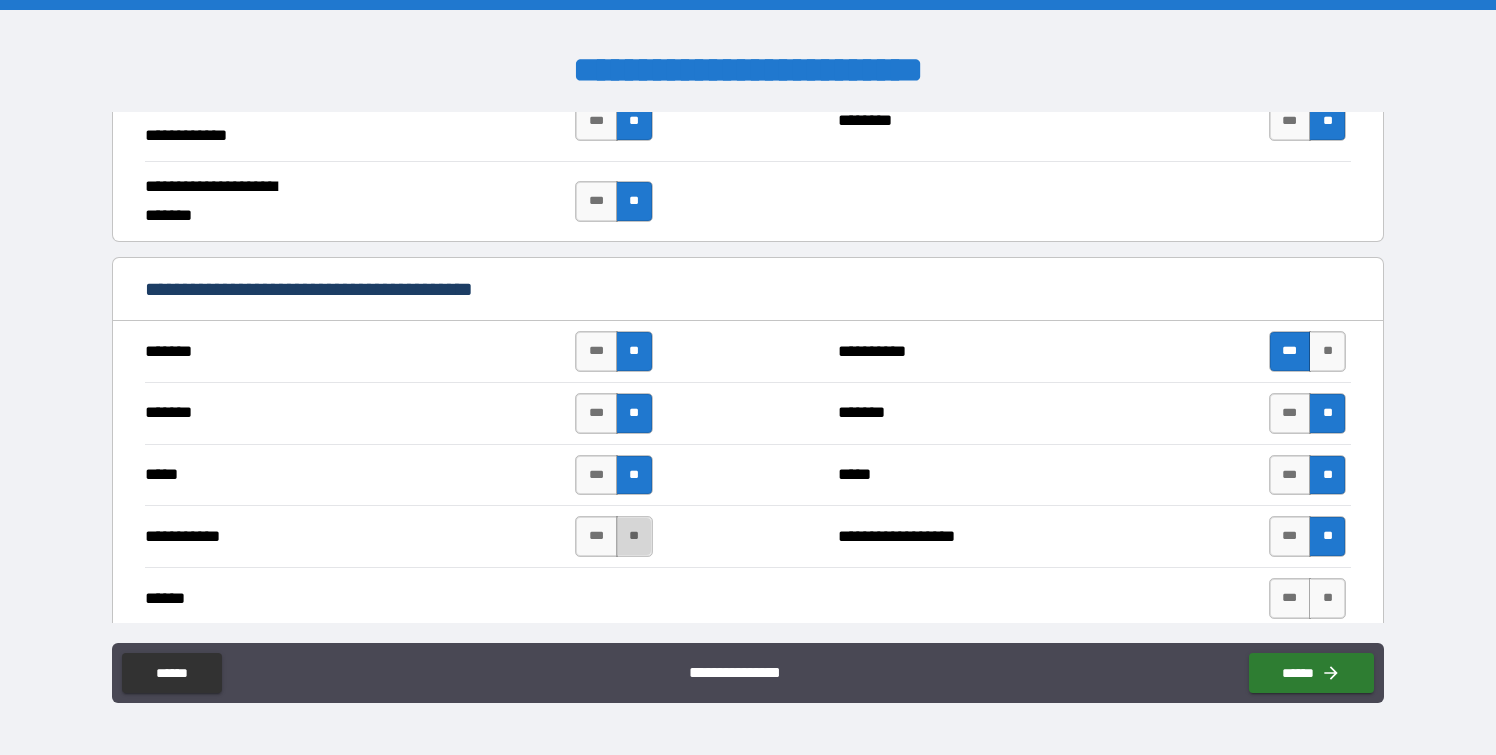click on "**" at bounding box center [634, 536] 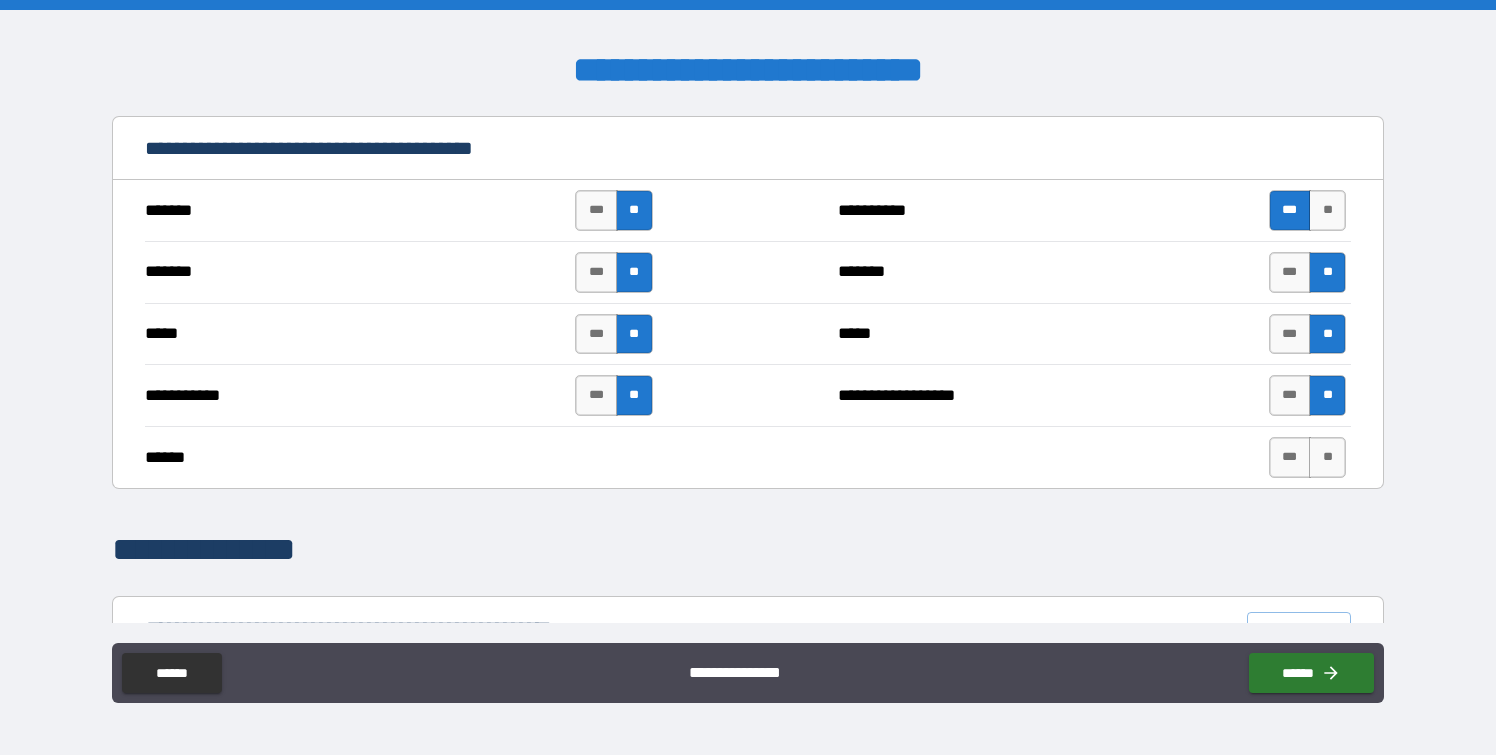 scroll, scrollTop: 1449, scrollLeft: 0, axis: vertical 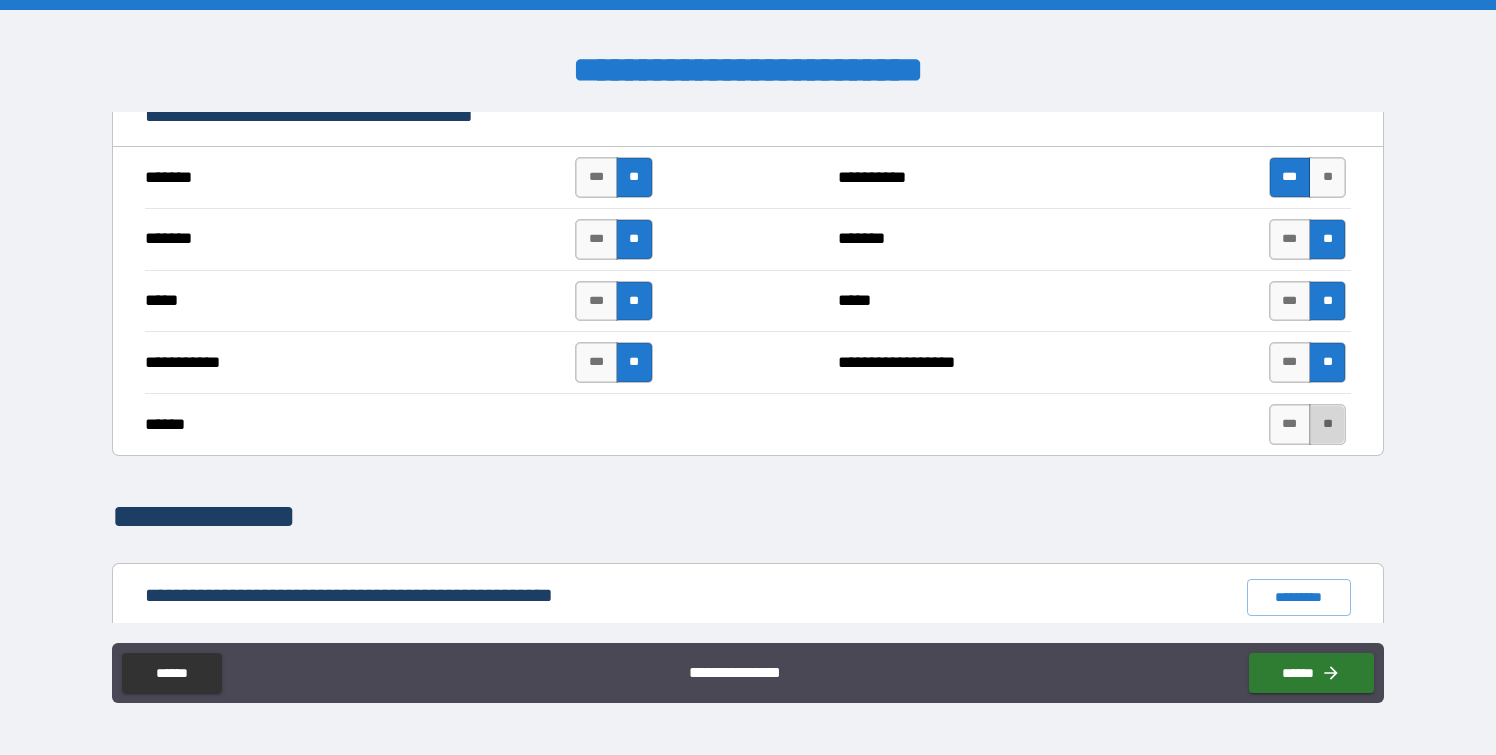 click on "**" at bounding box center [1327, 424] 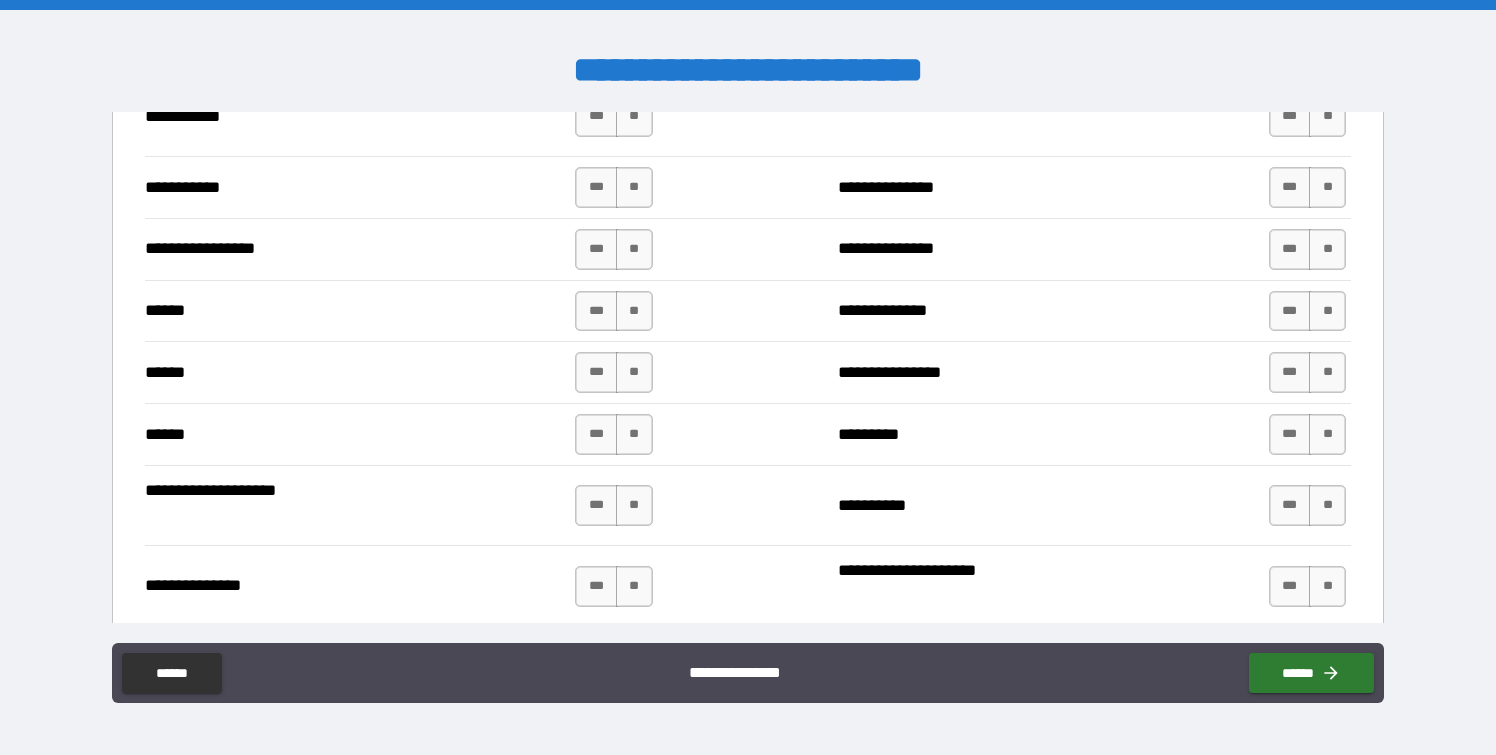 scroll, scrollTop: 2222, scrollLeft: 0, axis: vertical 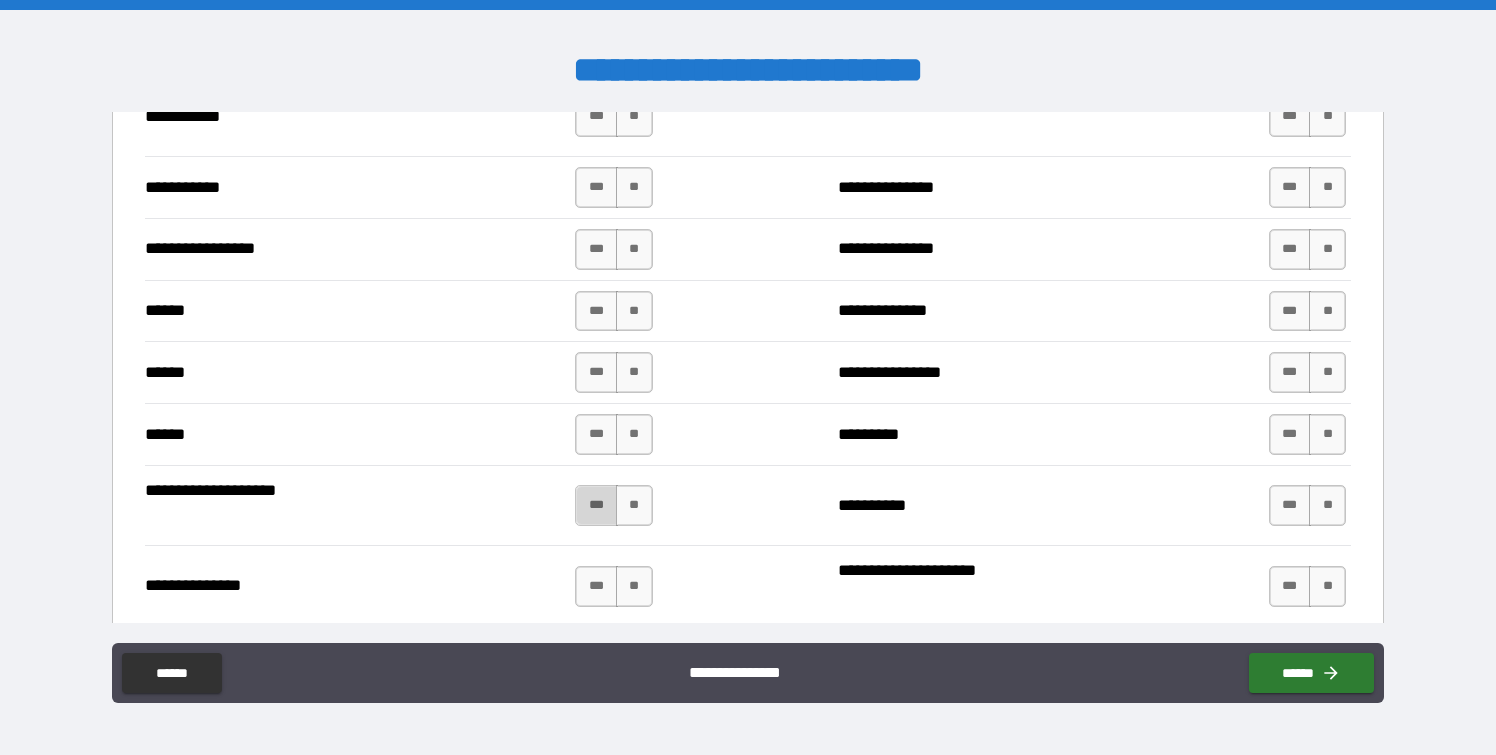 click on "***" at bounding box center [596, 505] 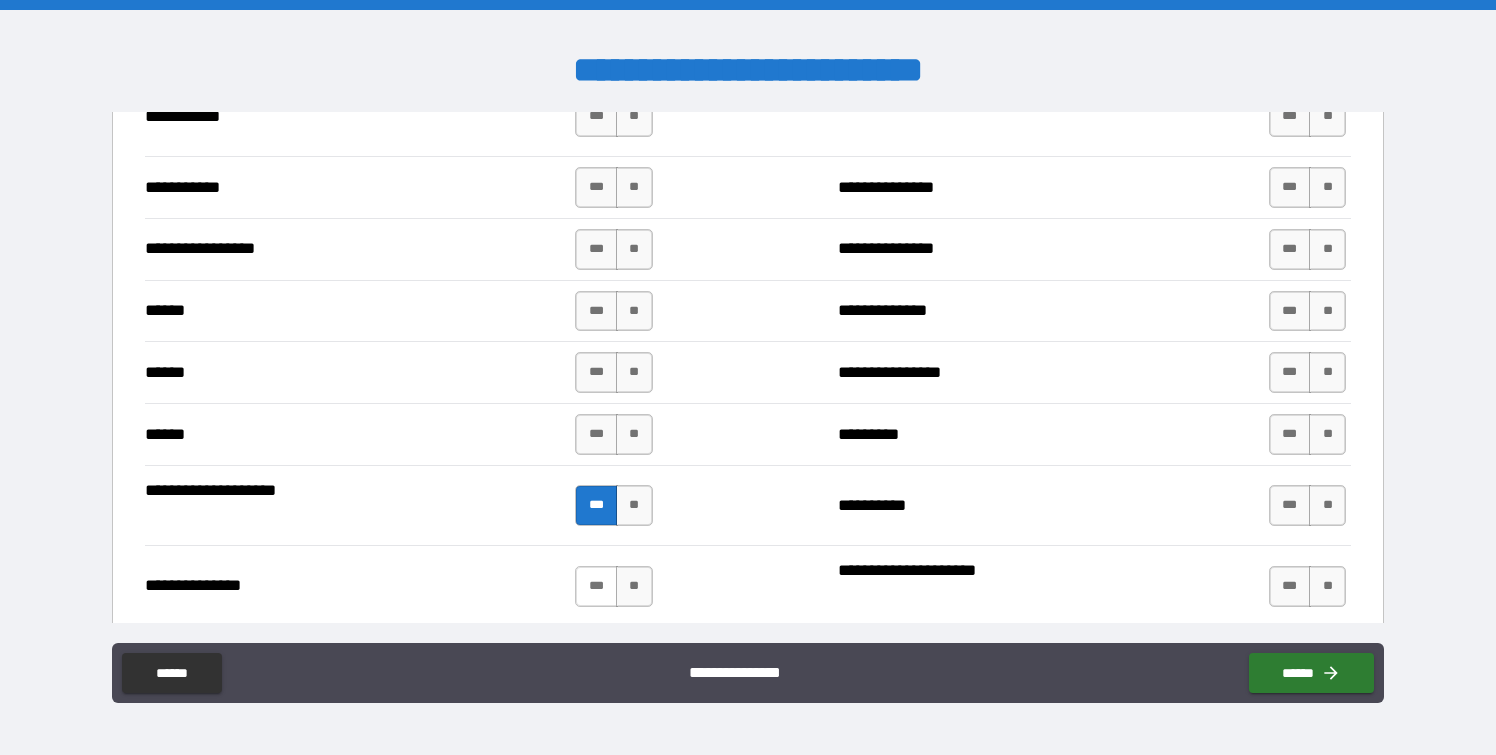 click on "***" at bounding box center (596, 586) 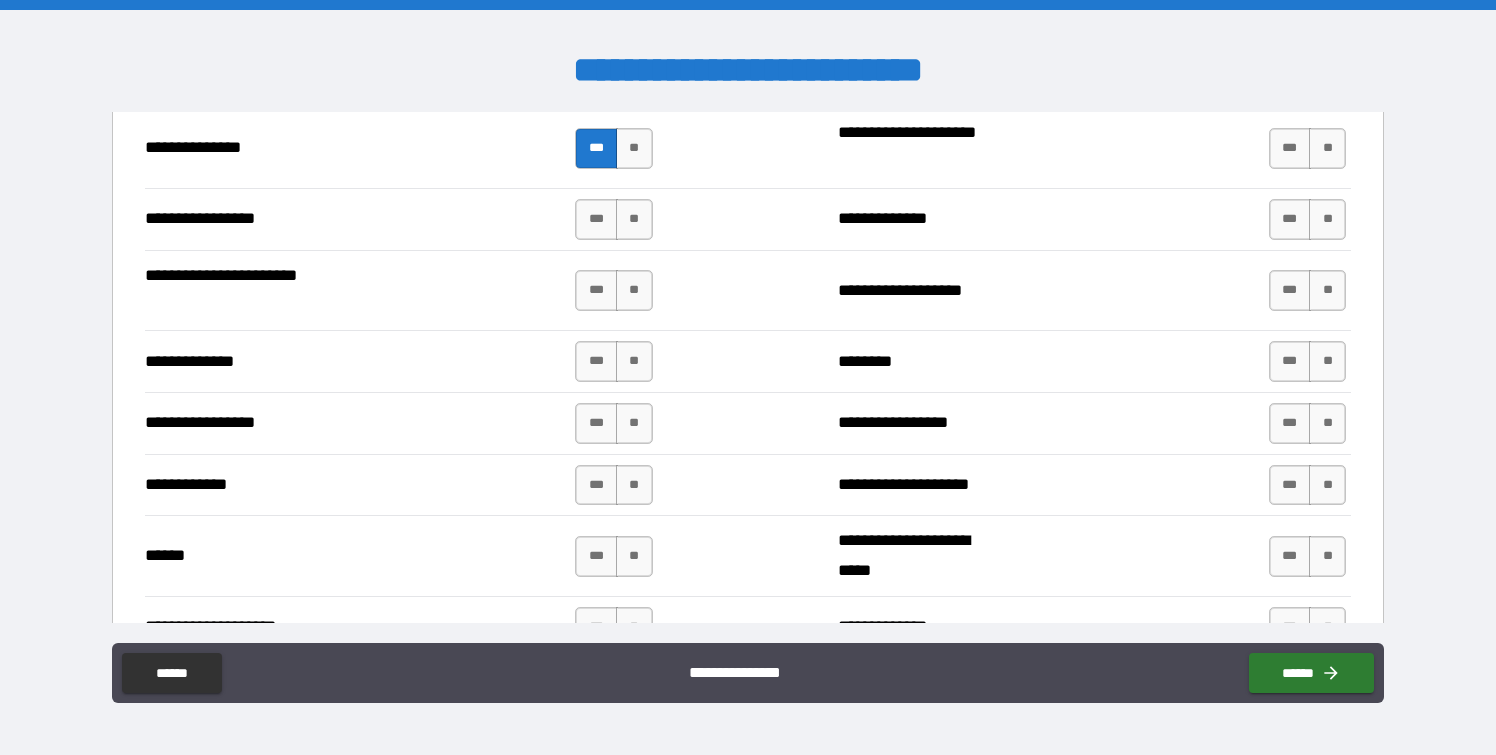 scroll, scrollTop: 2679, scrollLeft: 0, axis: vertical 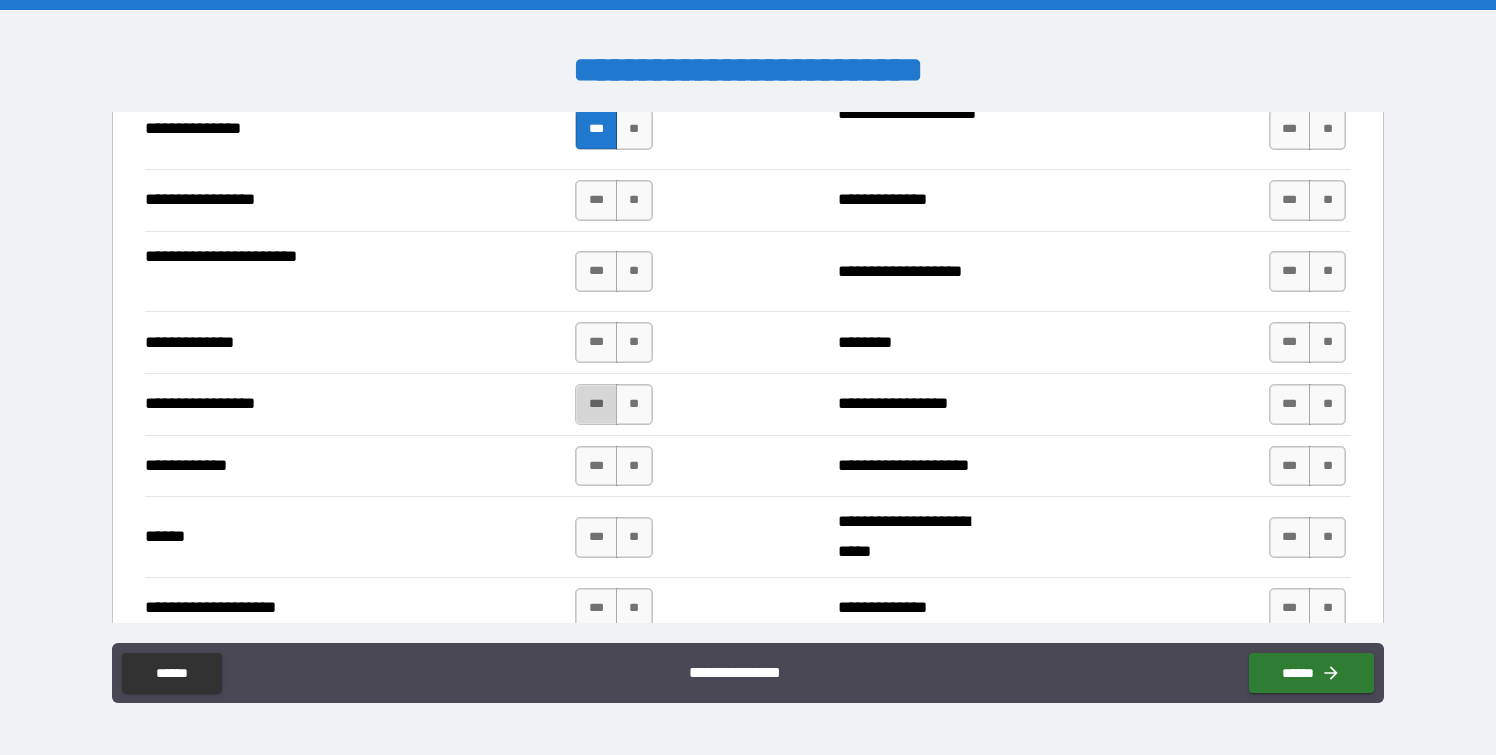 click on "***" at bounding box center [596, 404] 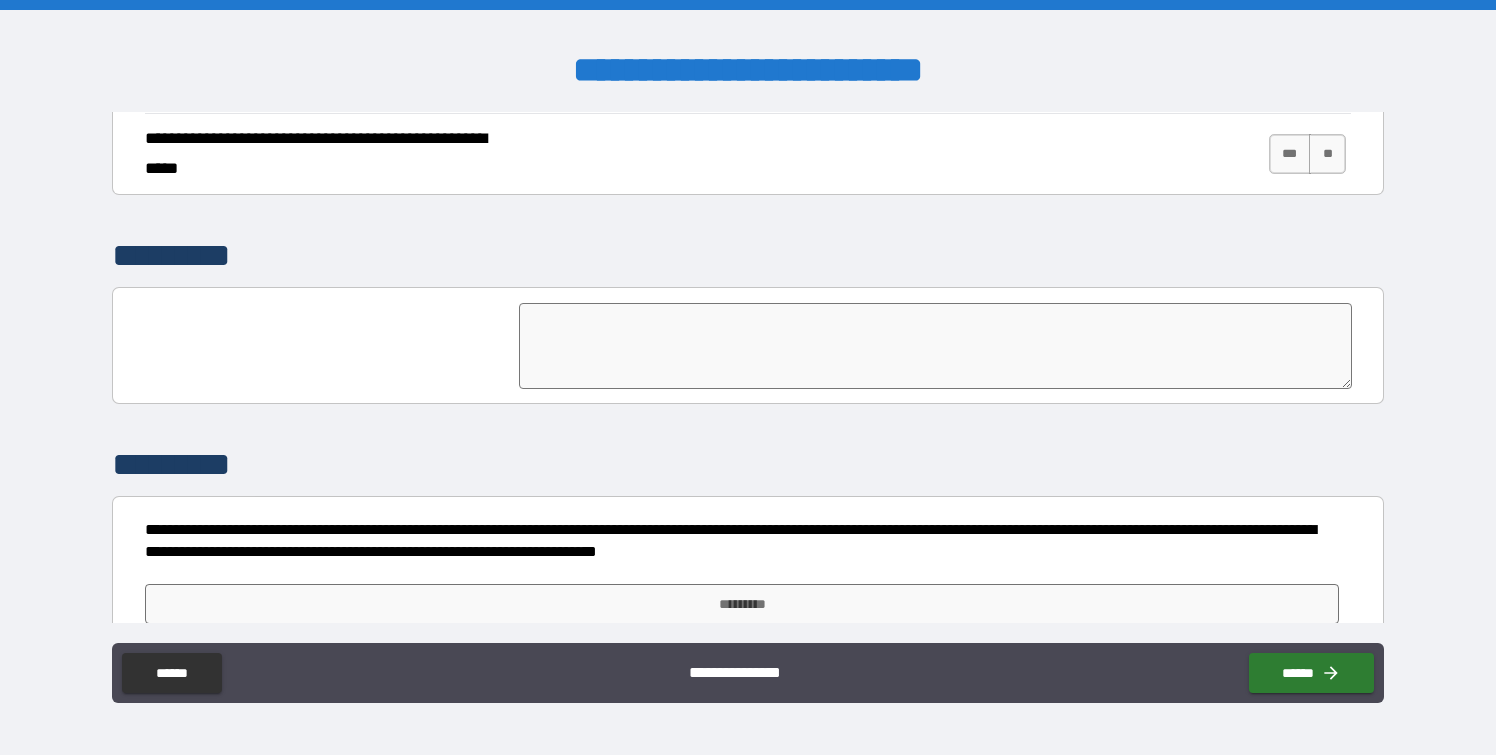 scroll, scrollTop: 4702, scrollLeft: 0, axis: vertical 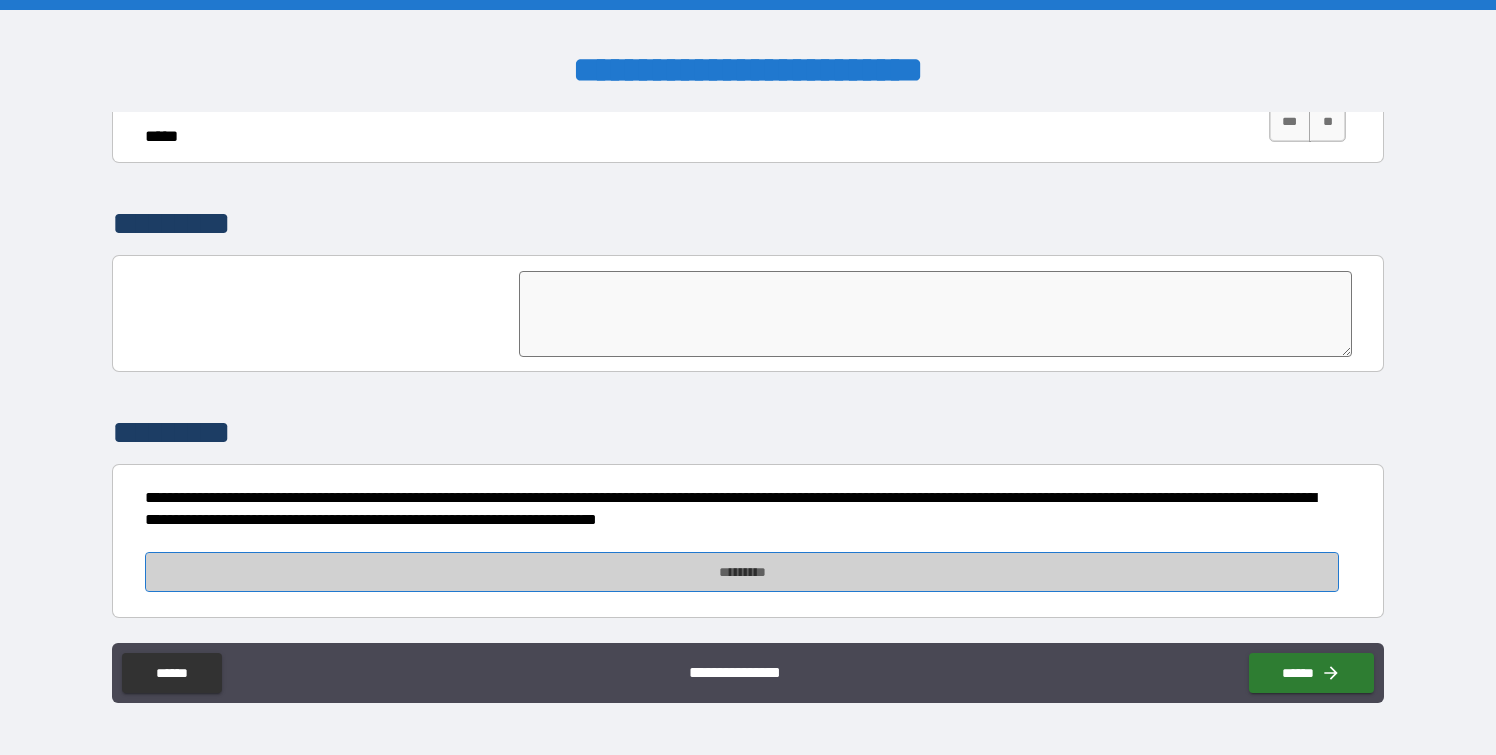 click on "*********" at bounding box center [742, 572] 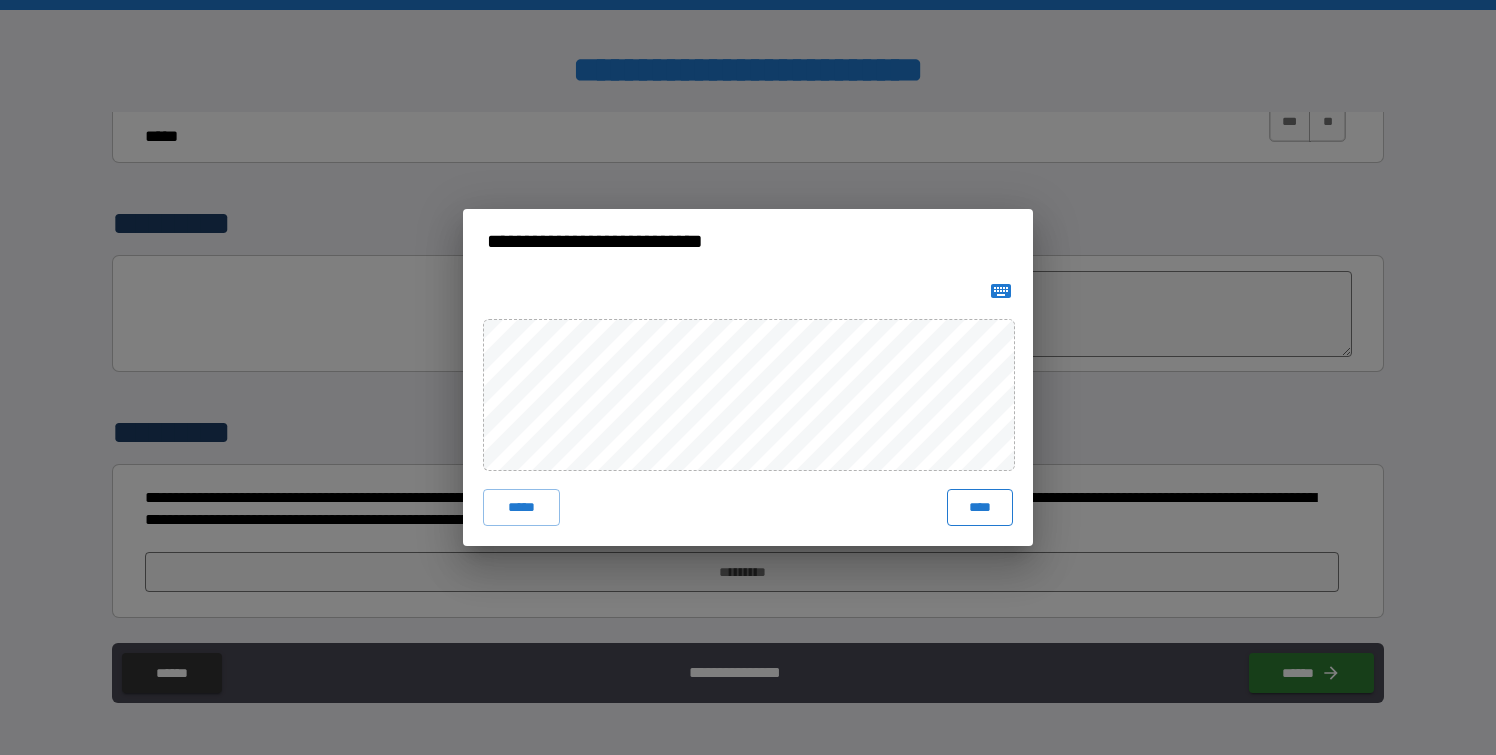 click on "****" at bounding box center (980, 507) 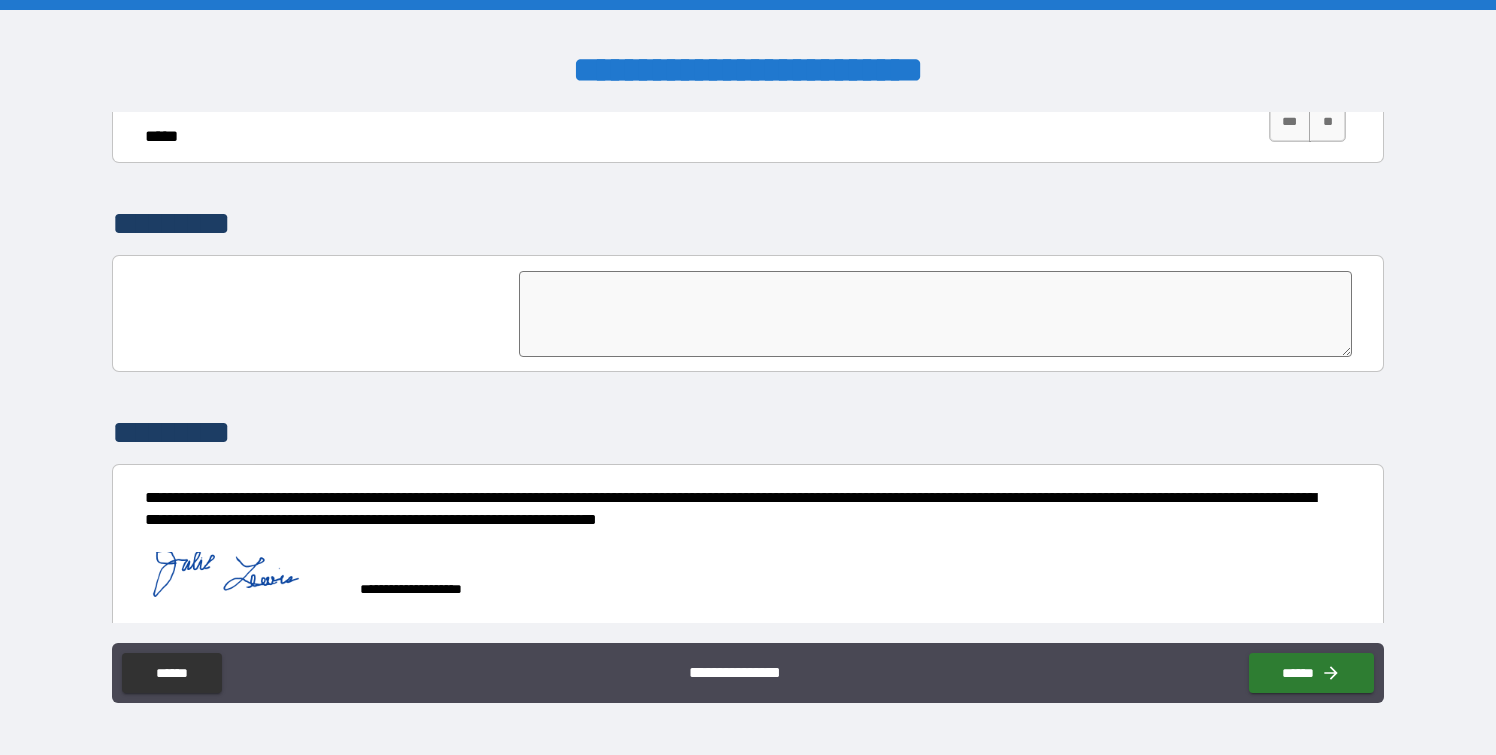 scroll, scrollTop: 4719, scrollLeft: 0, axis: vertical 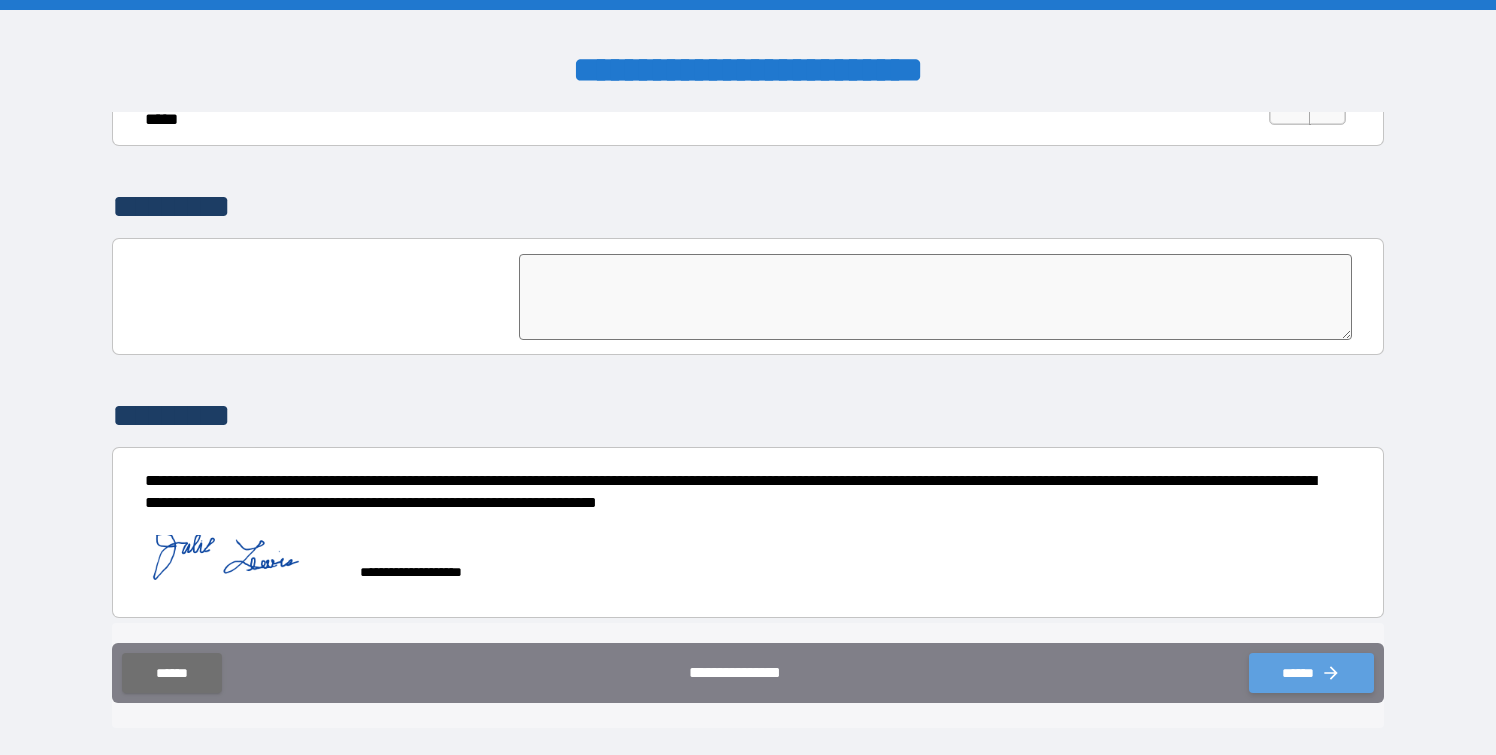 click on "******" at bounding box center [1311, 673] 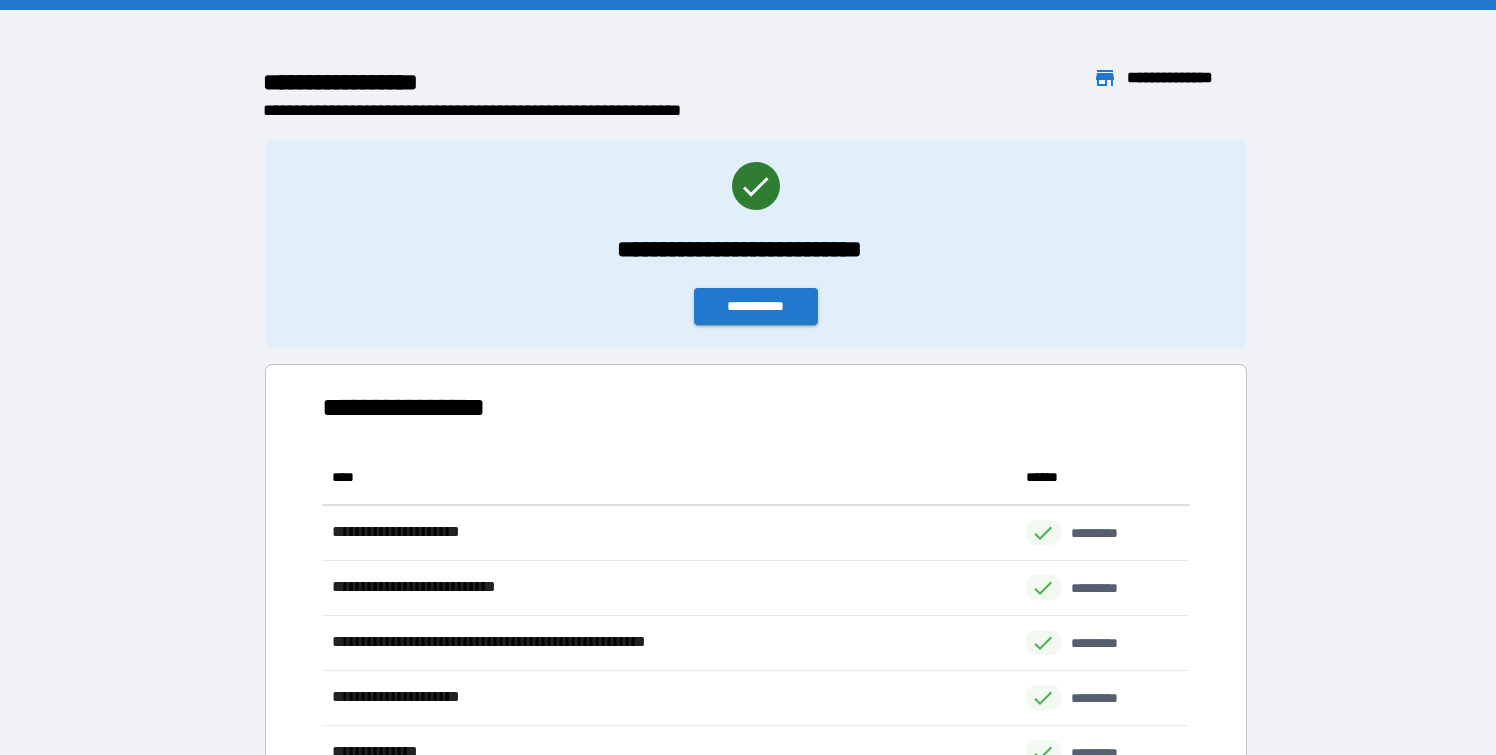 scroll, scrollTop: 1, scrollLeft: 0, axis: vertical 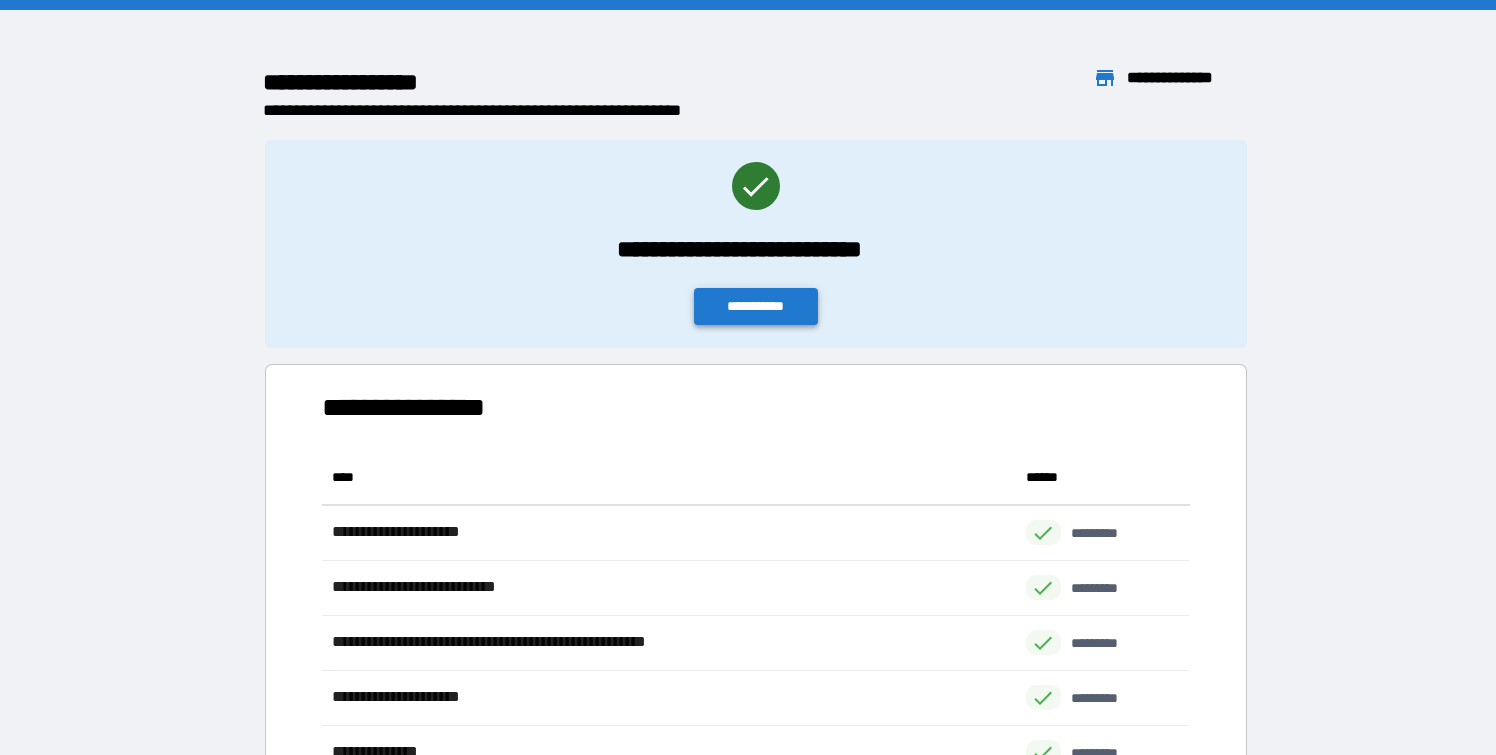 click on "**********" at bounding box center [756, 306] 